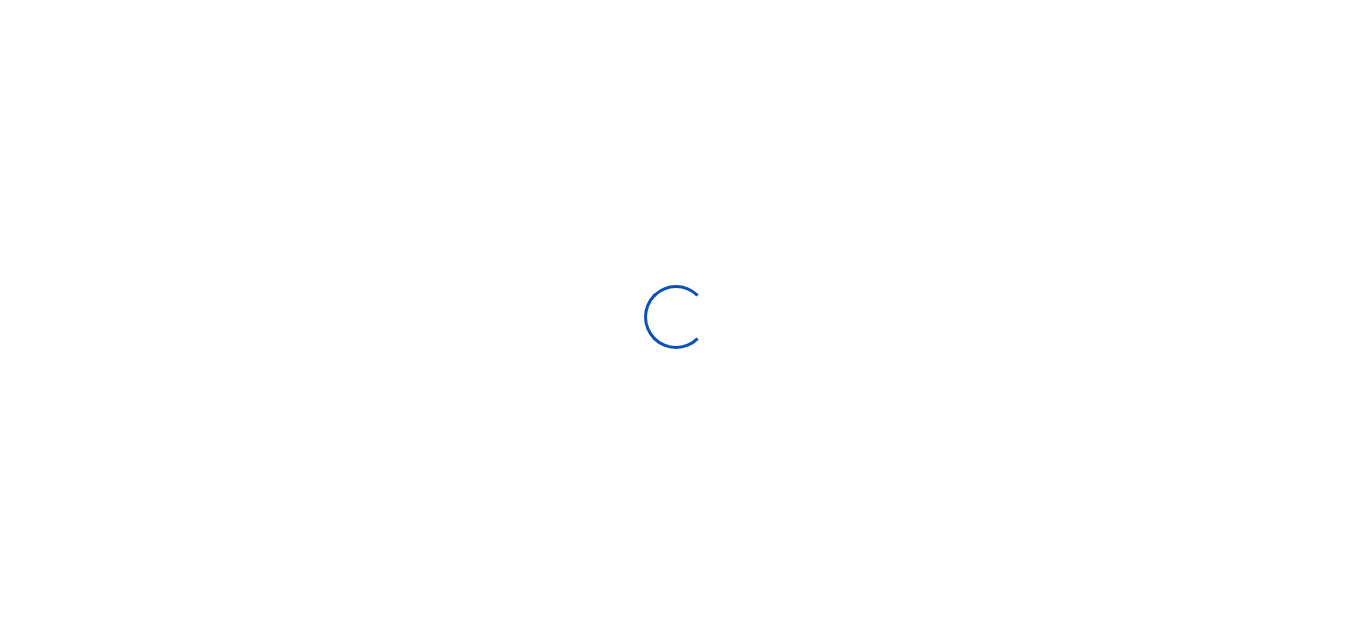 scroll, scrollTop: 0, scrollLeft: 0, axis: both 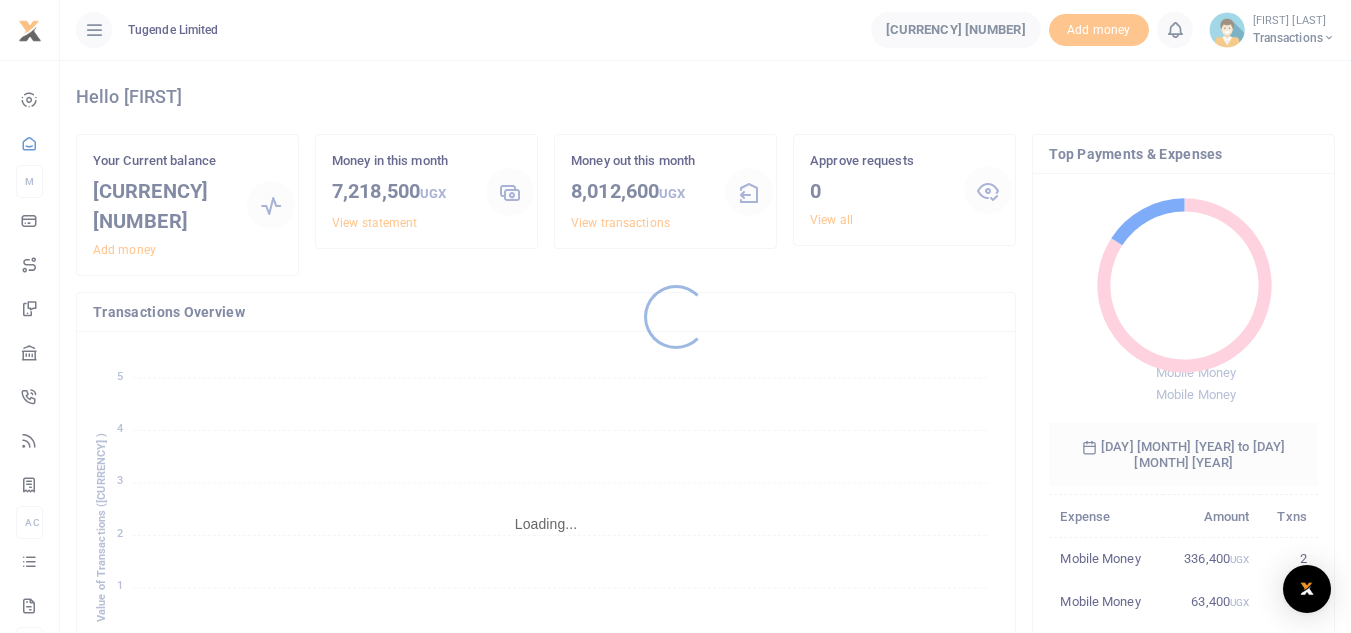 click at bounding box center [675, 316] 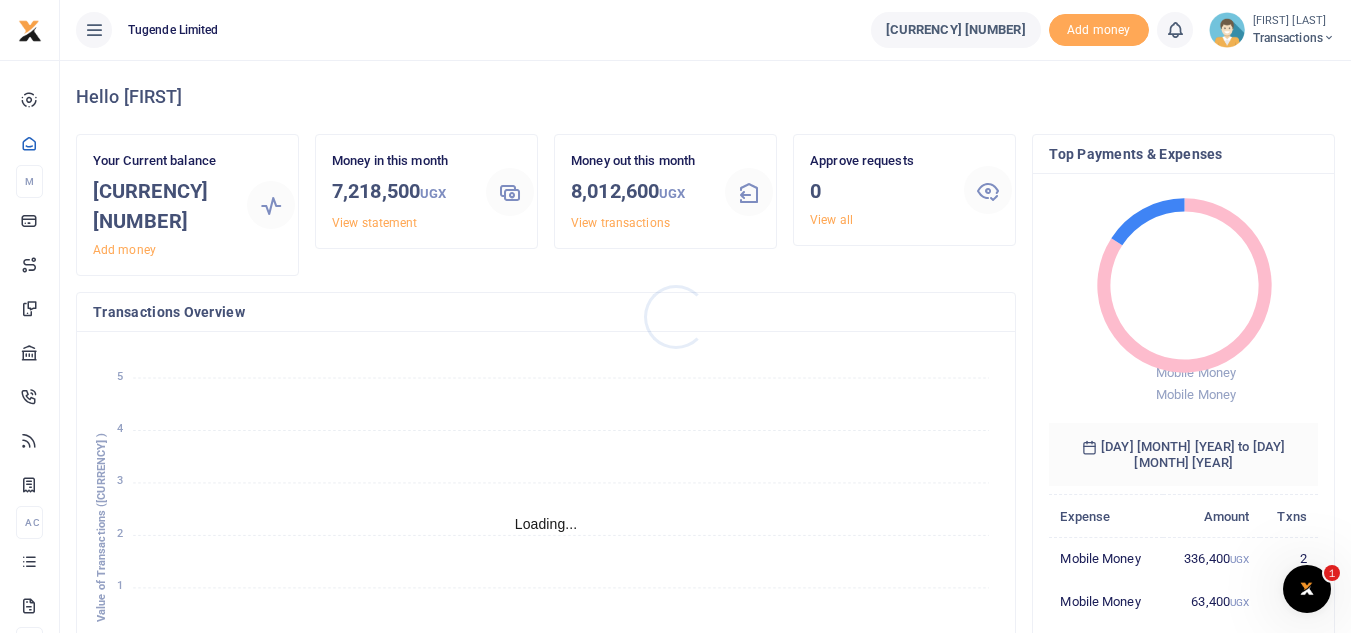 scroll, scrollTop: 0, scrollLeft: 0, axis: both 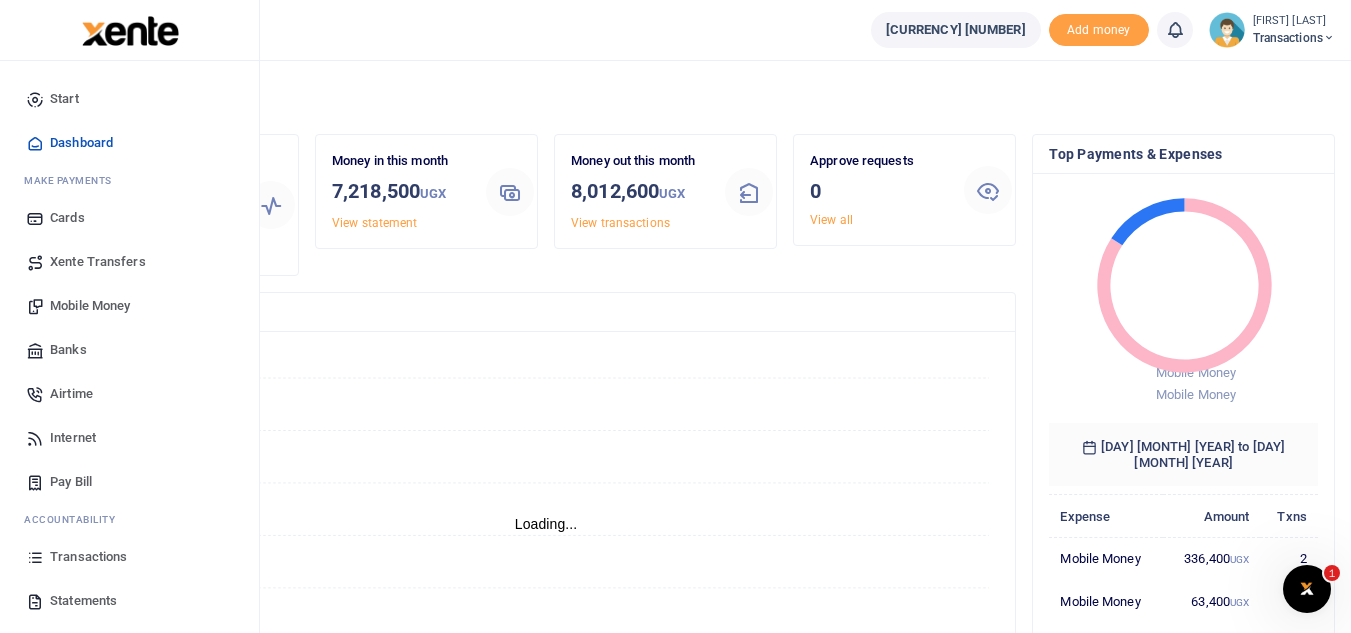click on "Mobile Money" at bounding box center [90, 306] 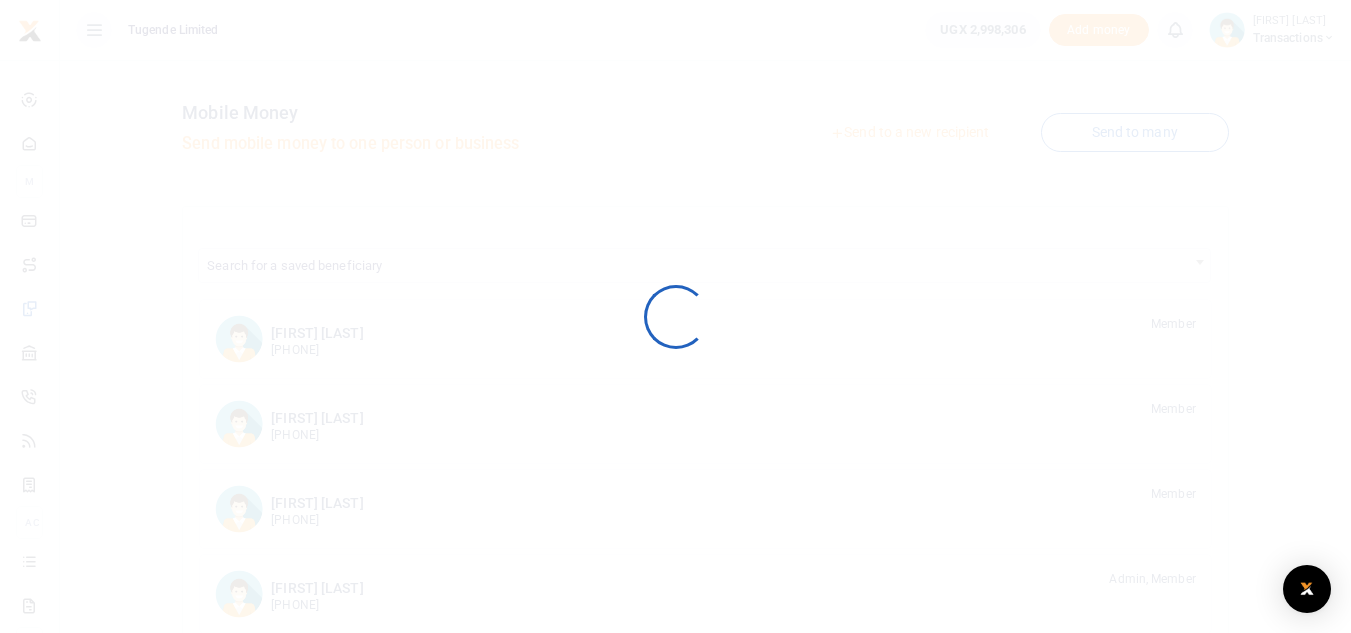 scroll, scrollTop: 0, scrollLeft: 0, axis: both 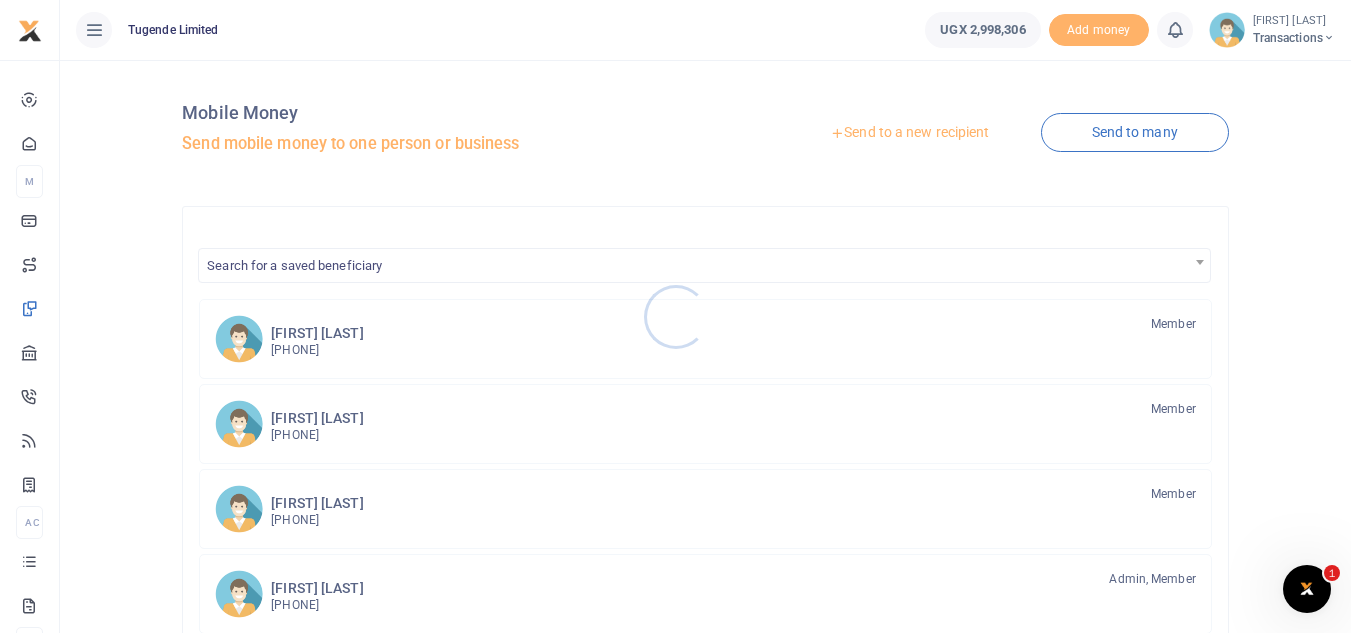 click at bounding box center (675, 316) 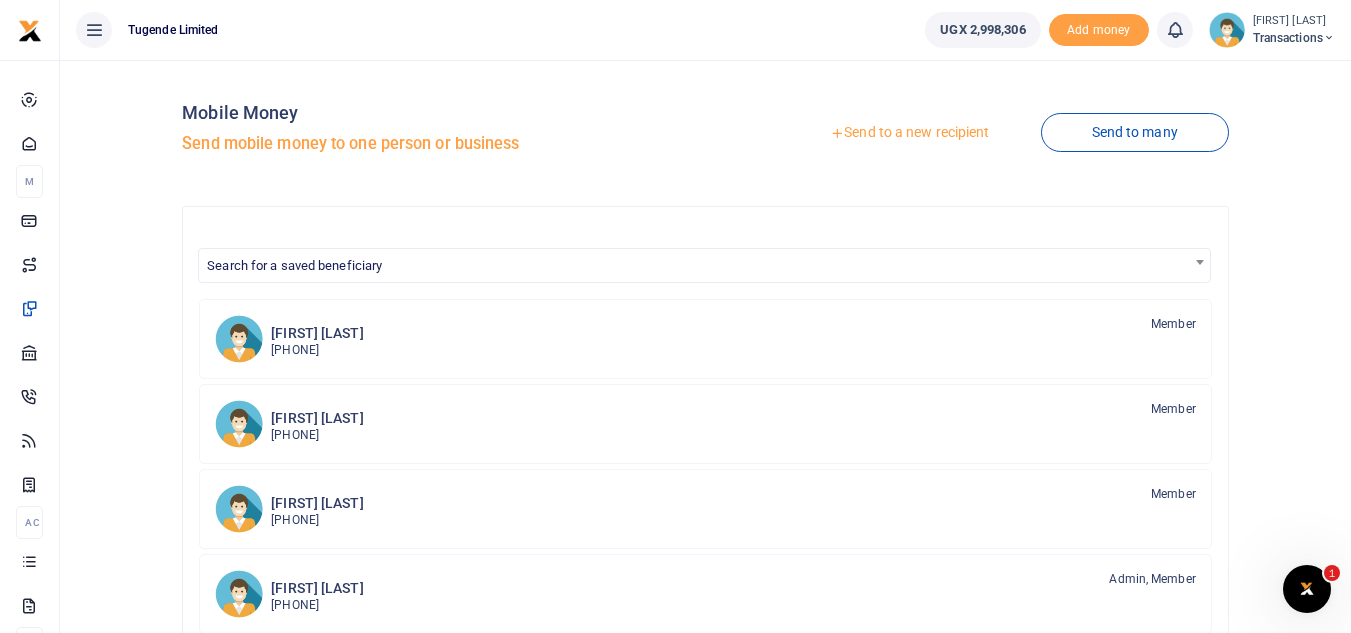 click on "Send to a new recipient" at bounding box center [909, 133] 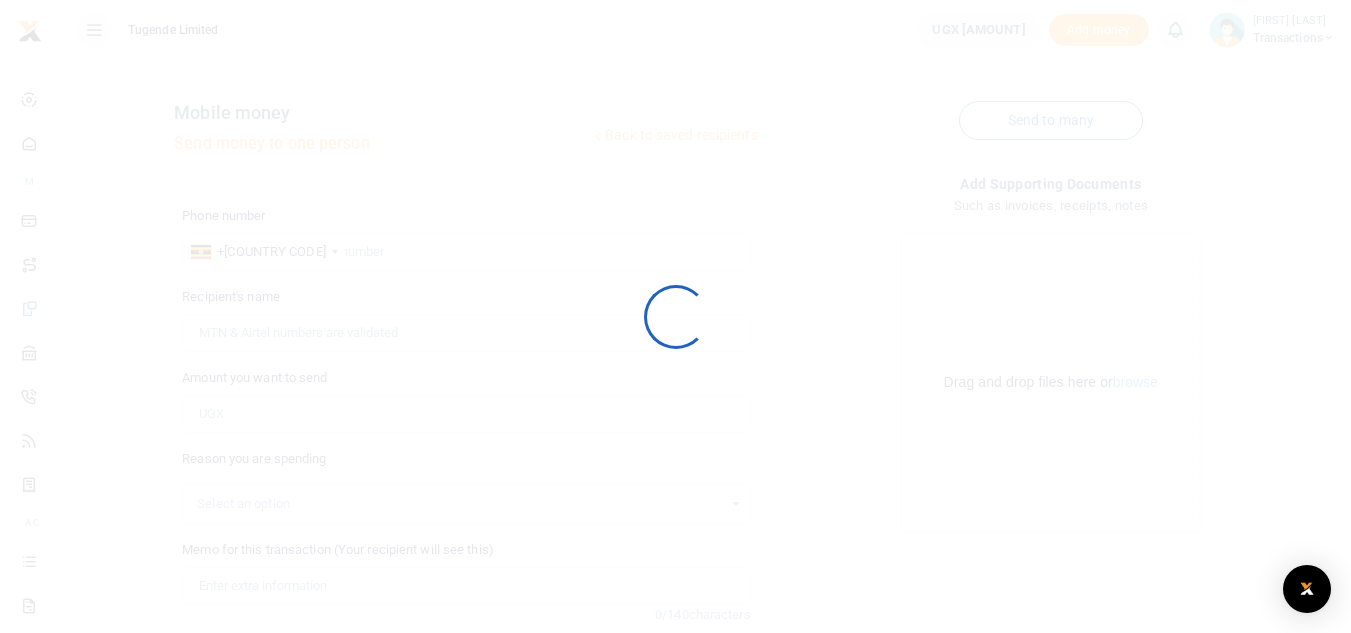 scroll, scrollTop: 0, scrollLeft: 0, axis: both 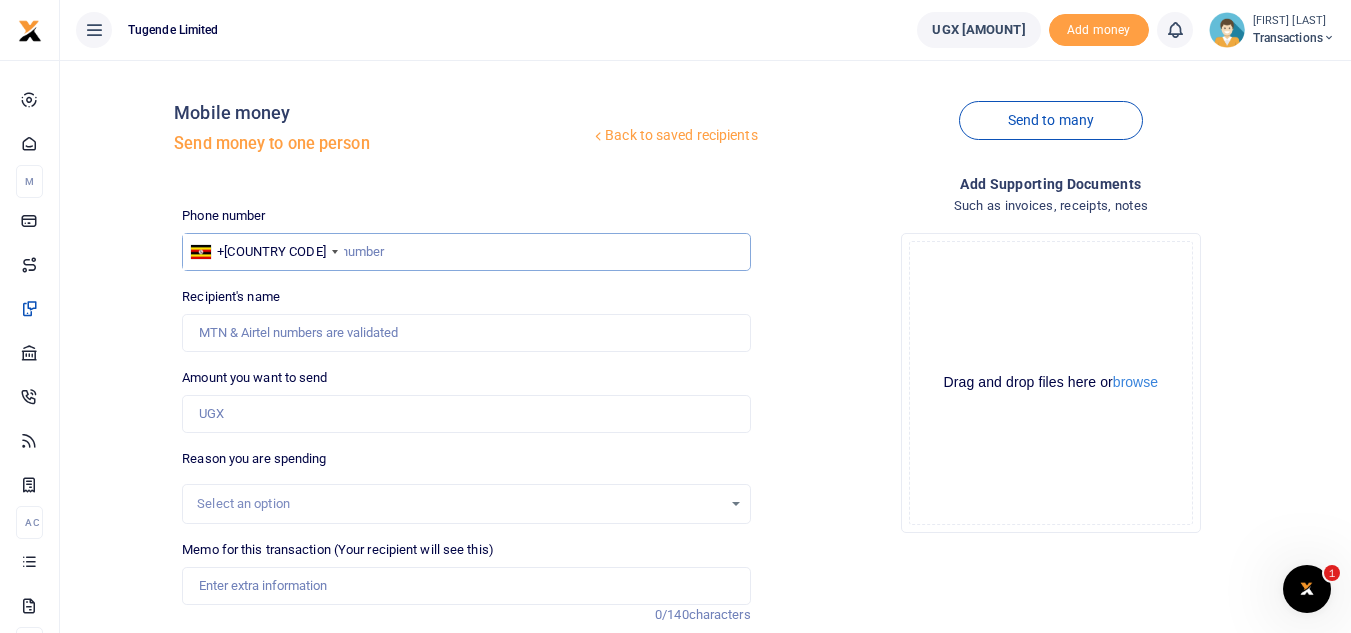 click at bounding box center [466, 252] 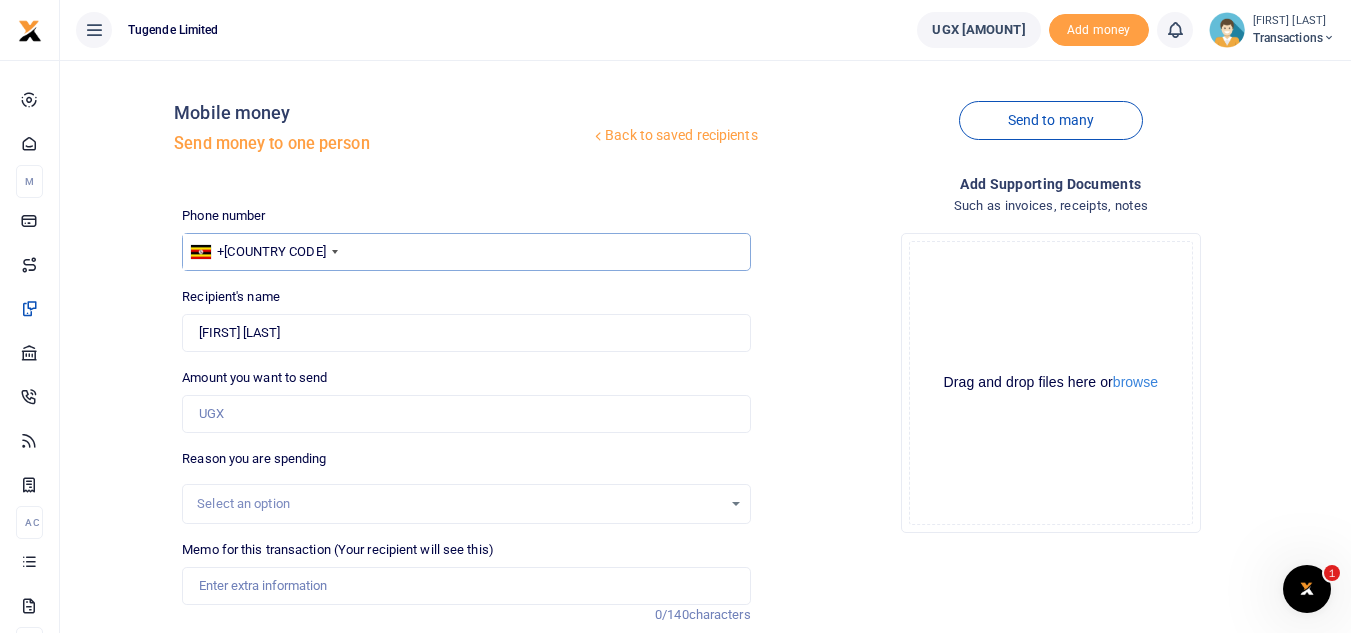 type on "760748326" 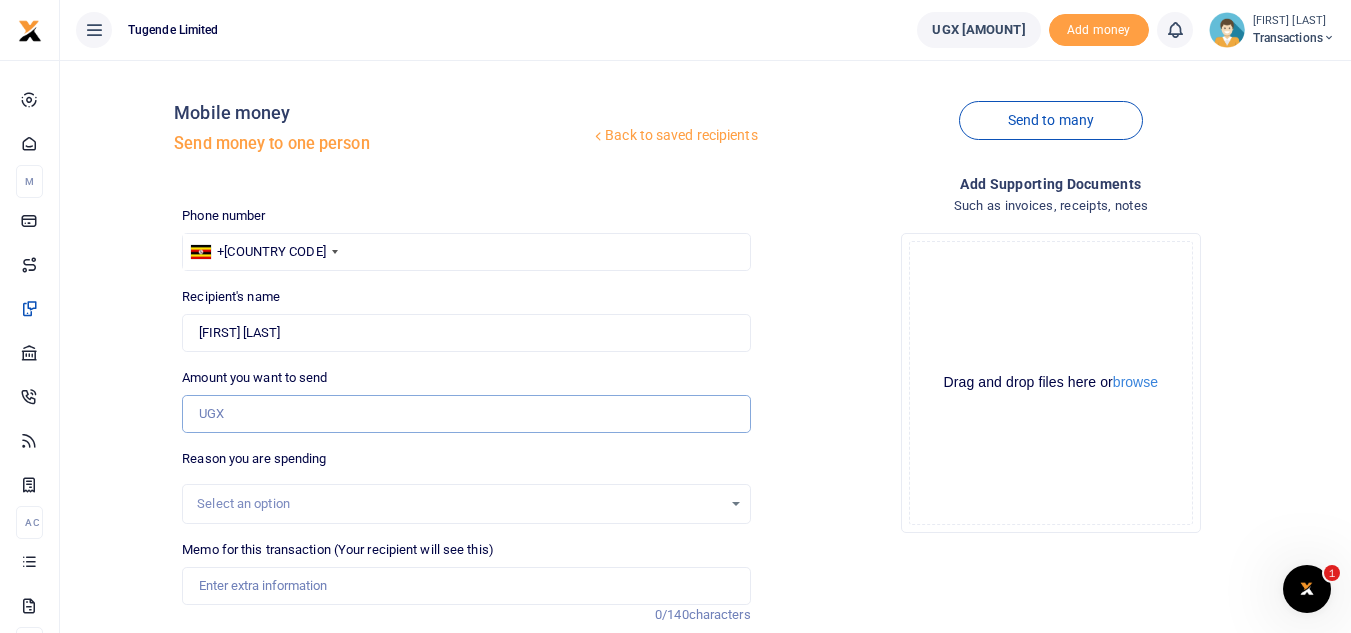 click on "Amount you want to send" at bounding box center (466, 414) 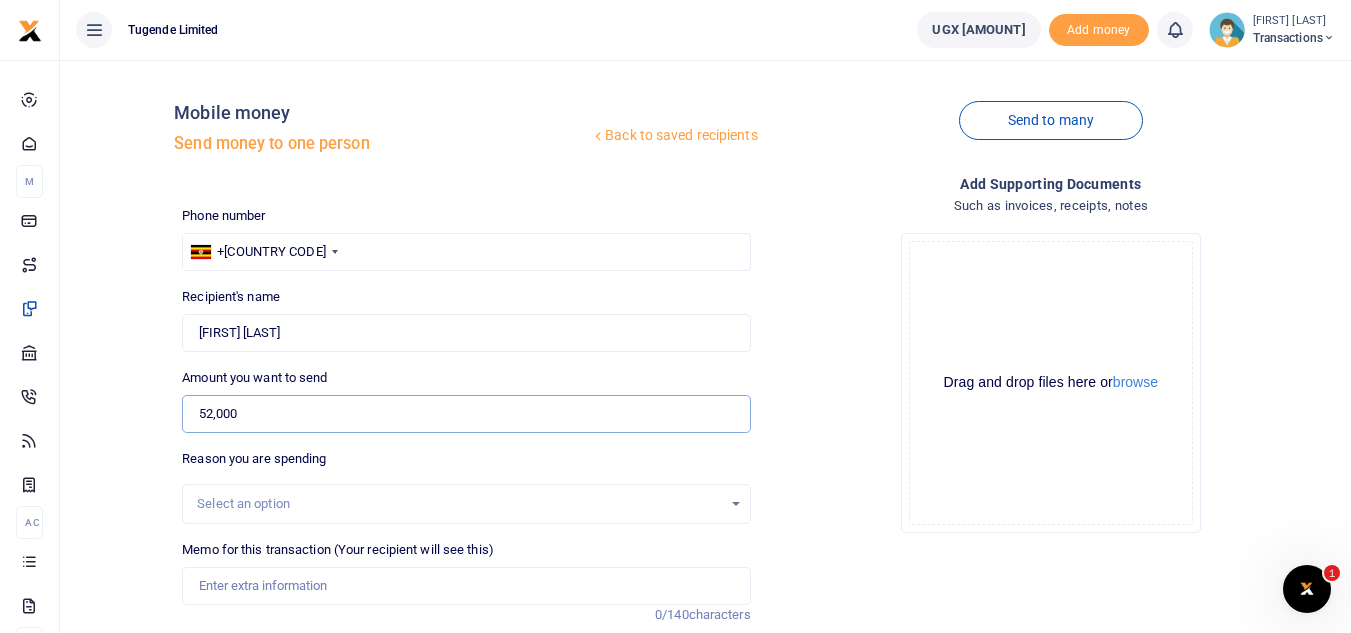 type on "52,000" 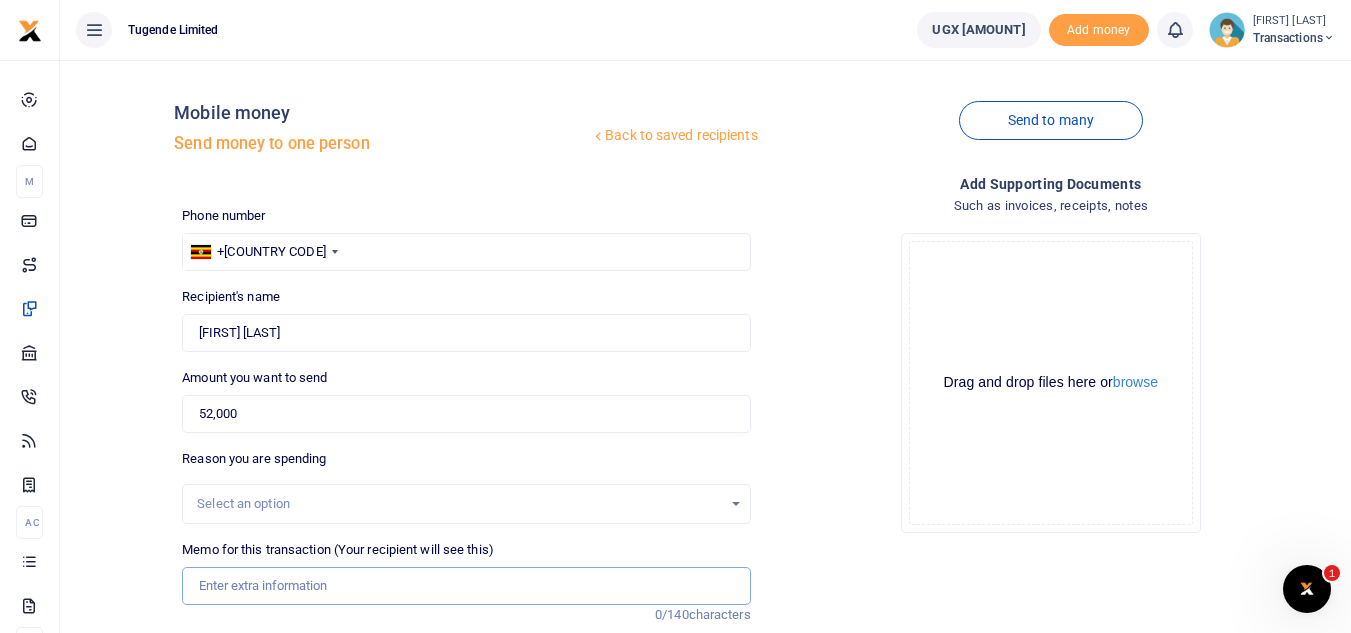 click on "Memo for this transaction (Your recipient will see this)" at bounding box center (466, 586) 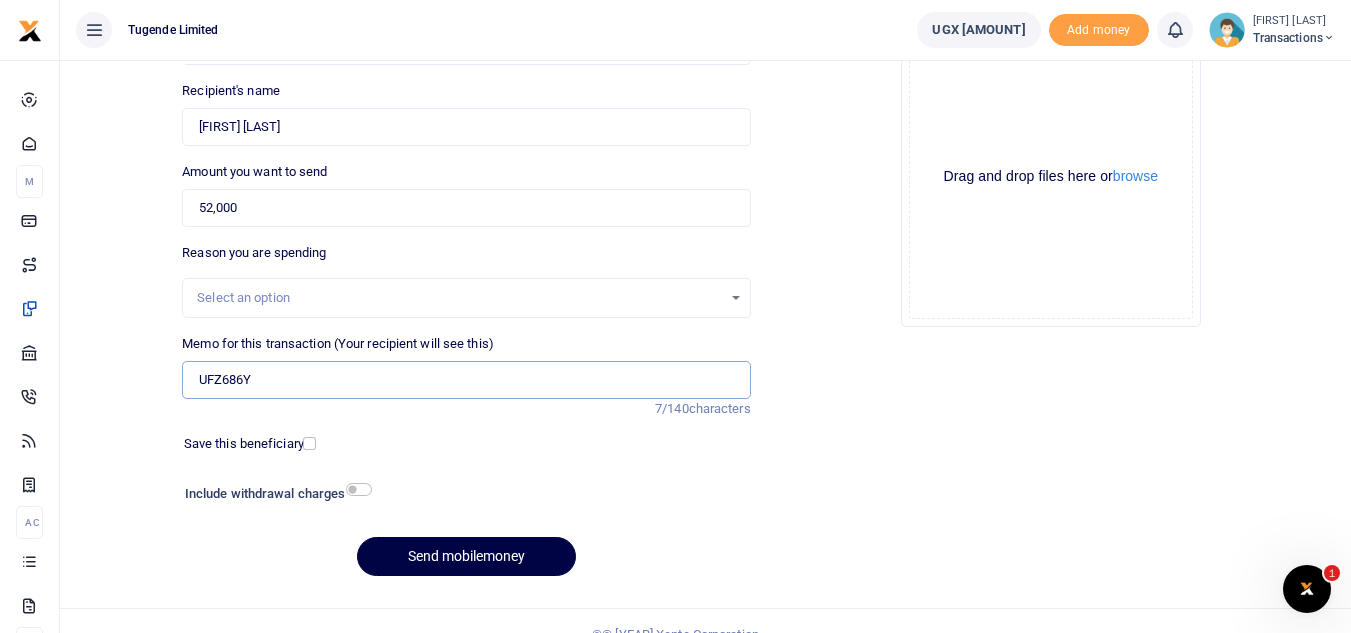 scroll, scrollTop: 233, scrollLeft: 0, axis: vertical 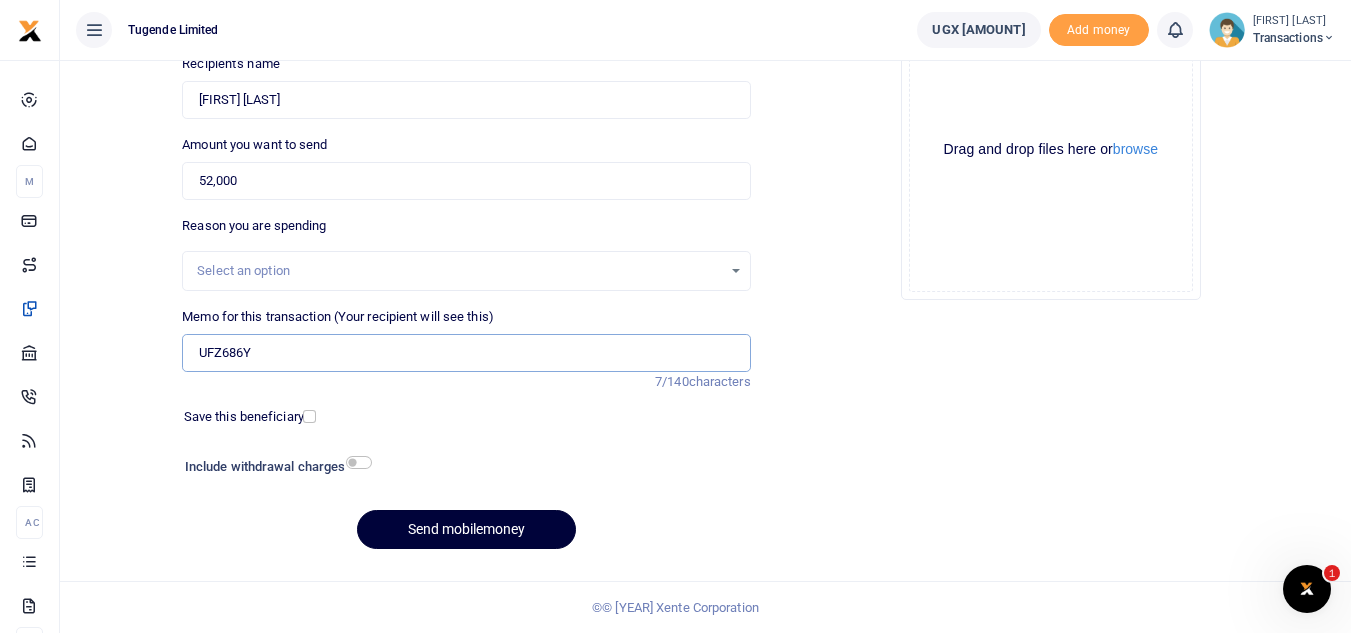 type on "UFZ686Y" 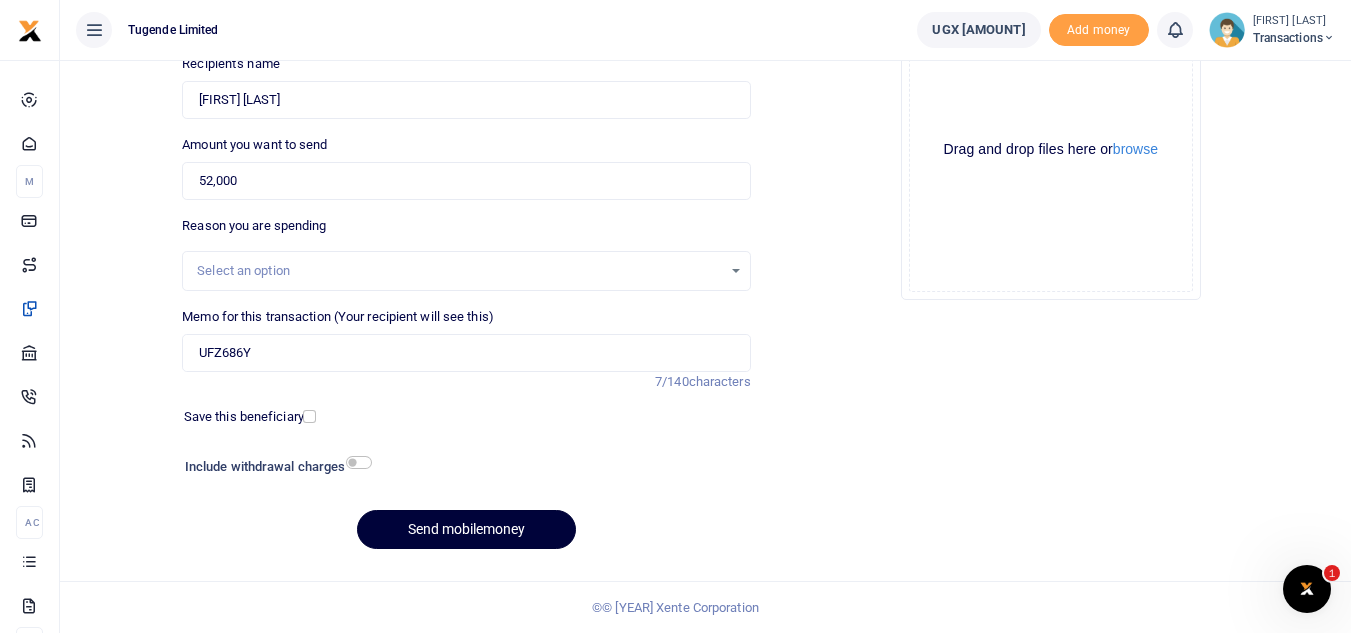 click on "Send mobilemoney" at bounding box center [466, 529] 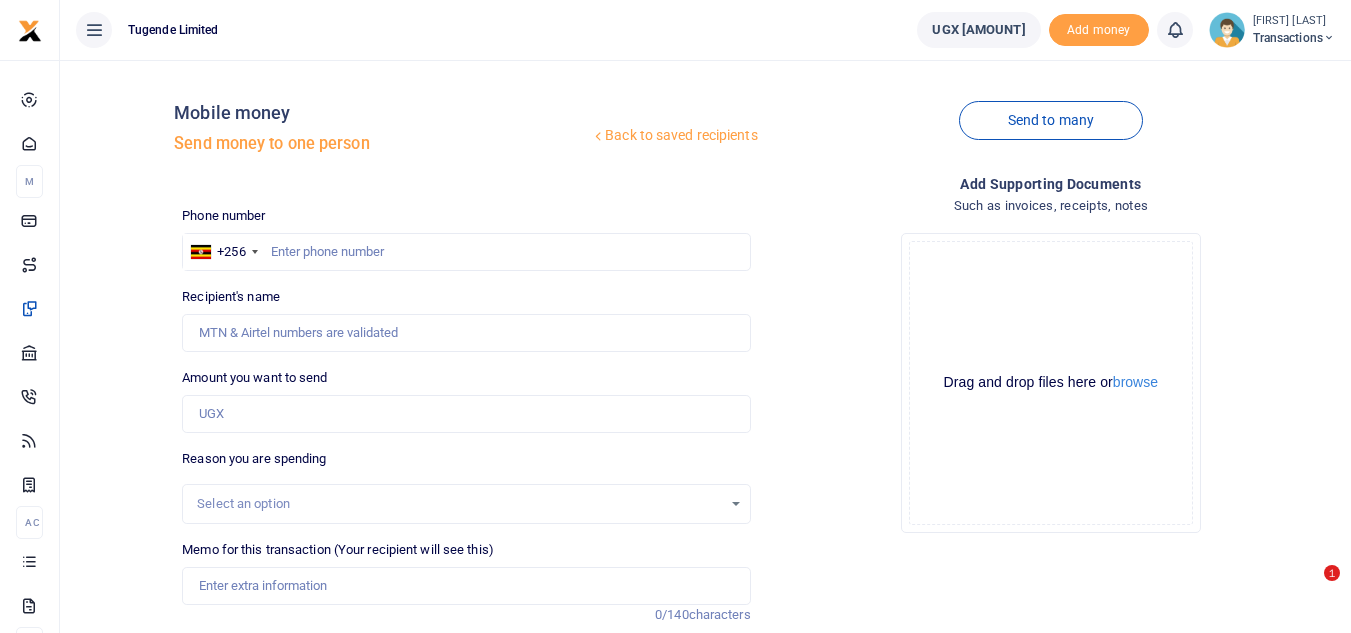 scroll, scrollTop: 233, scrollLeft: 0, axis: vertical 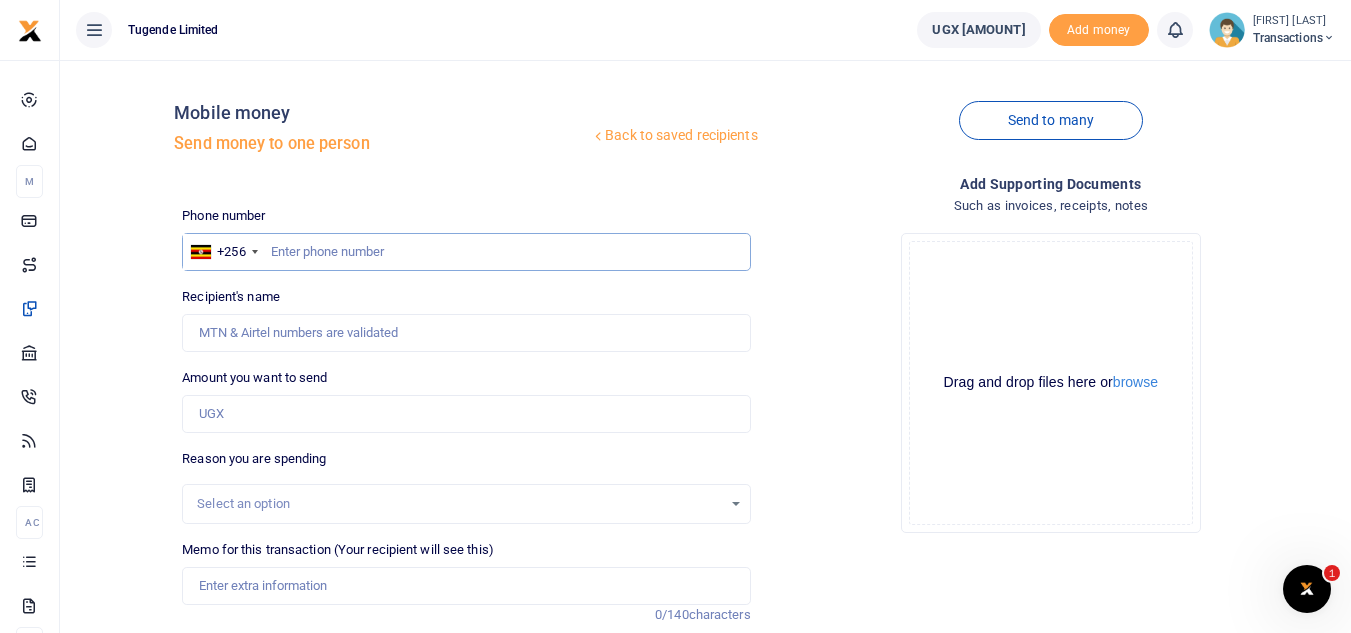 click at bounding box center [466, 252] 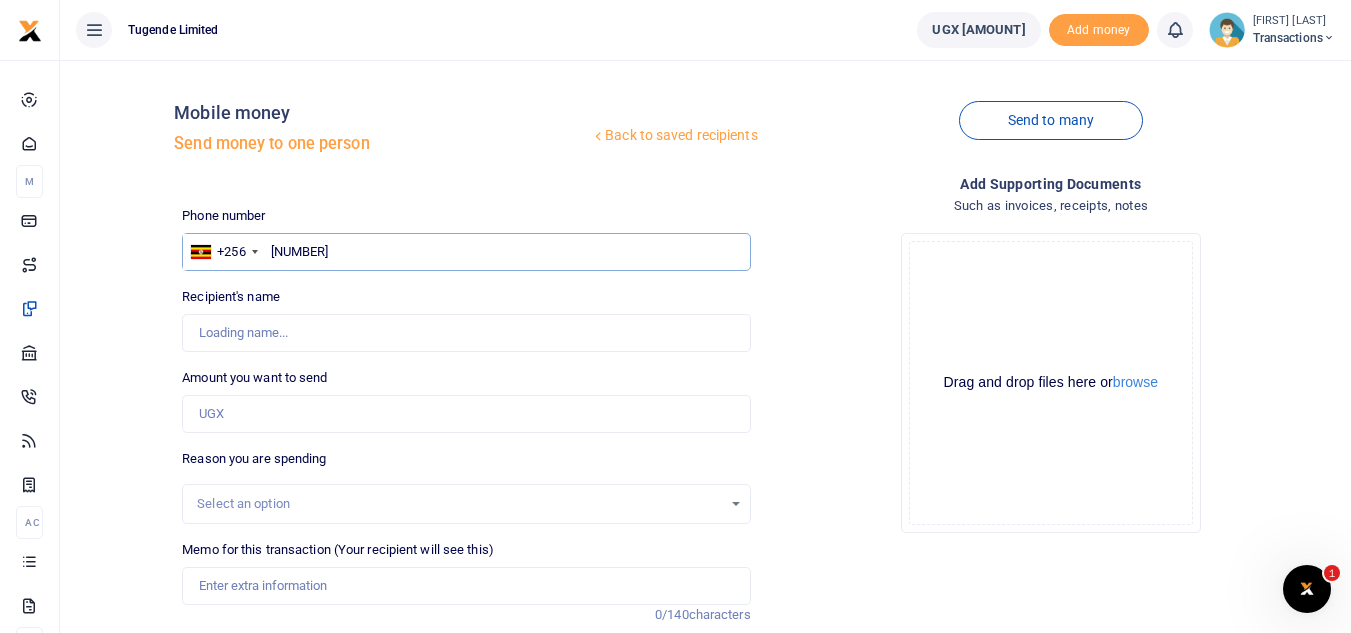 type on "750523153" 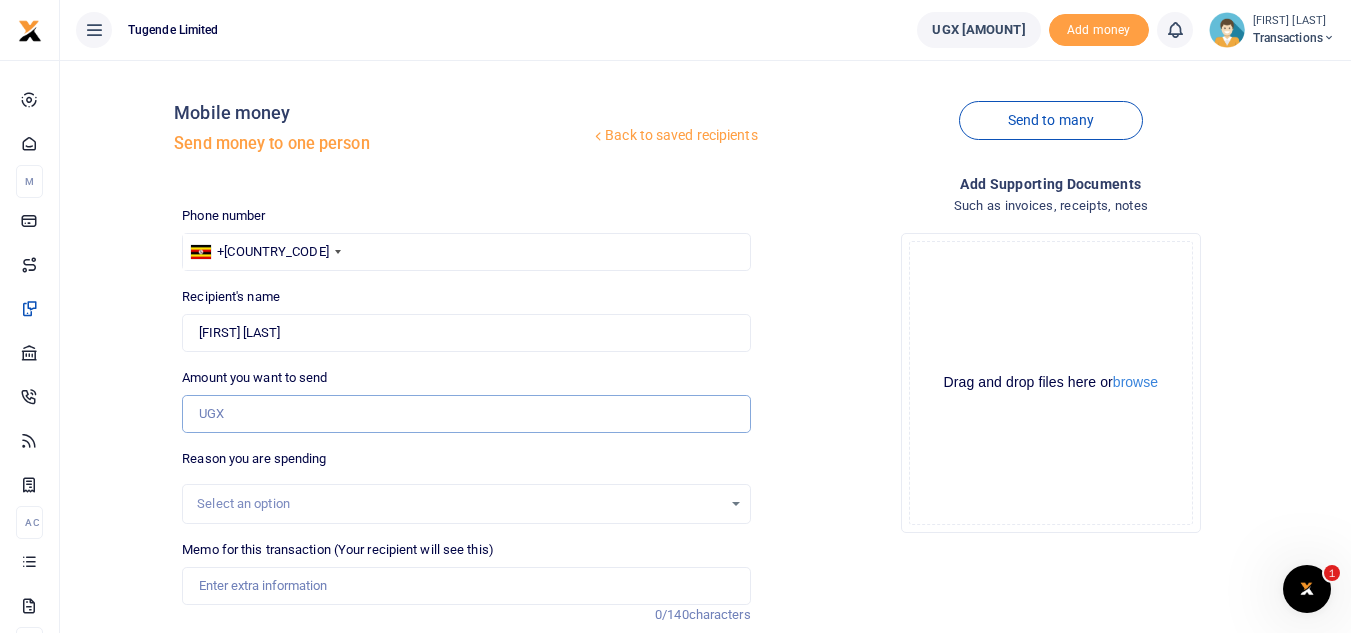 click on "Amount you want to send" at bounding box center [466, 414] 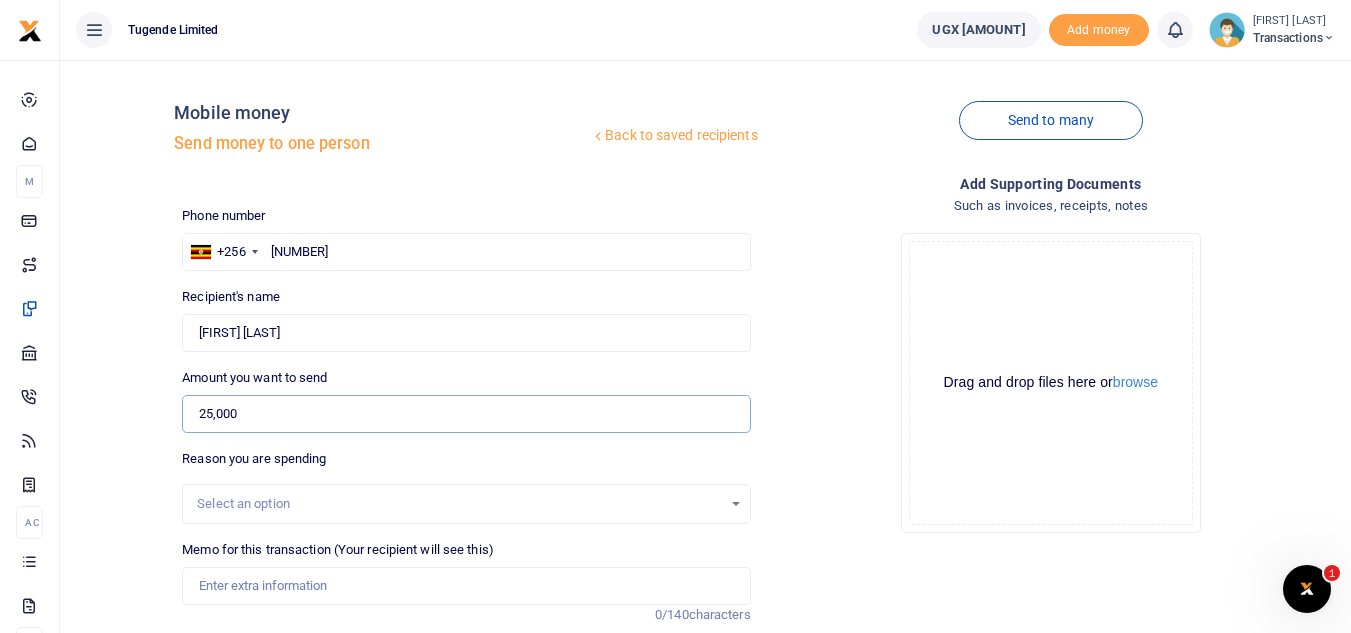 type on "25,000" 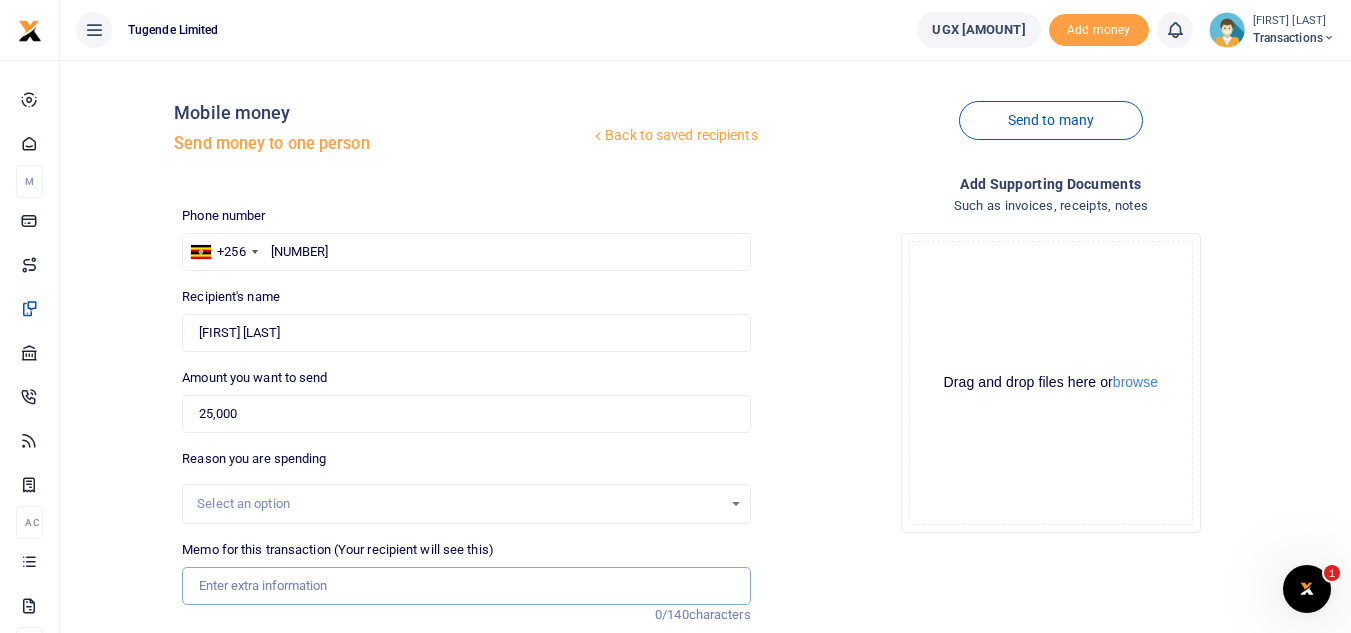 click on "Memo for this transaction (Your recipient will see this)" at bounding box center (466, 586) 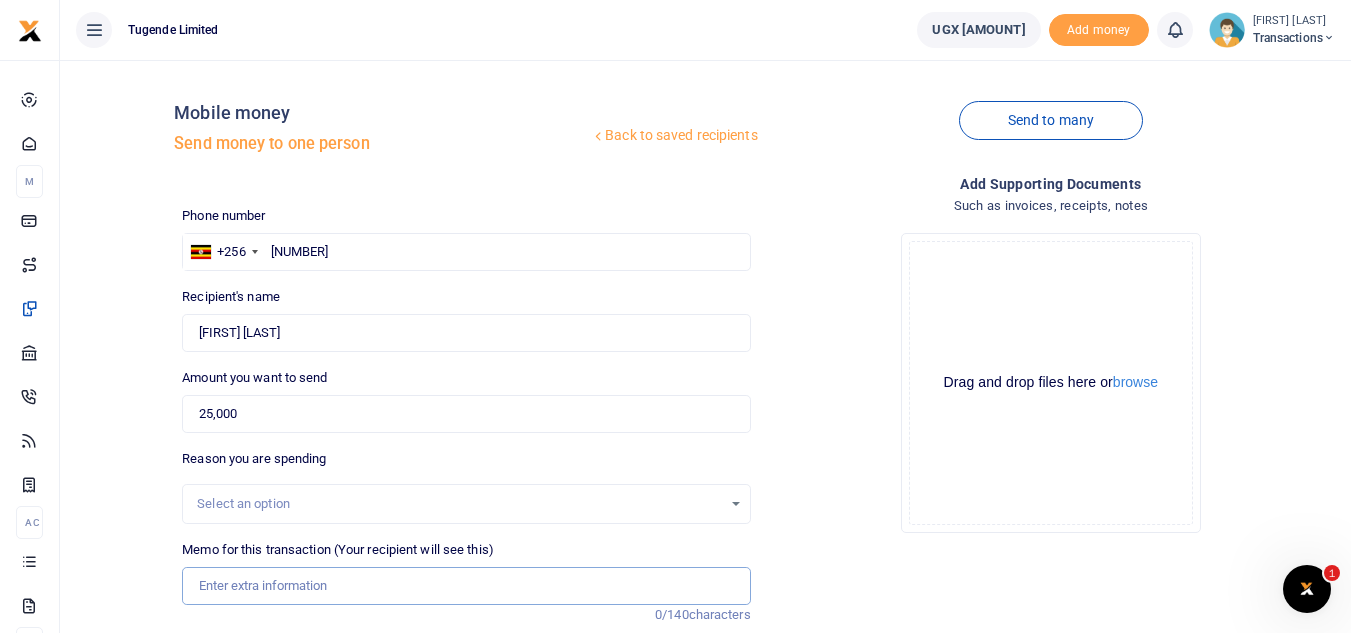 paste on "UGA441X" 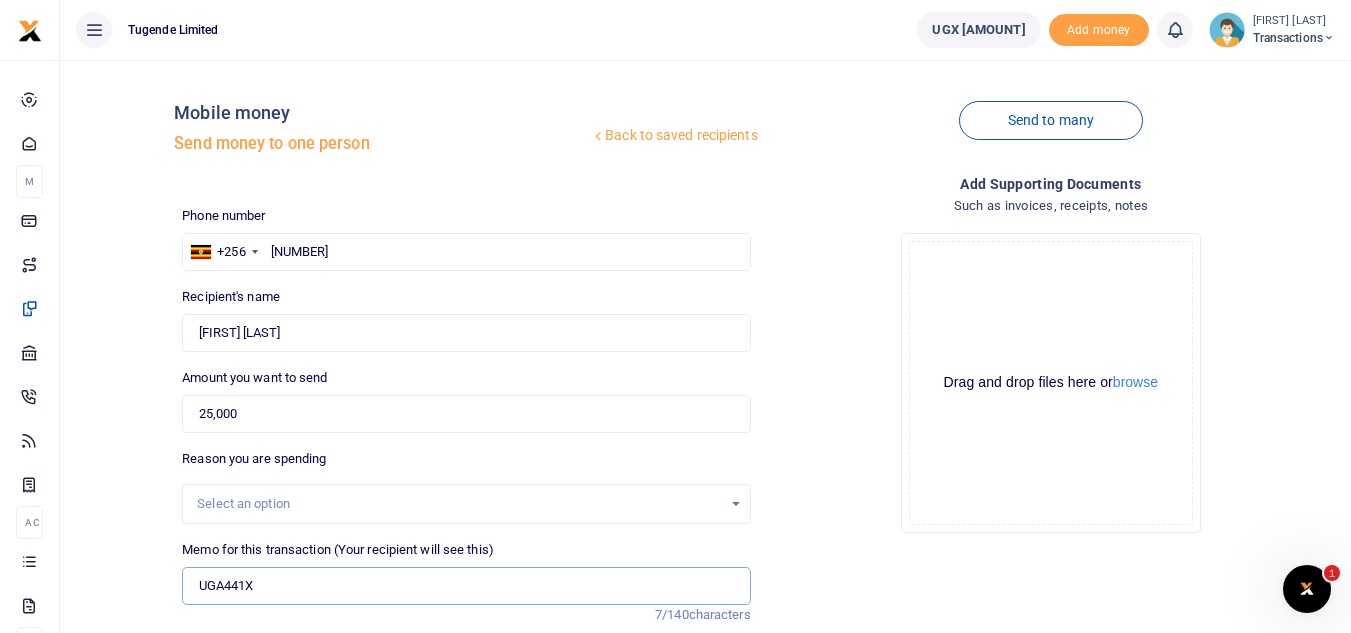 type on "UGA441X" 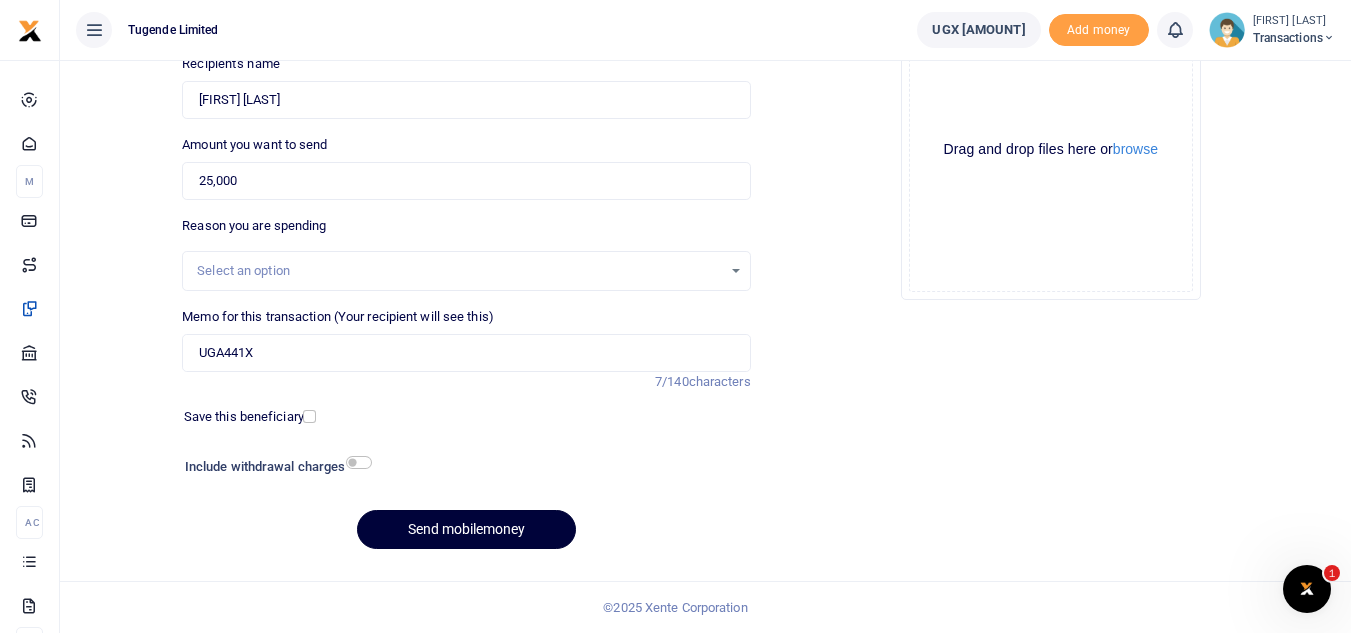 click on "Send mobilemoney" at bounding box center (466, 529) 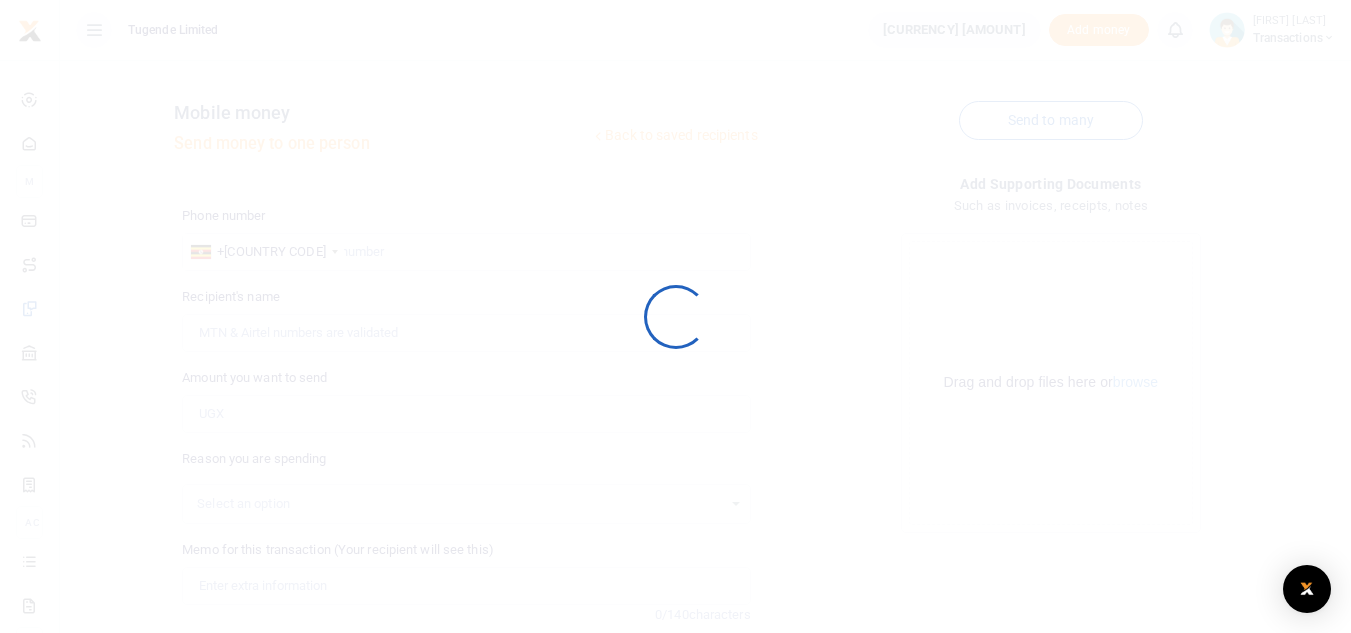 scroll, scrollTop: 233, scrollLeft: 0, axis: vertical 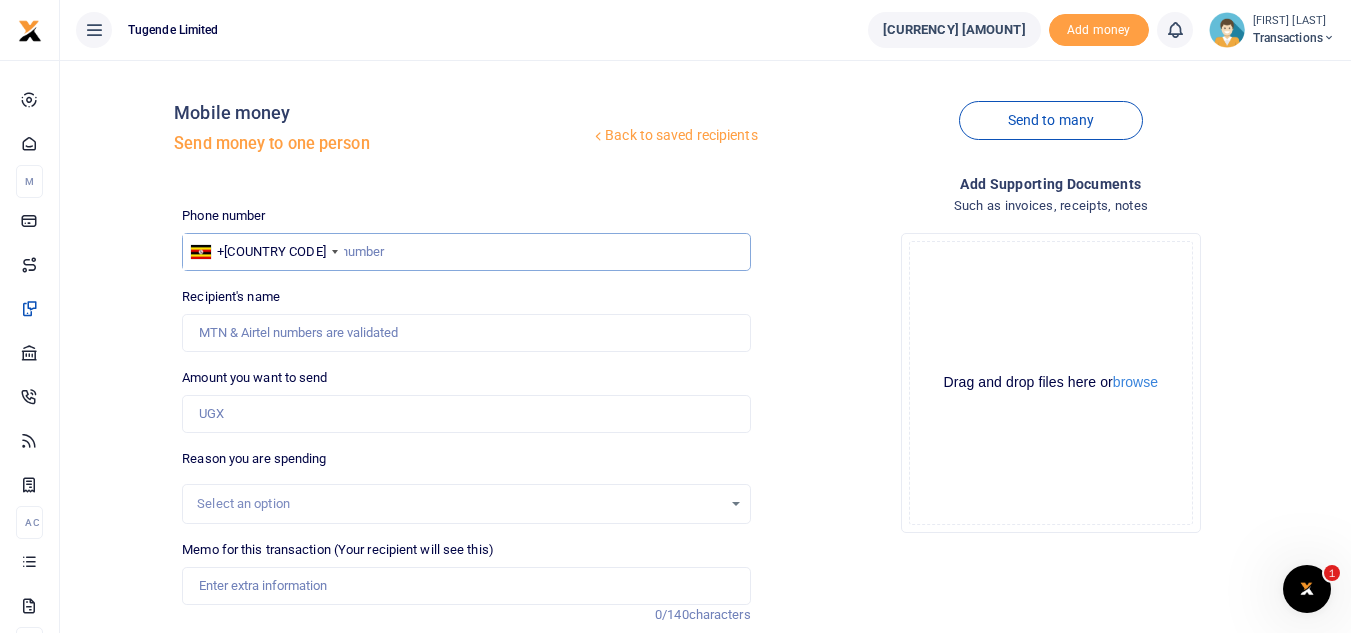 click at bounding box center [466, 252] 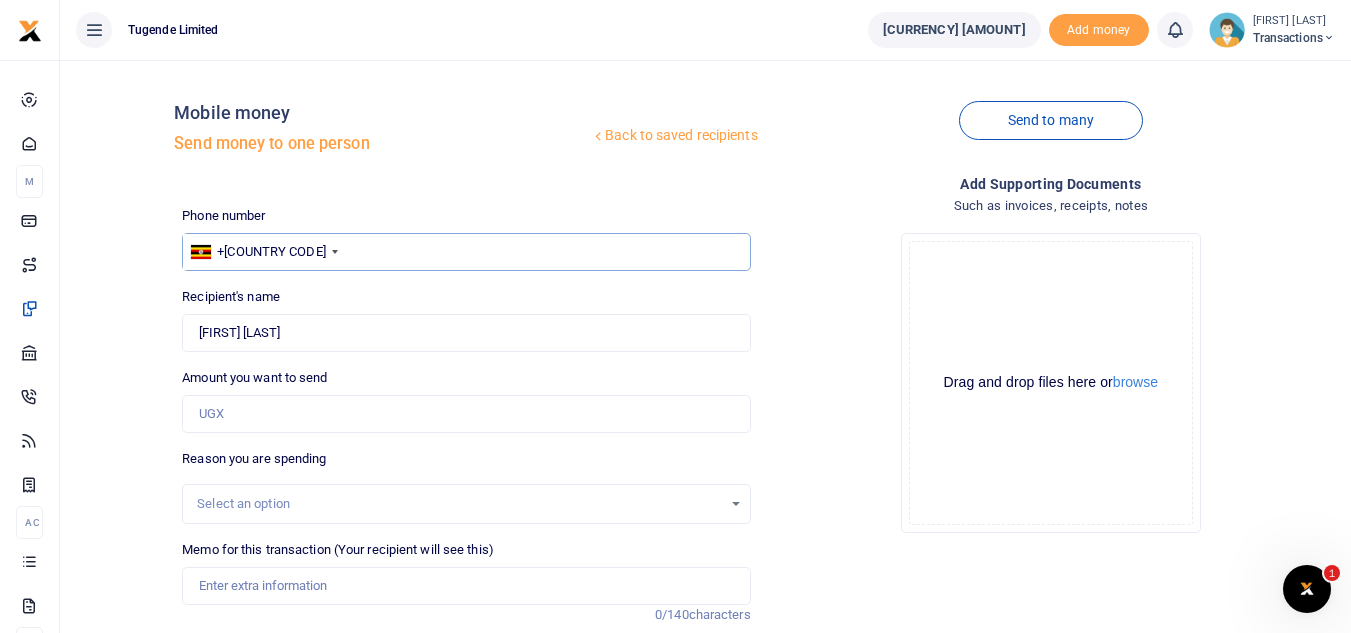 type on "775987196" 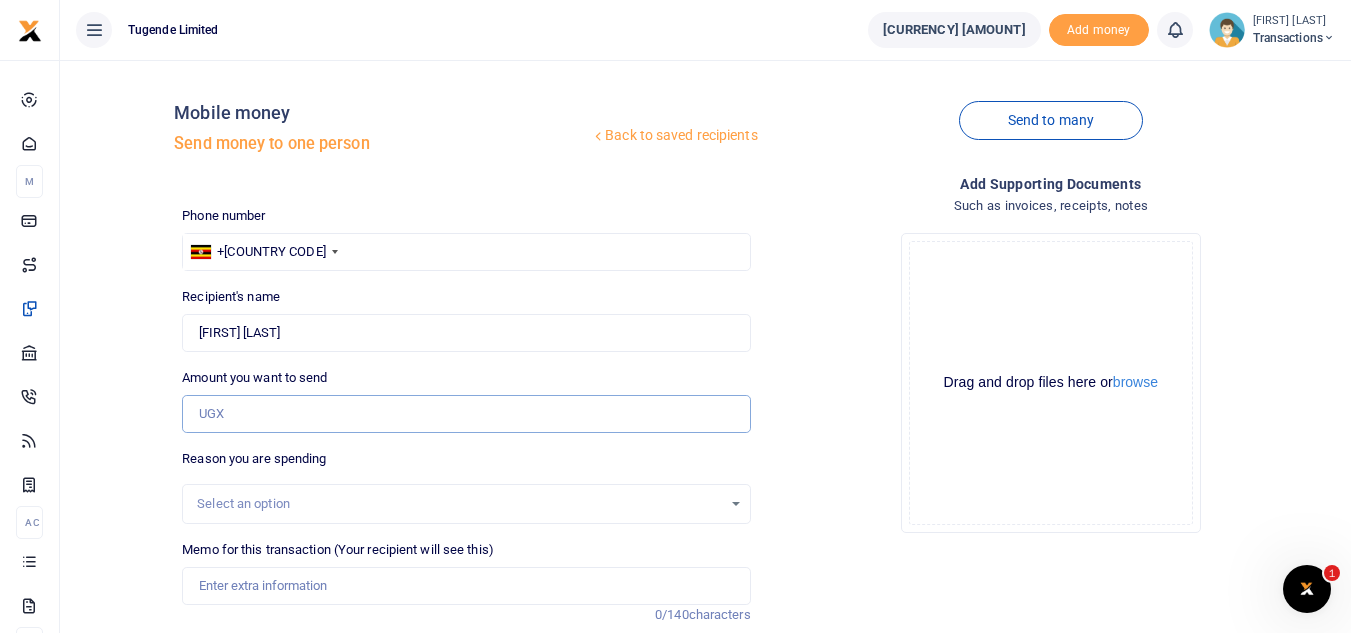 click on "Amount you want to send" at bounding box center (466, 414) 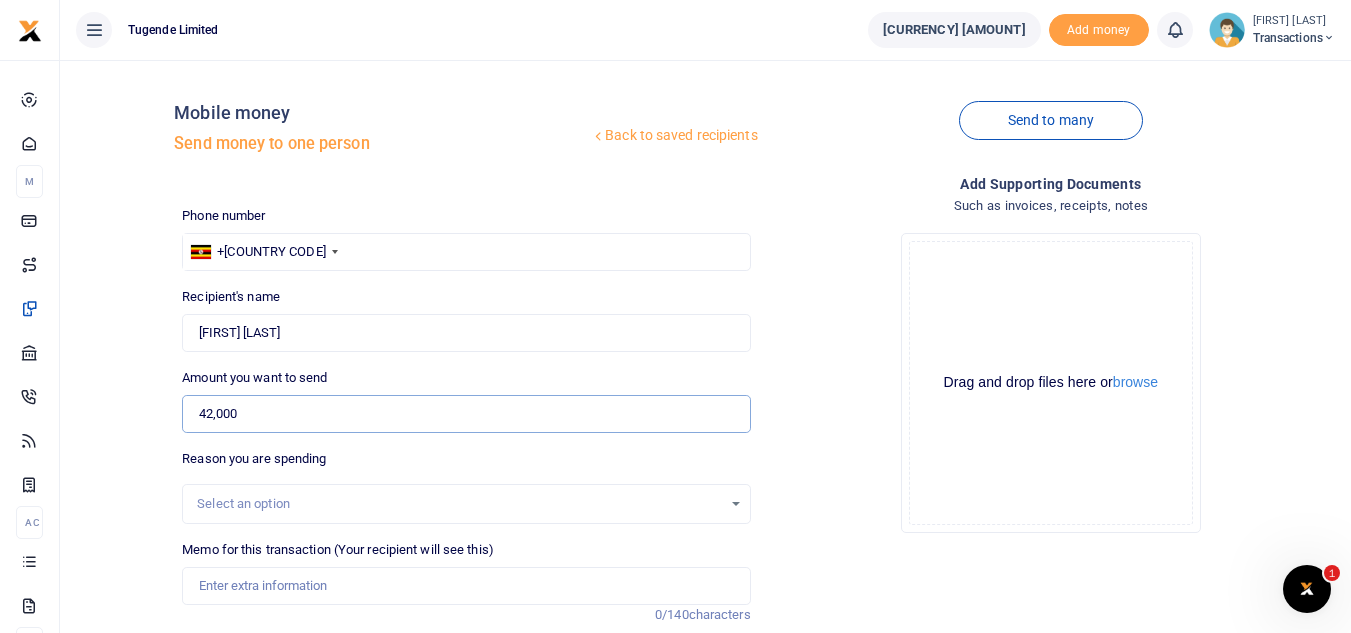 type on "42,000" 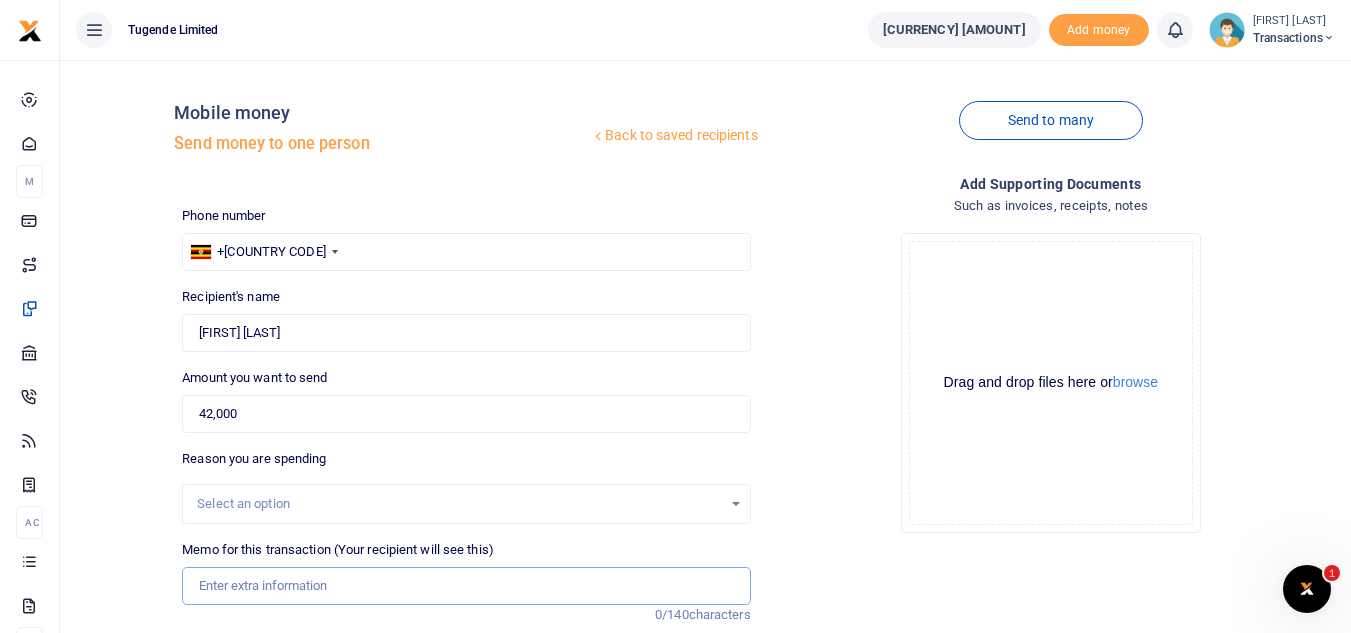 click on "Memo for this transaction (Your recipient will see this)" at bounding box center (466, 586) 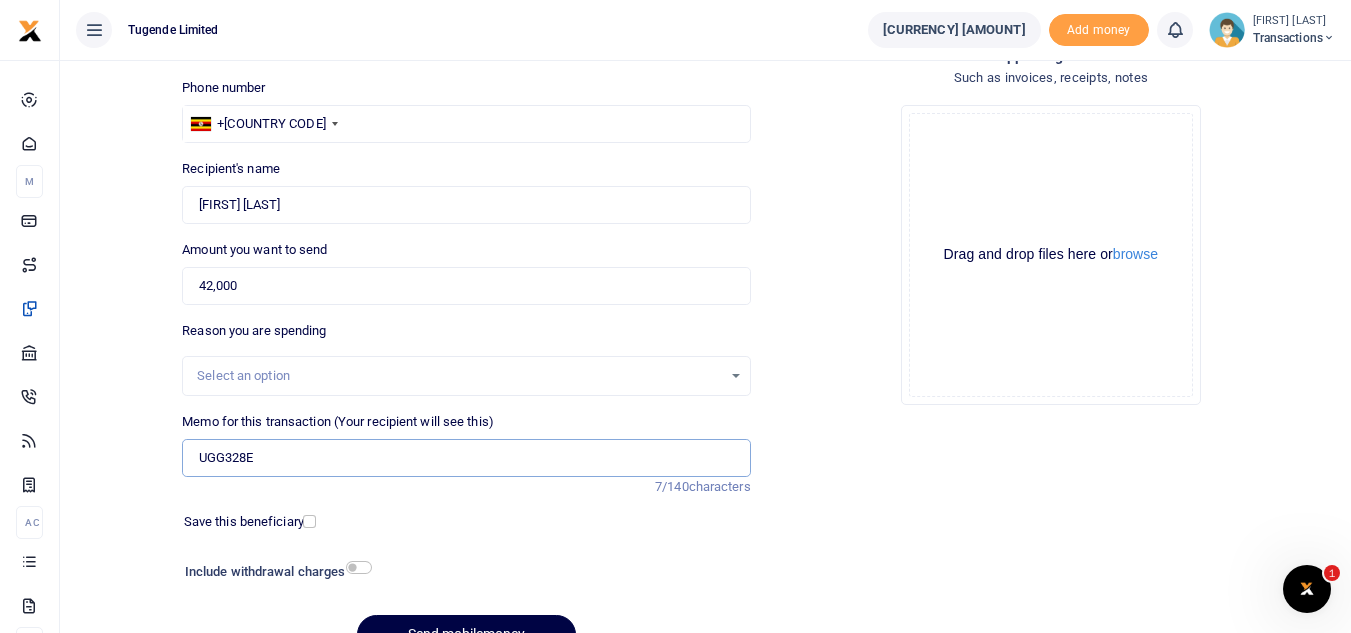 scroll, scrollTop: 131, scrollLeft: 0, axis: vertical 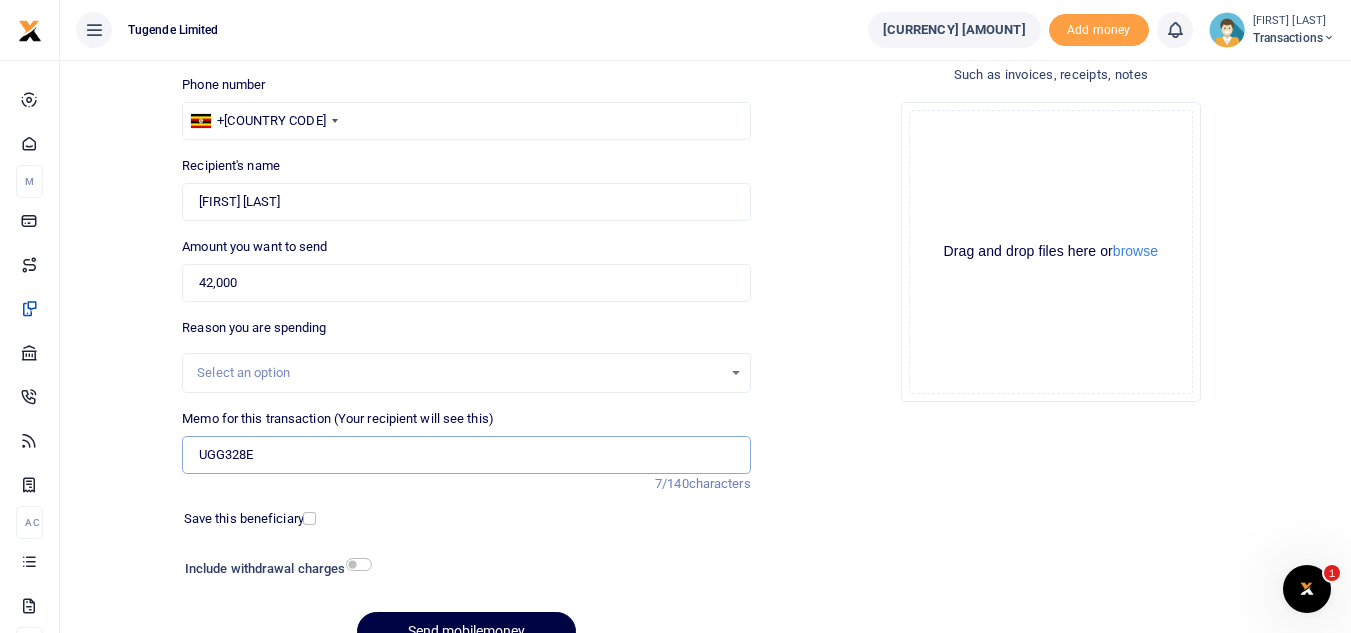 type on "UGG328E" 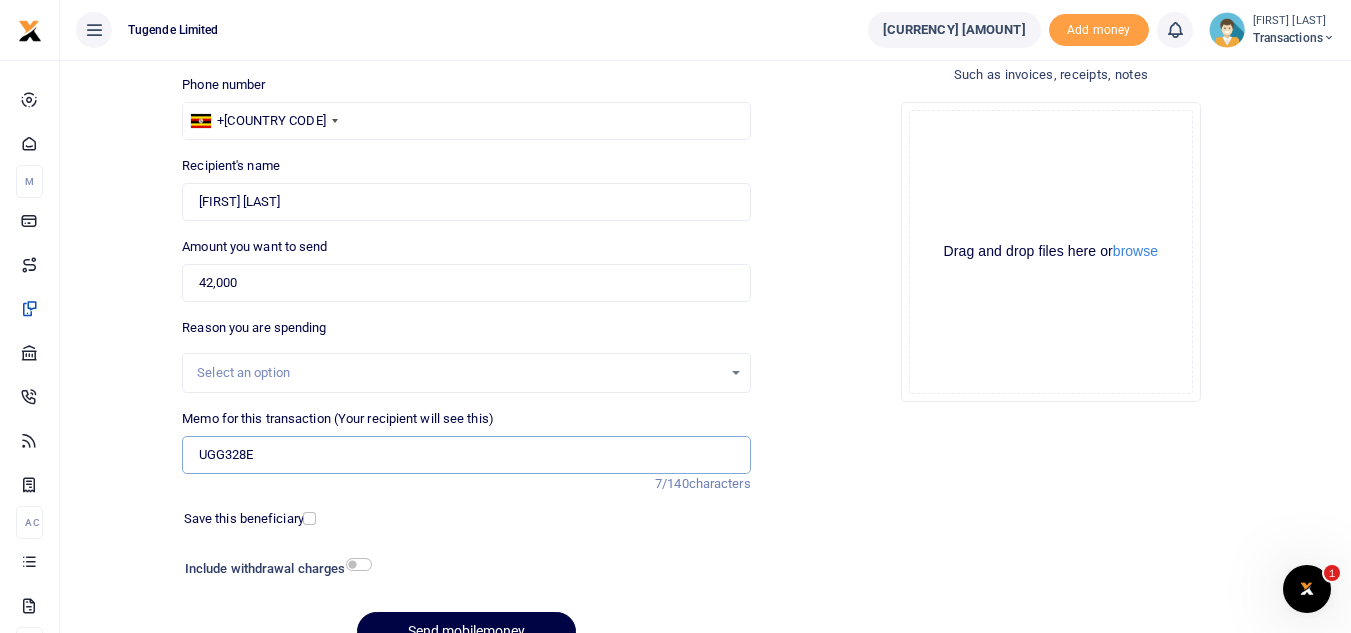 scroll, scrollTop: 233, scrollLeft: 0, axis: vertical 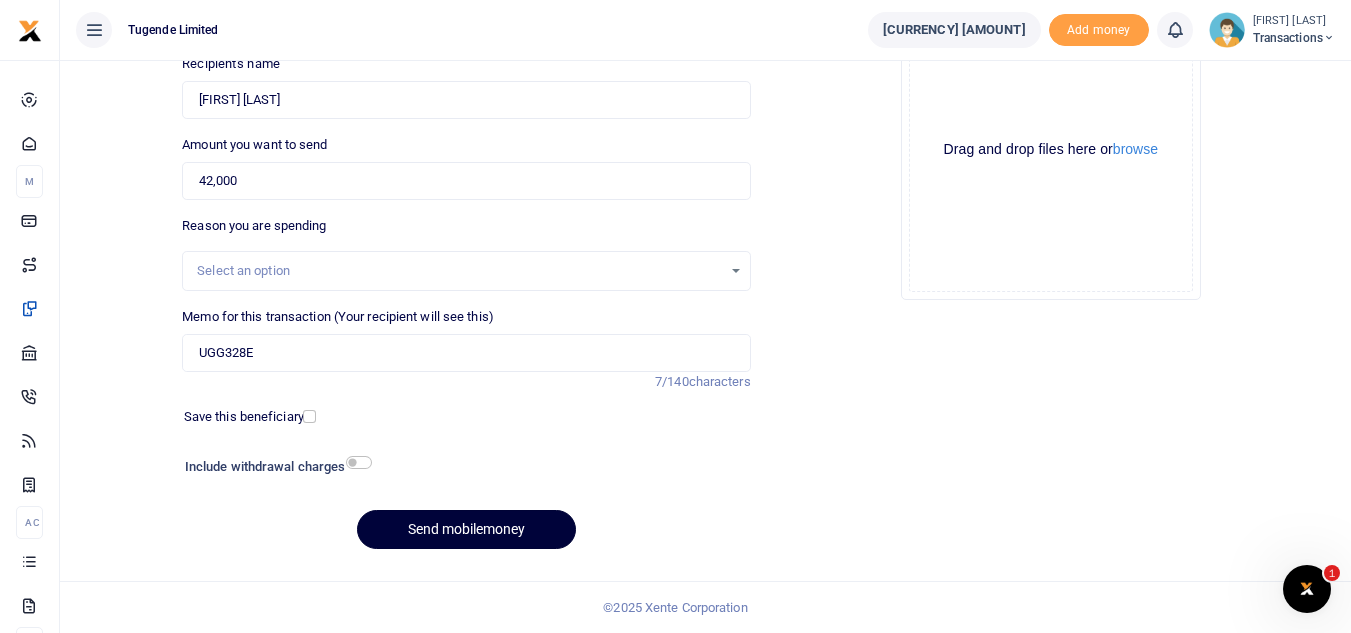 click on "Send mobilemoney" at bounding box center [466, 529] 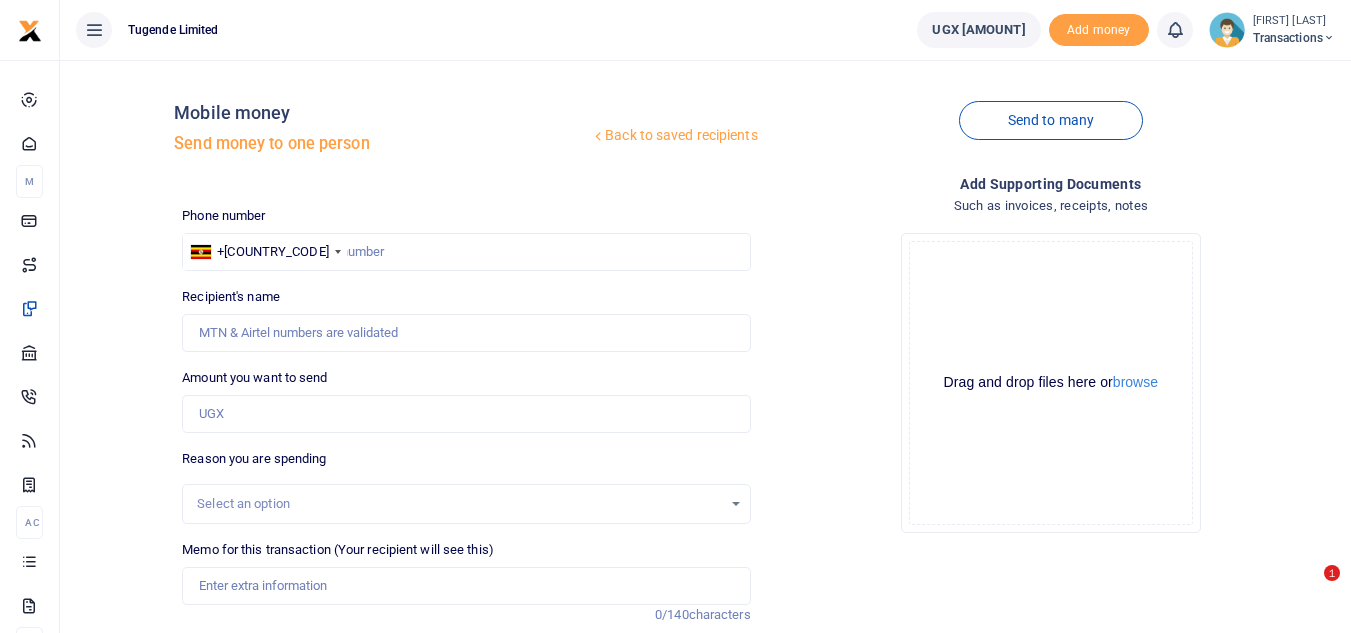 scroll, scrollTop: 233, scrollLeft: 0, axis: vertical 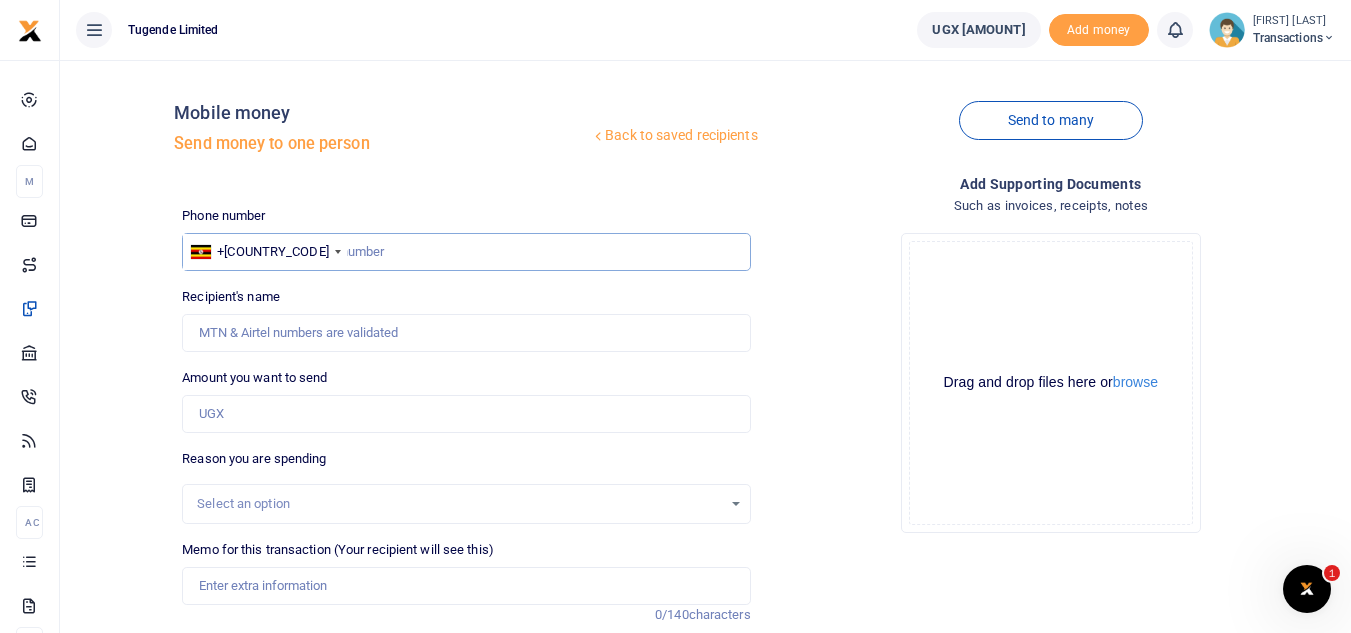 click at bounding box center [466, 252] 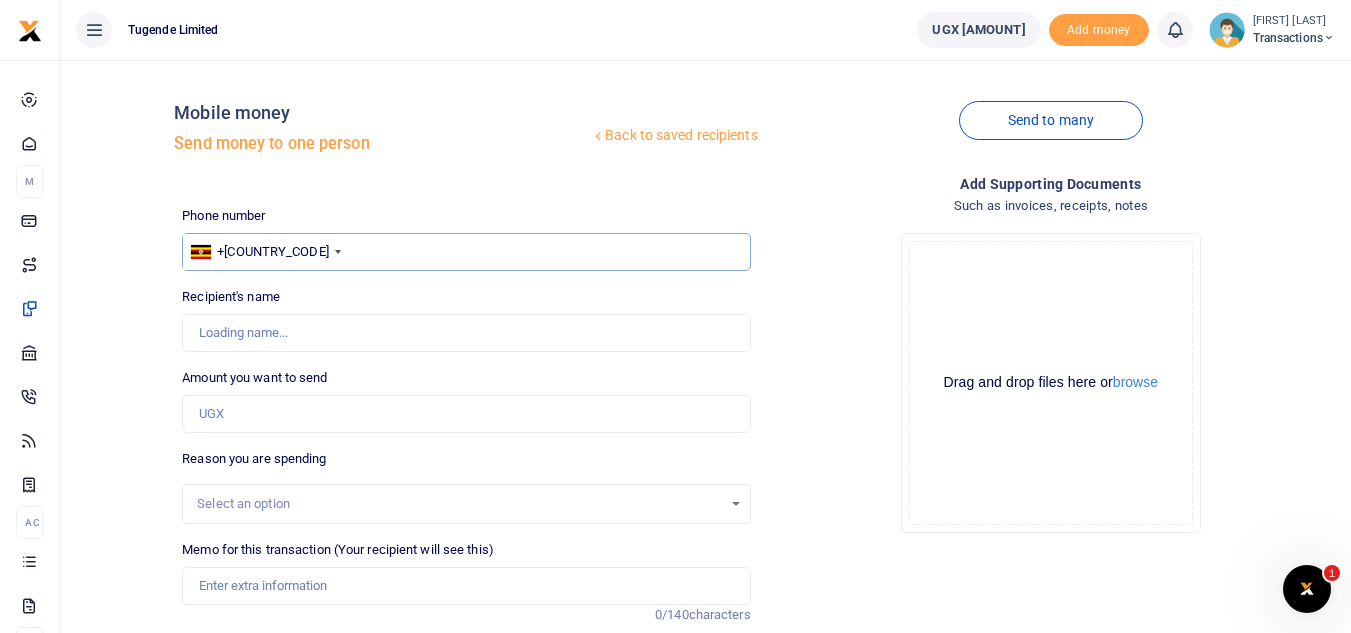 type on "752419825" 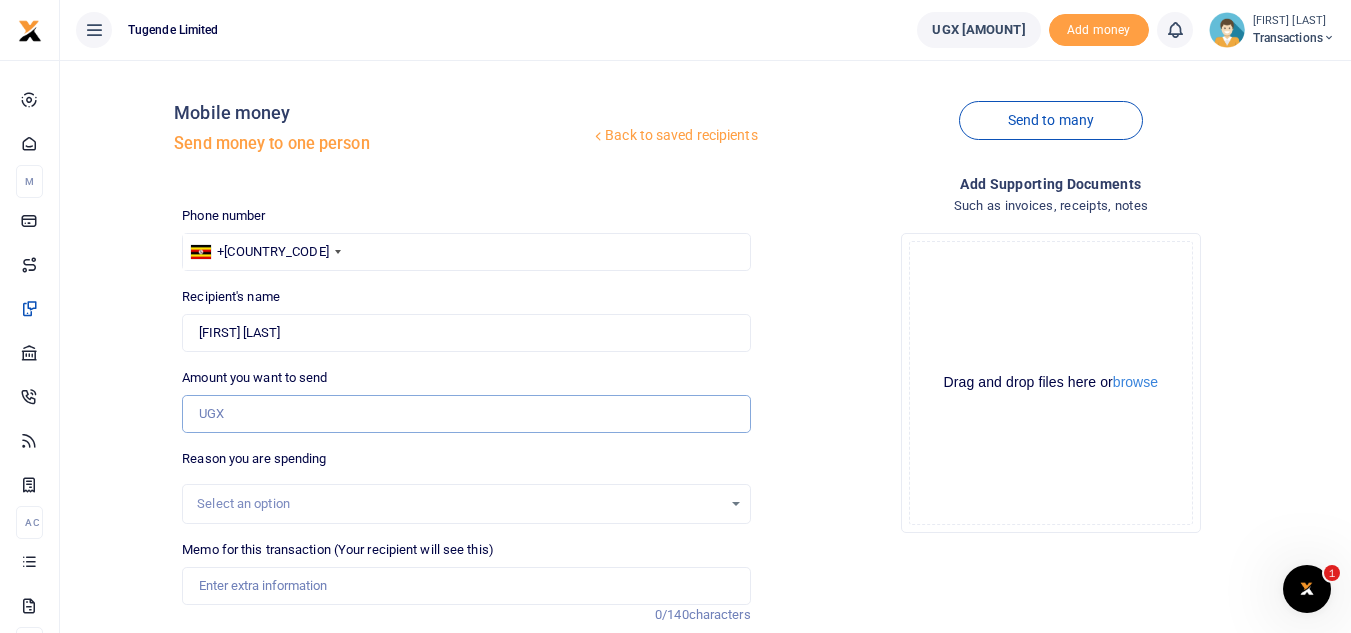 click on "Amount you want to send" at bounding box center [466, 414] 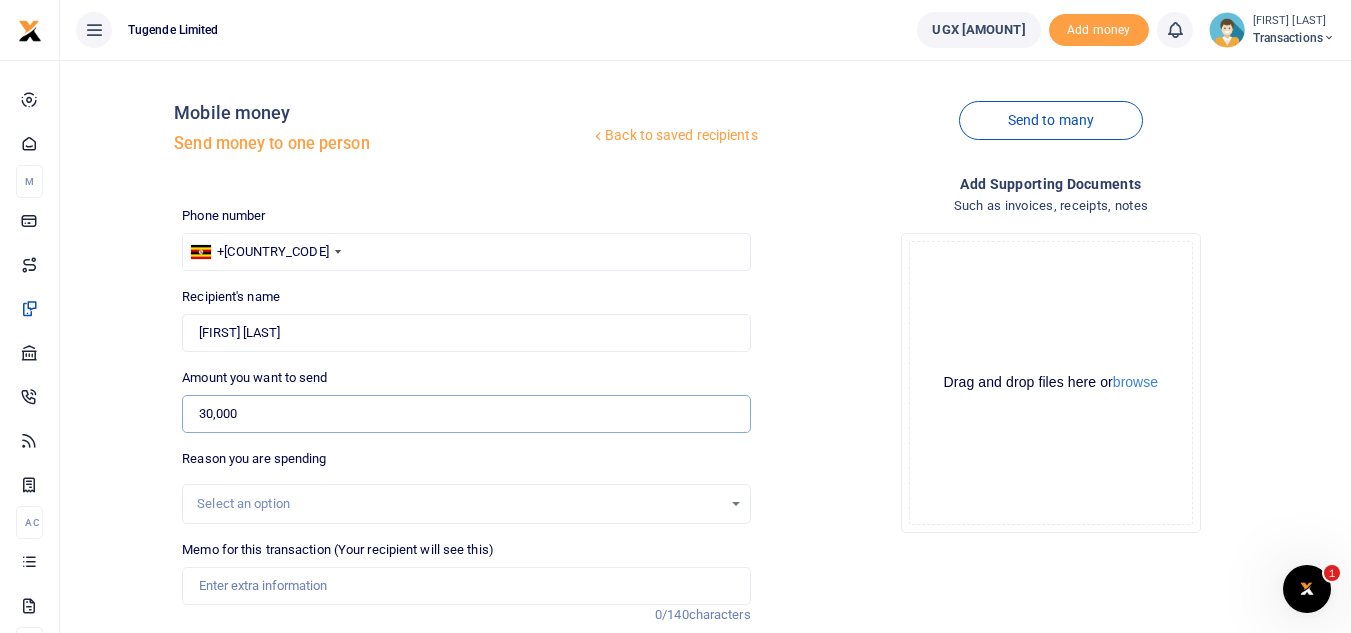type on "30,000" 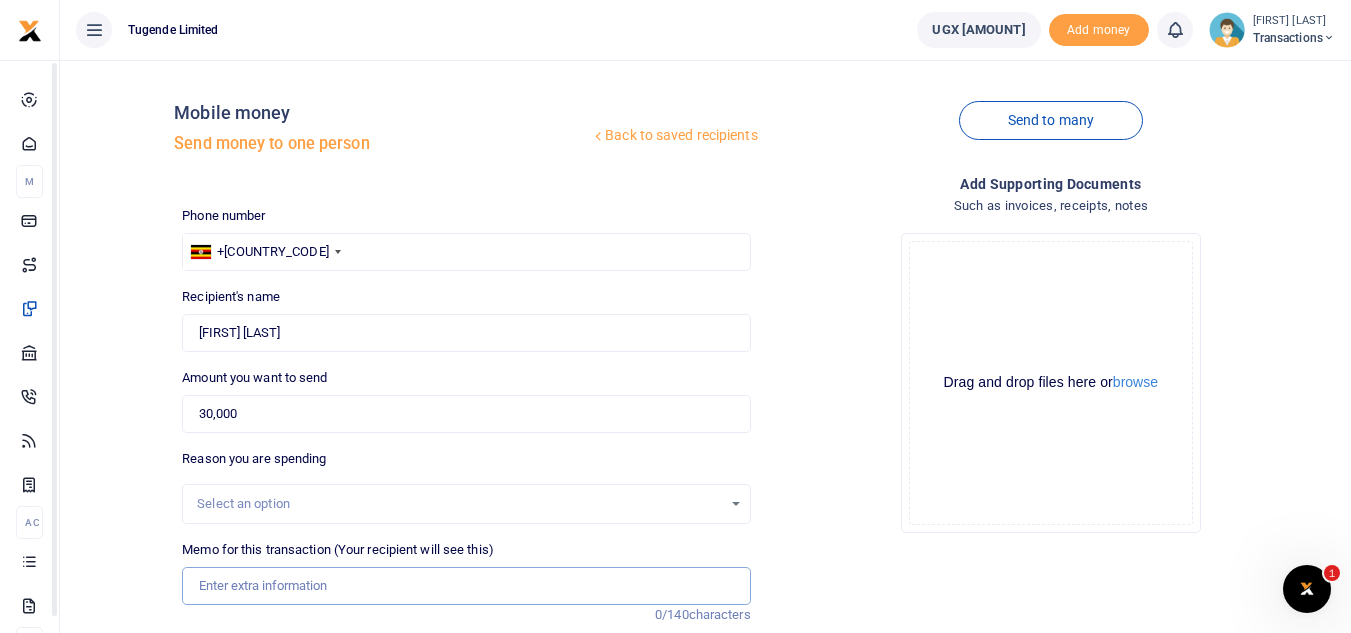click on "Memo for this transaction (Your recipient will see this)" at bounding box center (466, 586) 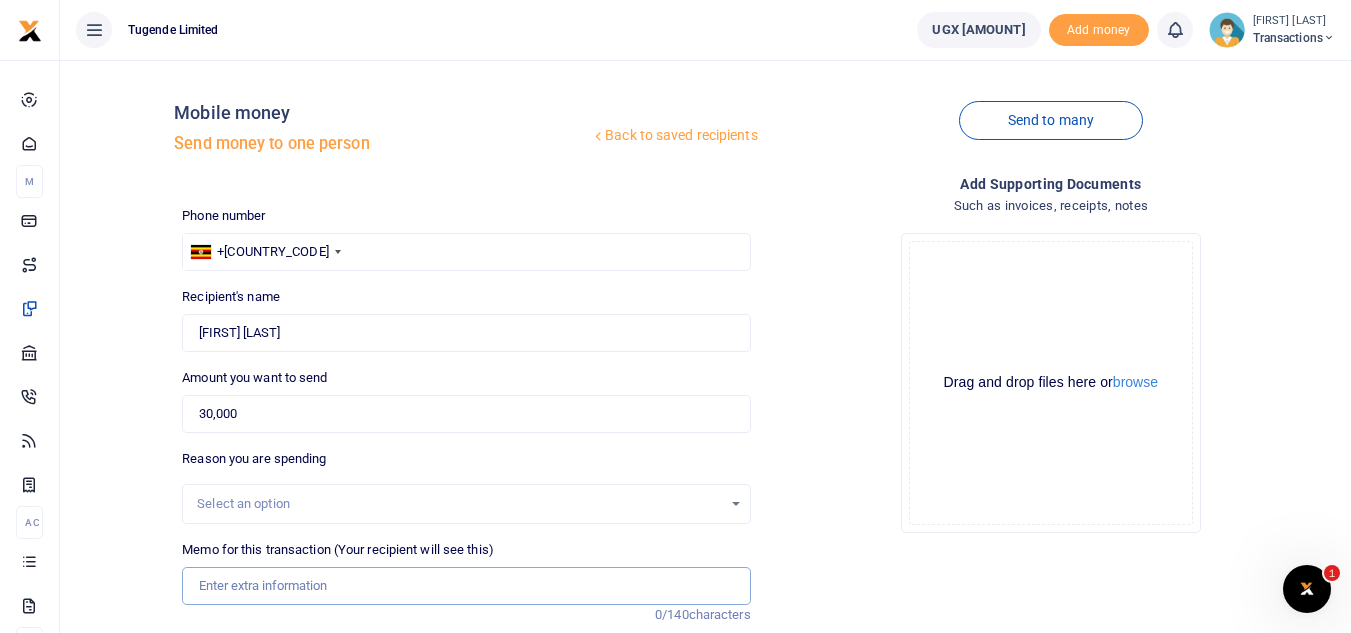 paste on "UGD537R" 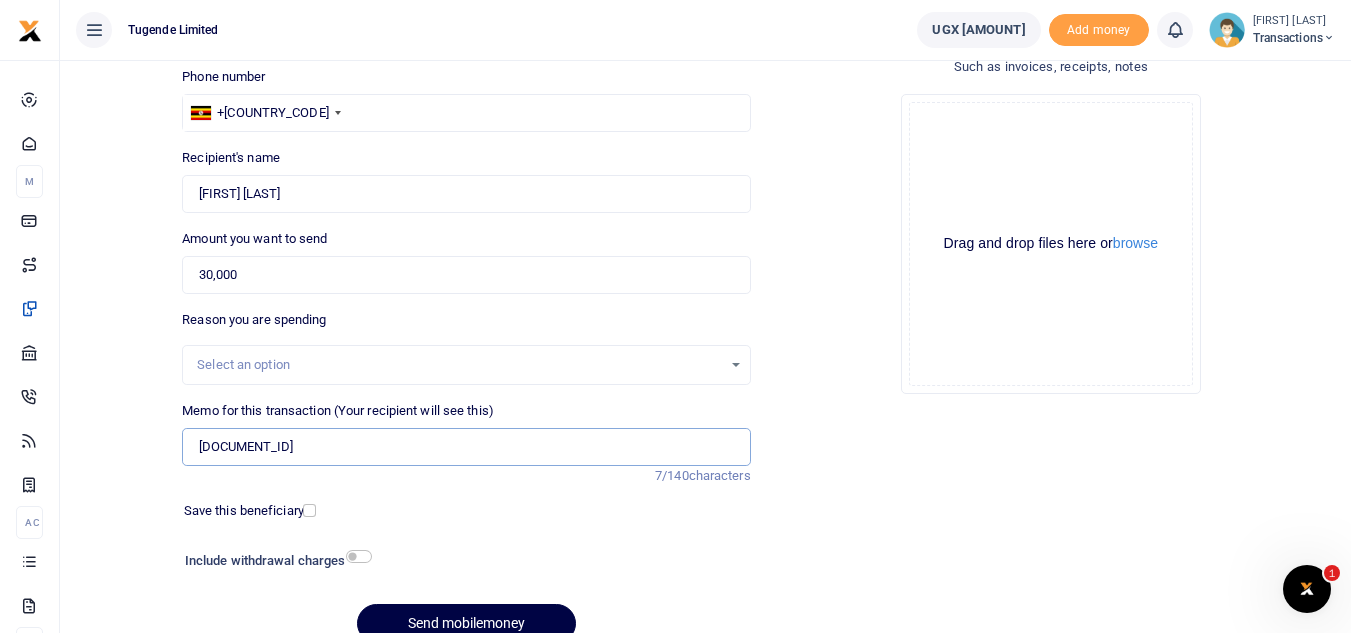 scroll, scrollTop: 233, scrollLeft: 0, axis: vertical 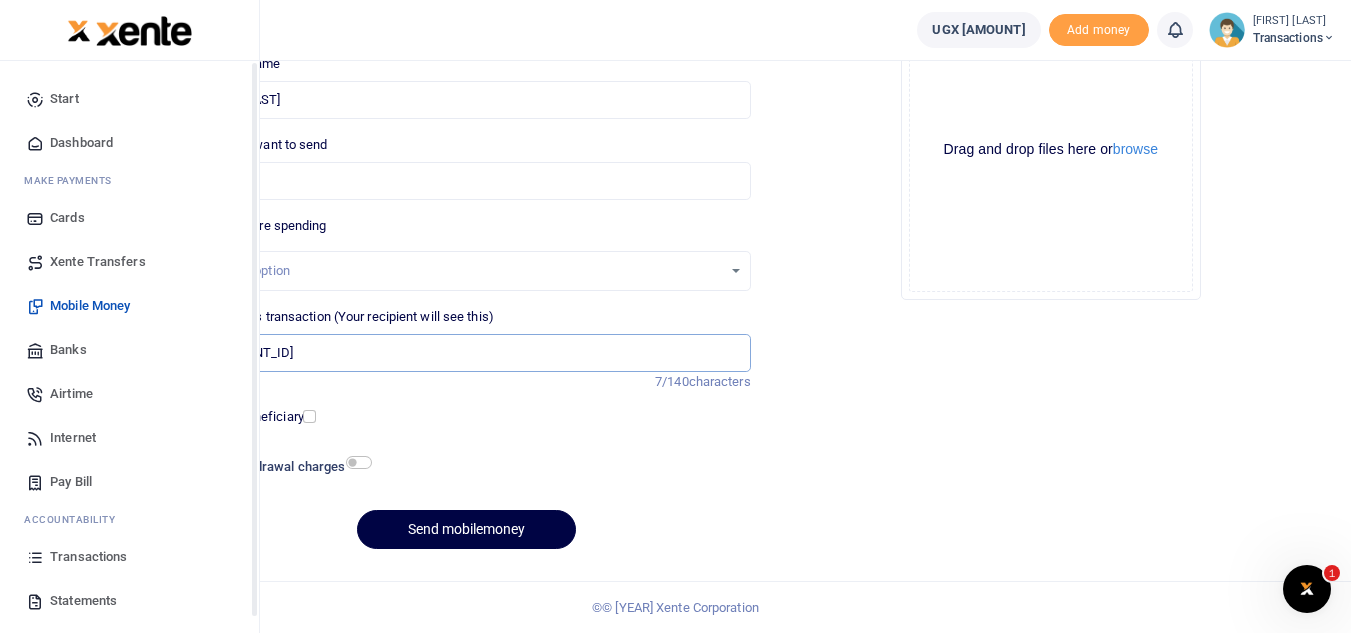 type on "UGD537R" 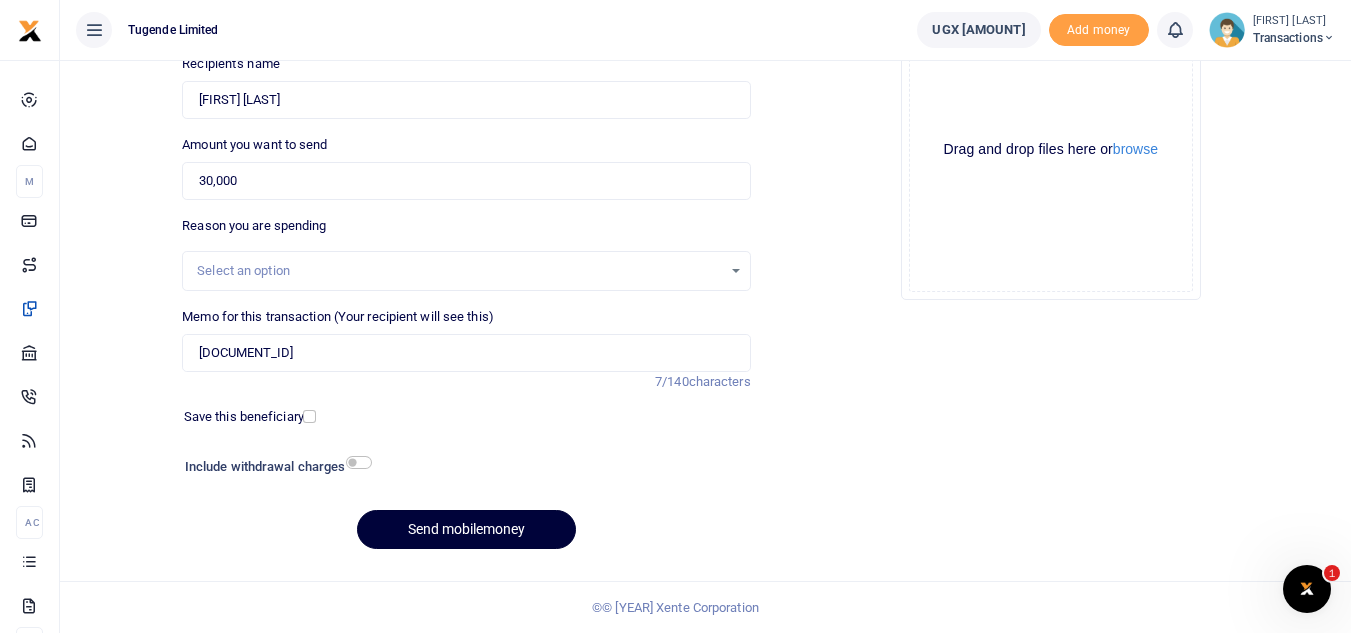 click on "Send mobilemoney" at bounding box center [466, 529] 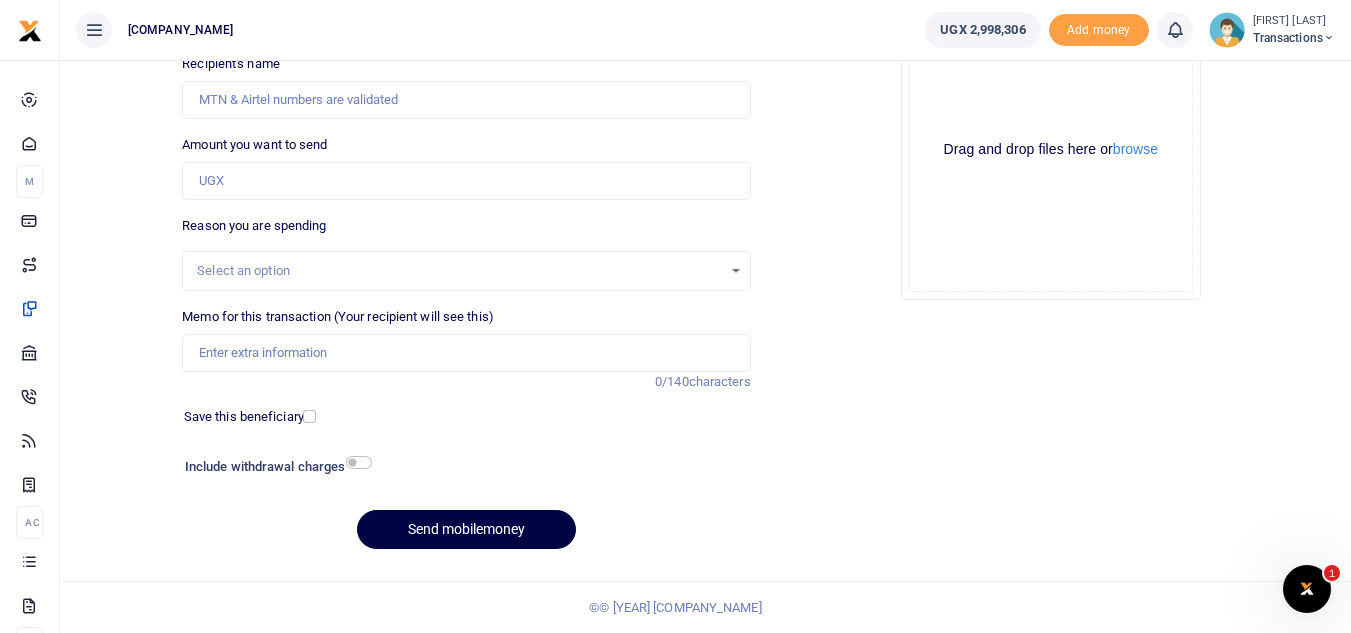 scroll, scrollTop: 0, scrollLeft: 0, axis: both 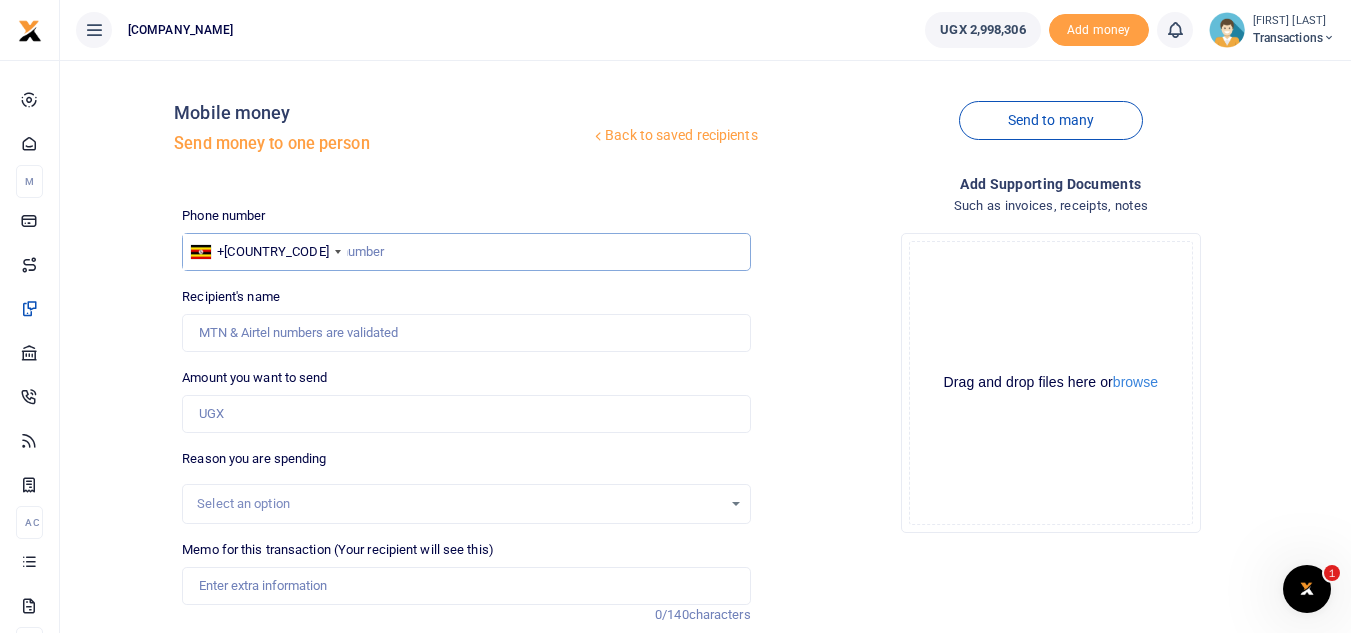 click at bounding box center (466, 252) 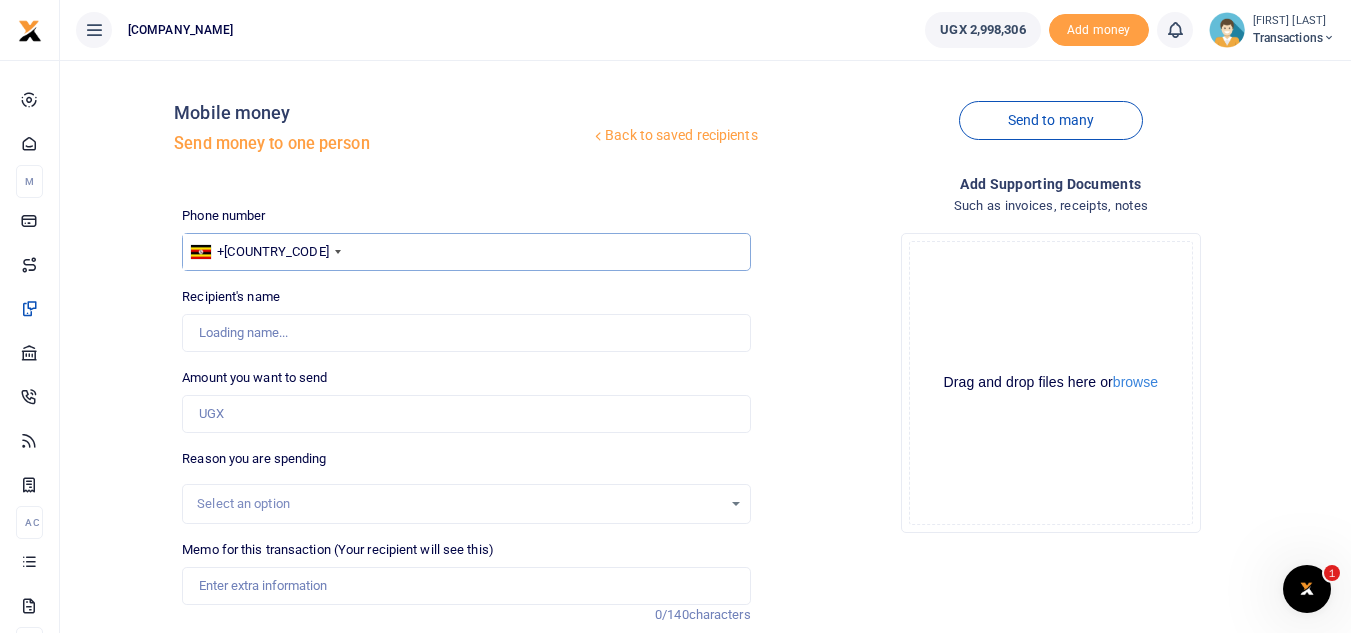 type on "707755340" 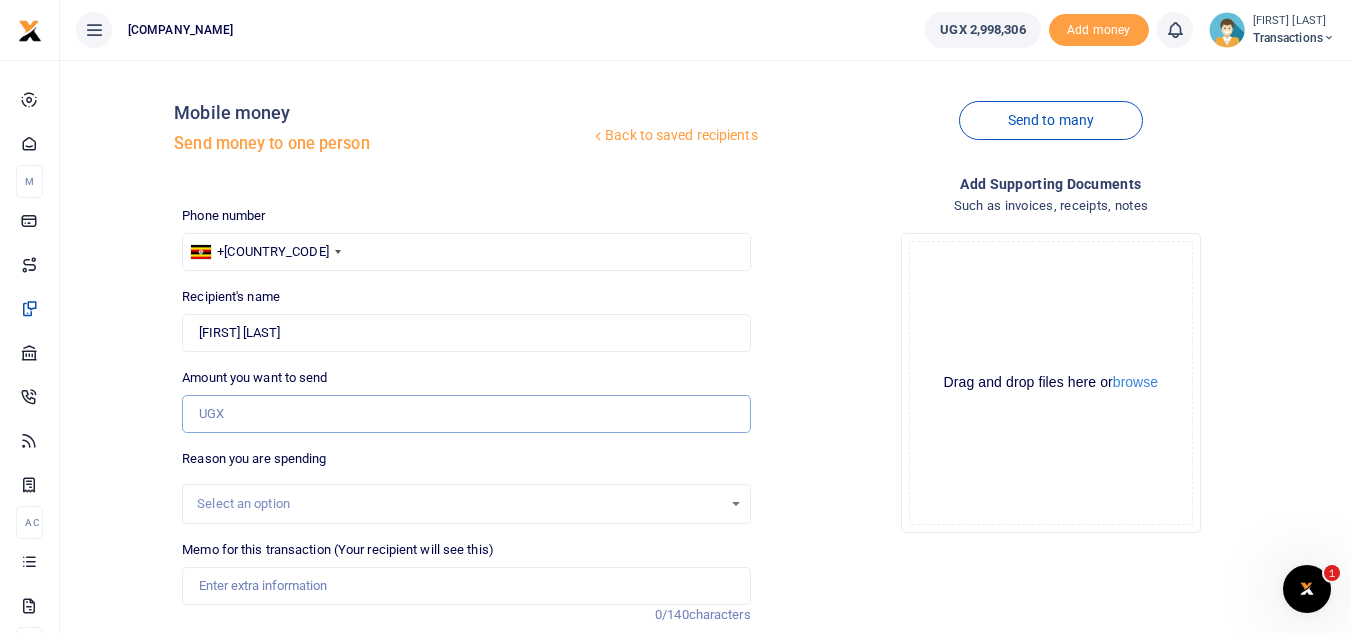 click on "Amount you want to send" at bounding box center (466, 414) 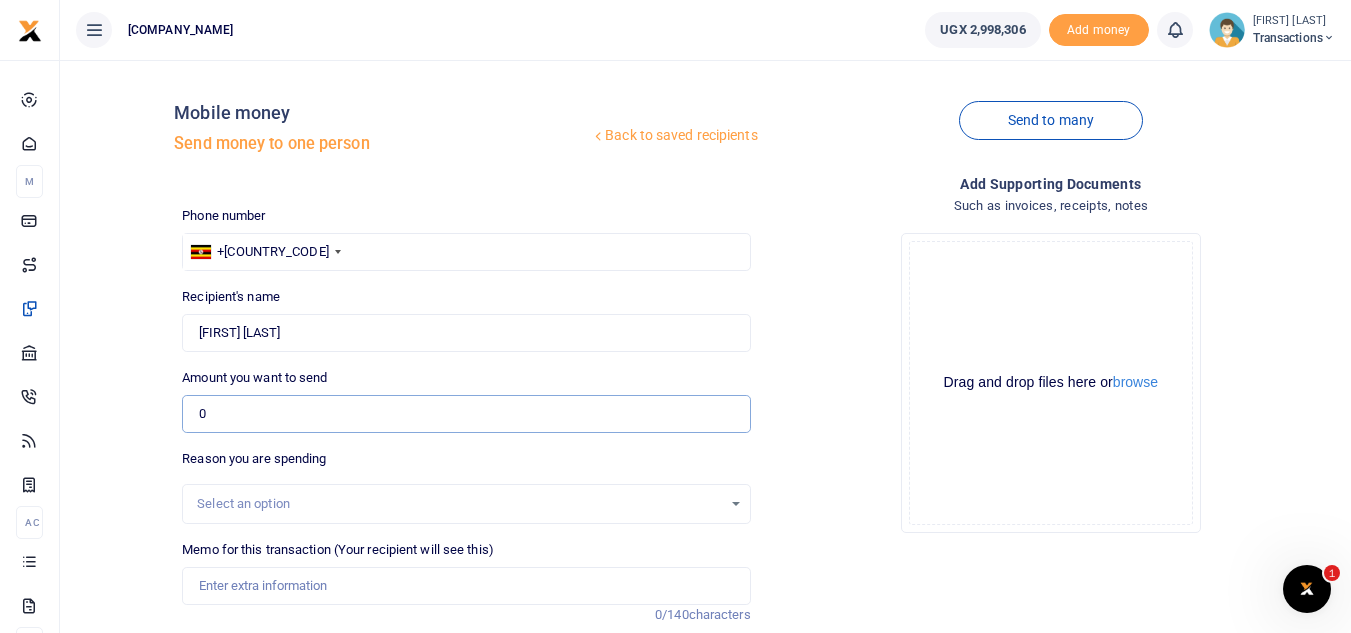 paste on "32,000" 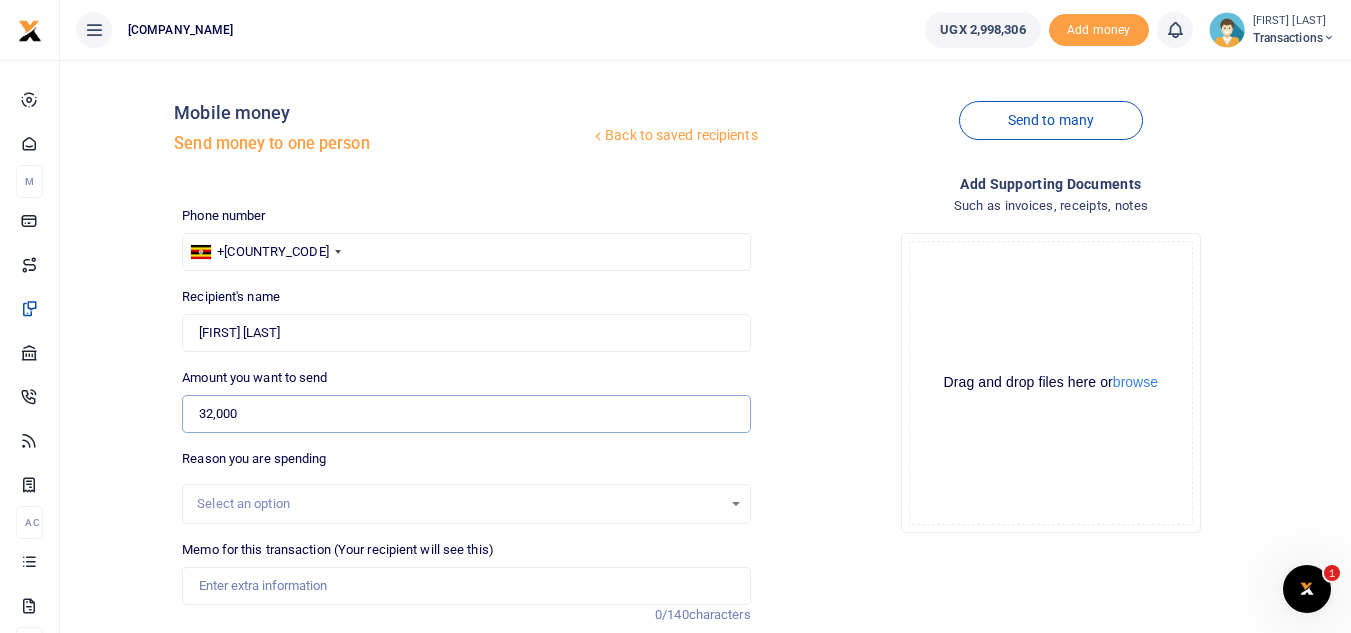type on "32,000" 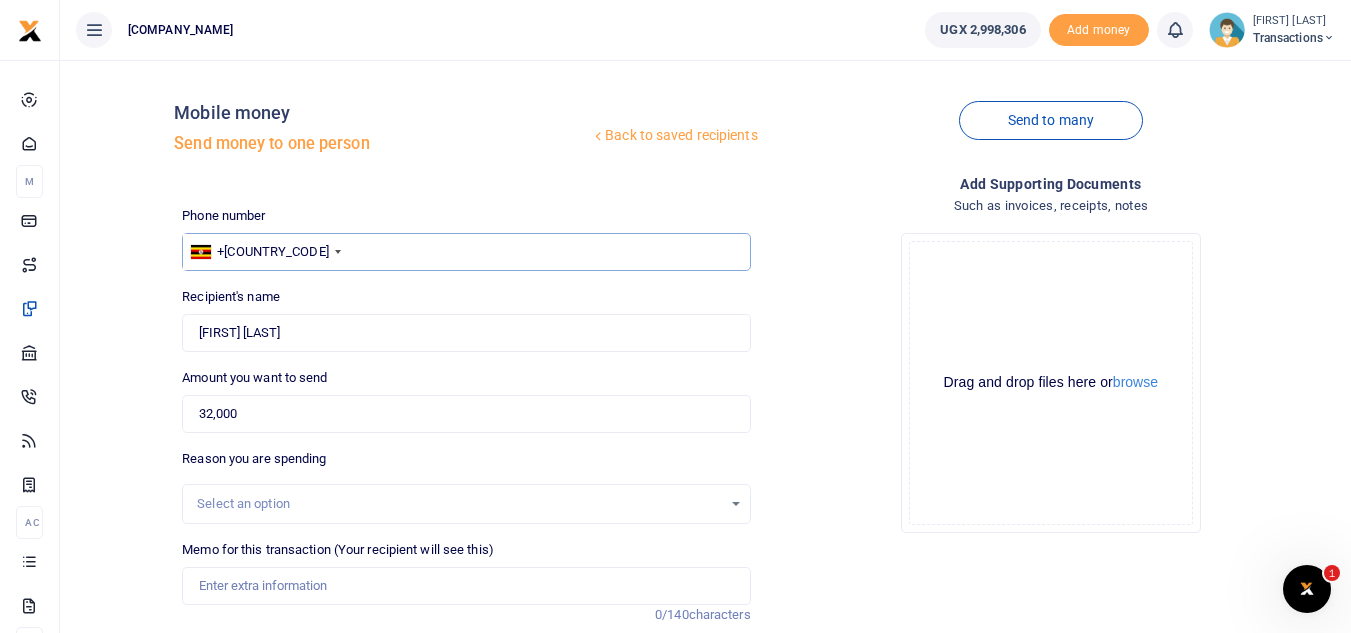 click on "707755340" at bounding box center (466, 252) 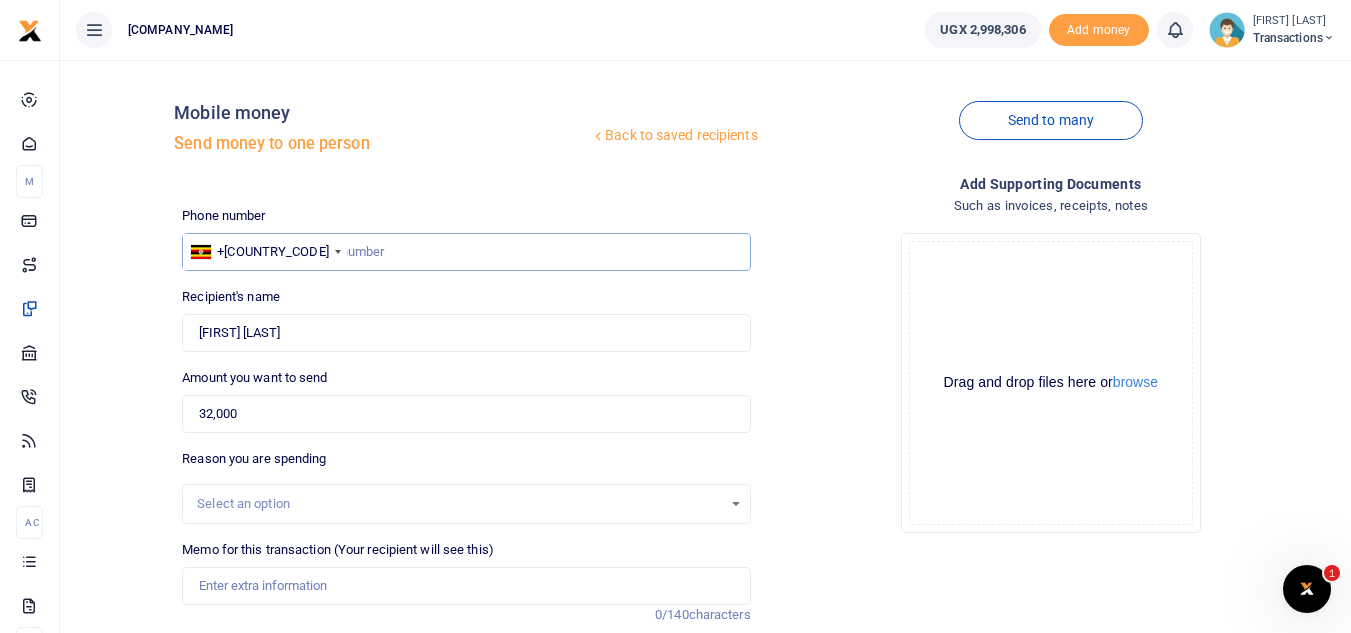 paste on "32,000" 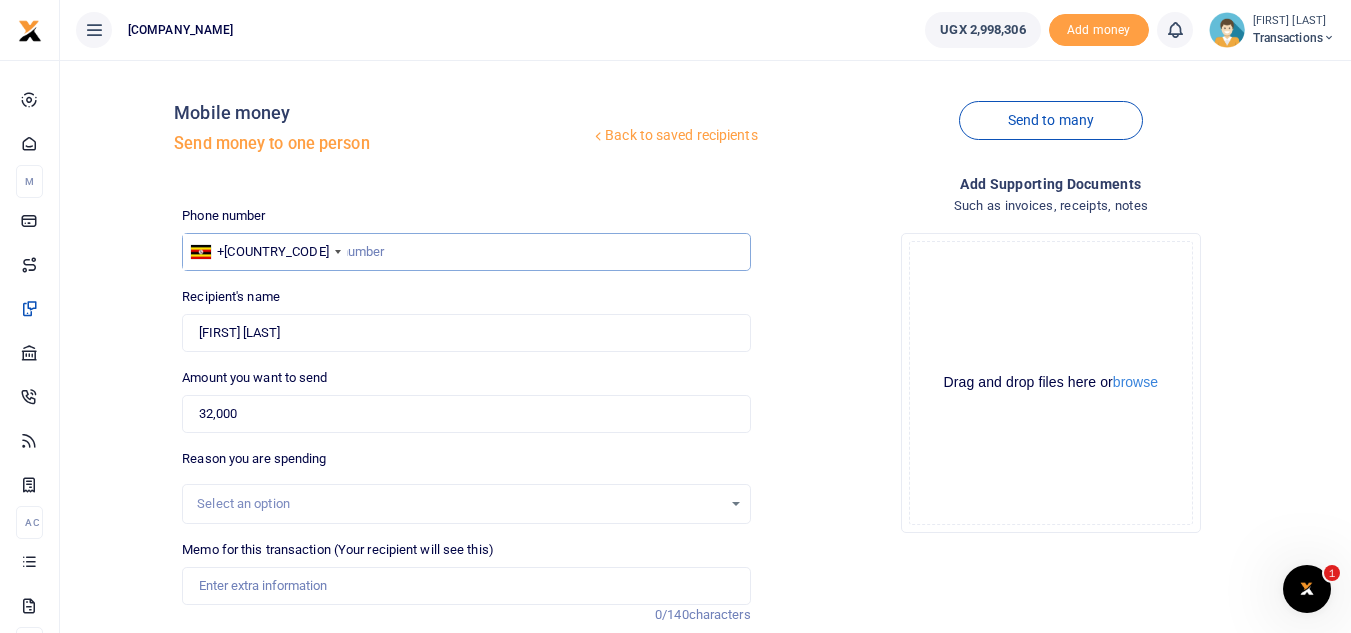 paste on "787476736" 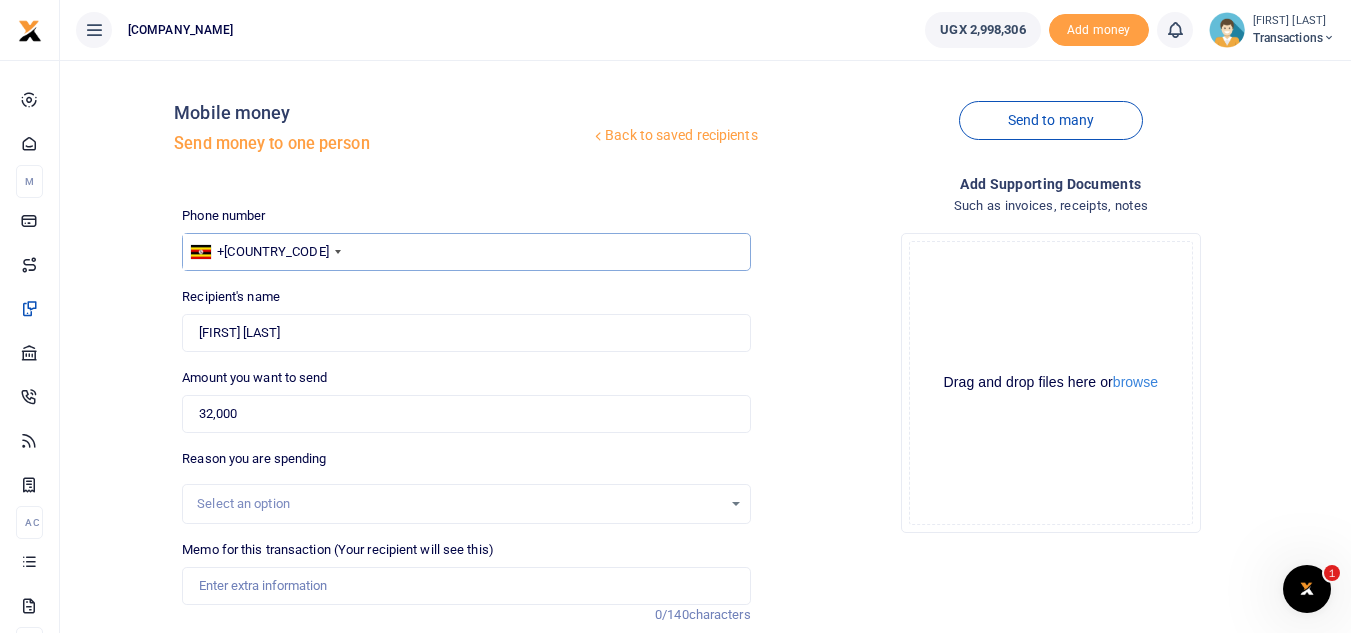 type on "787476736" 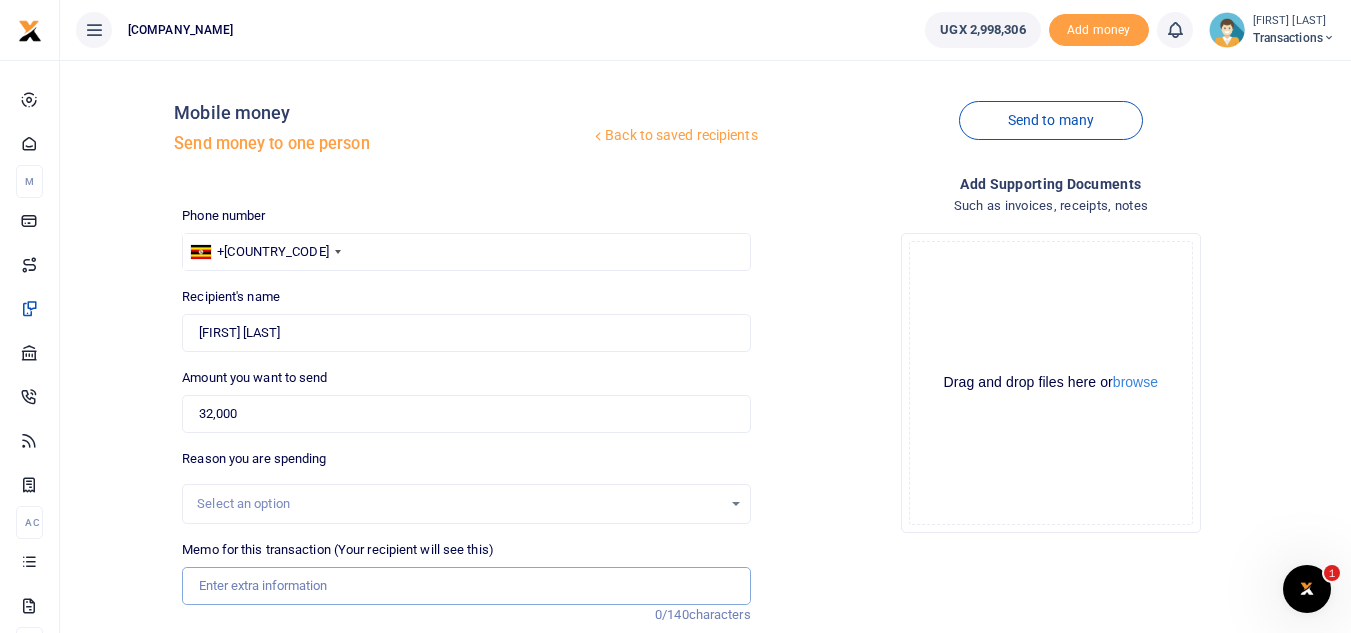 click on "Memo for this transaction (Your recipient will see this)" at bounding box center (466, 586) 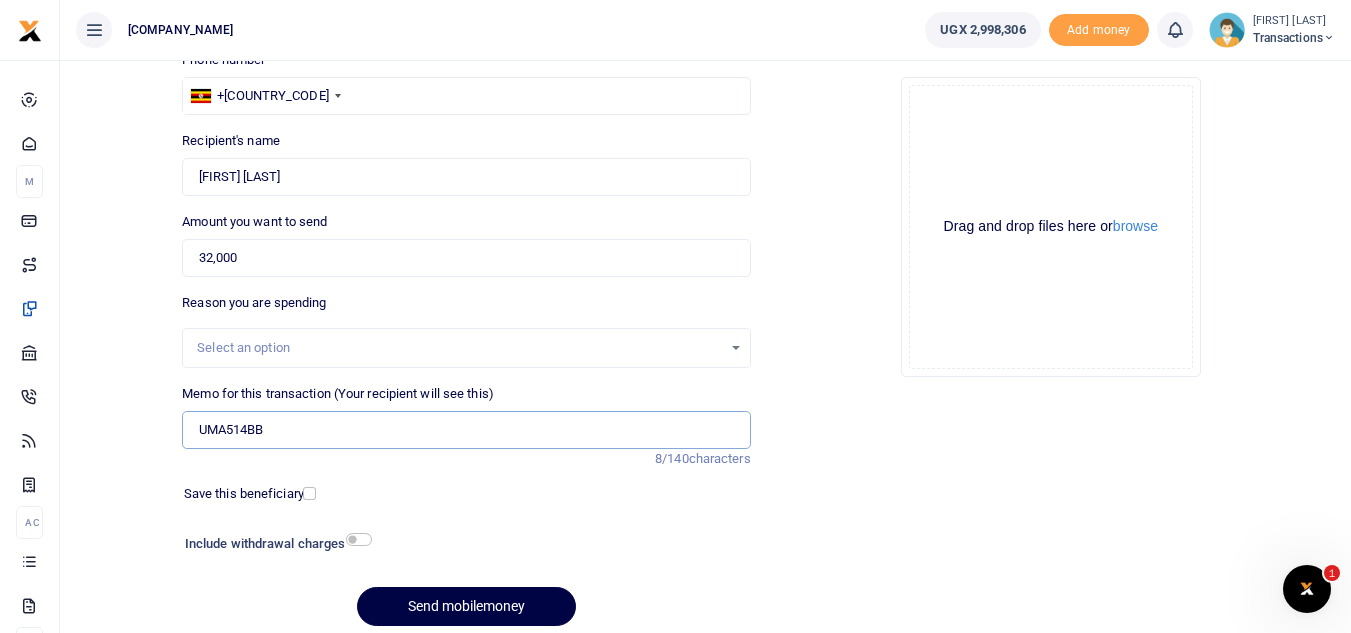 scroll, scrollTop: 157, scrollLeft: 0, axis: vertical 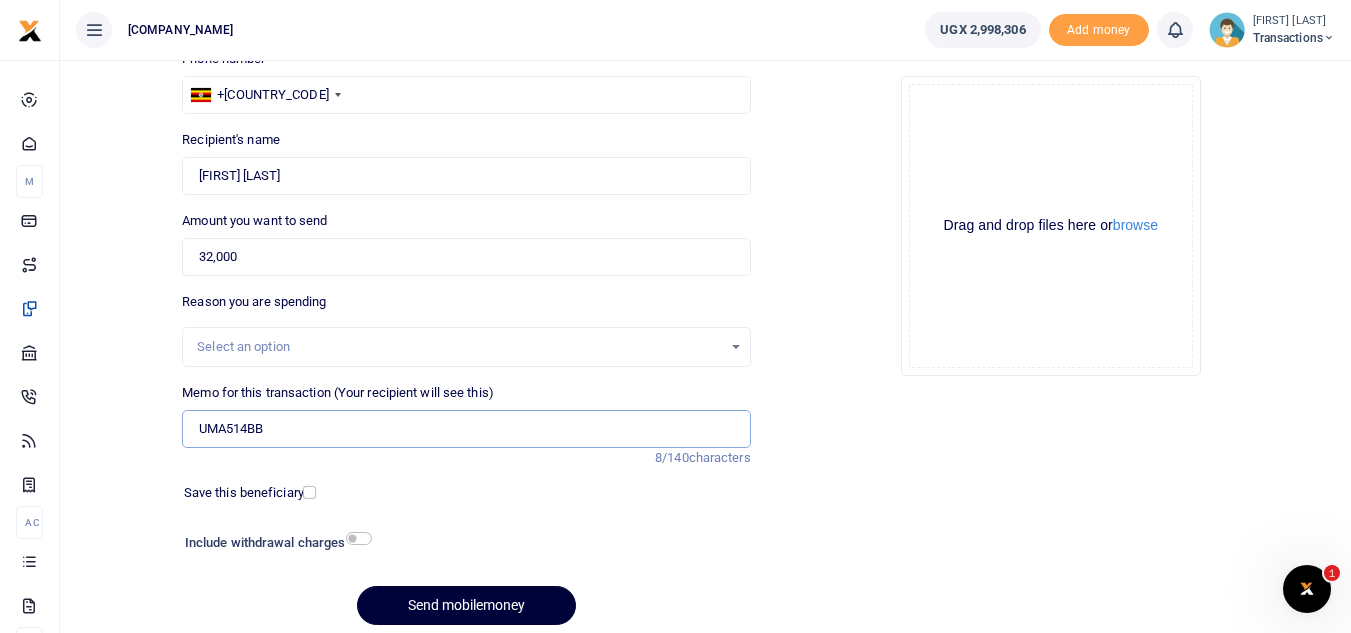 type on "UMA514BB" 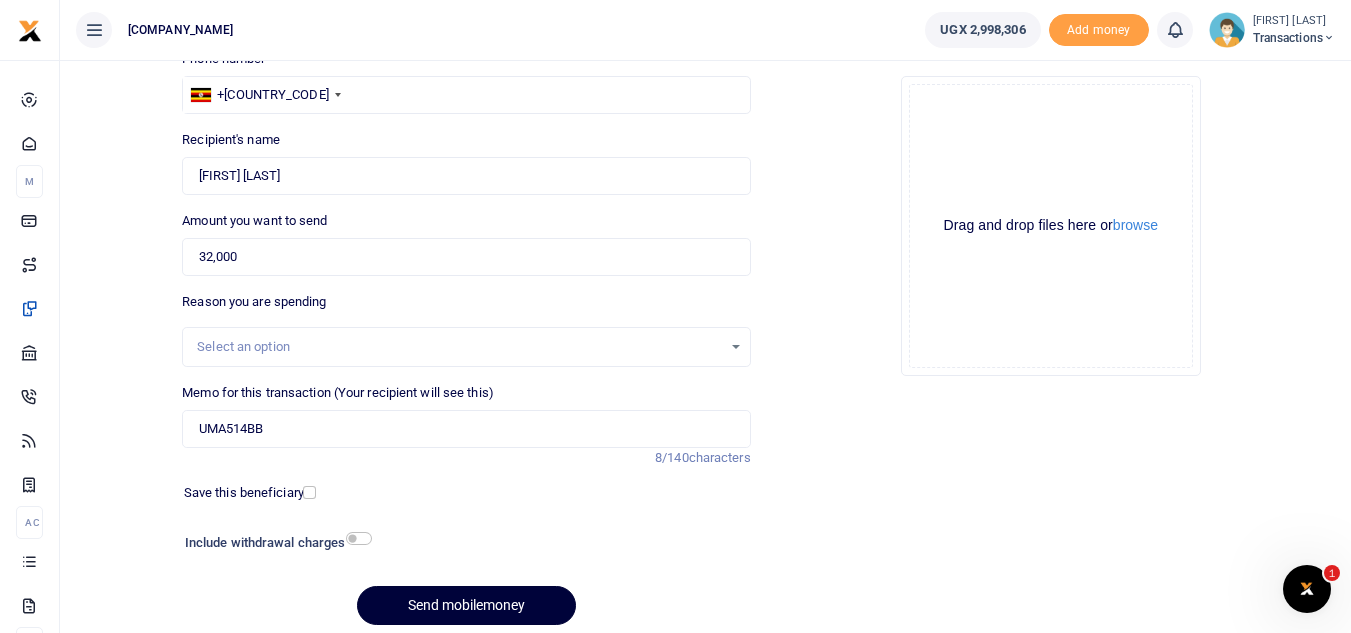 click on "Send mobilemoney" at bounding box center (466, 605) 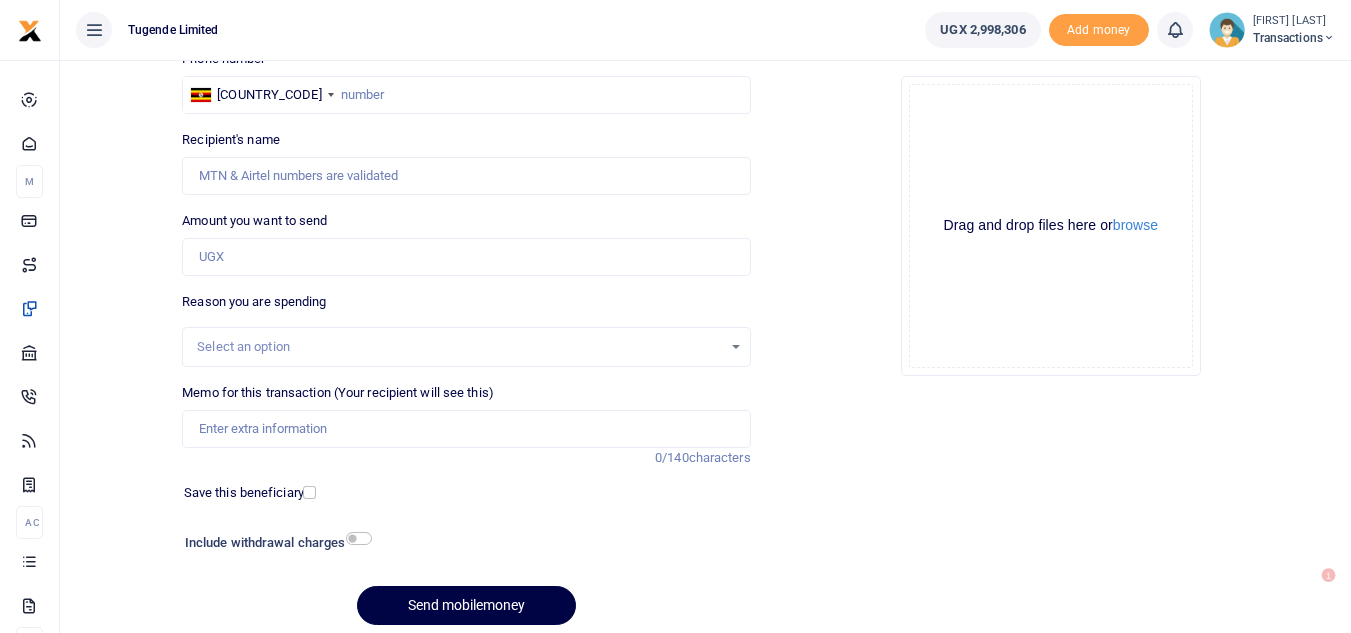 scroll, scrollTop: 157, scrollLeft: 0, axis: vertical 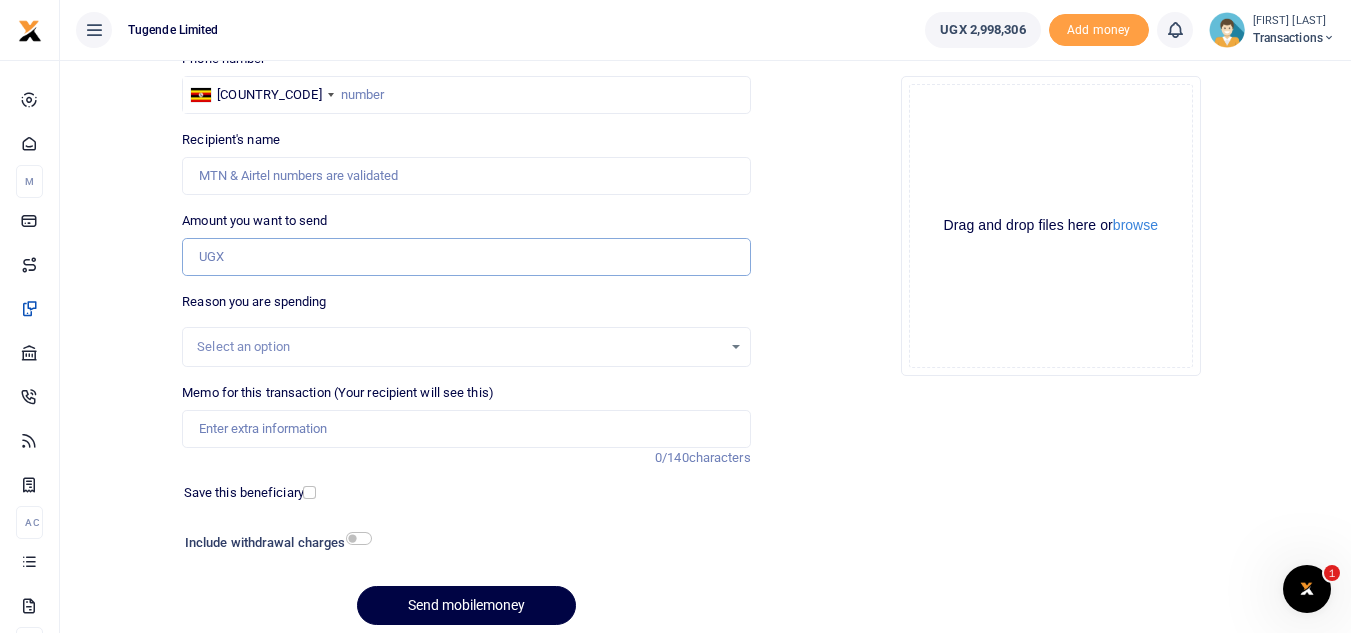 click on "Amount you want to send" at bounding box center [466, 257] 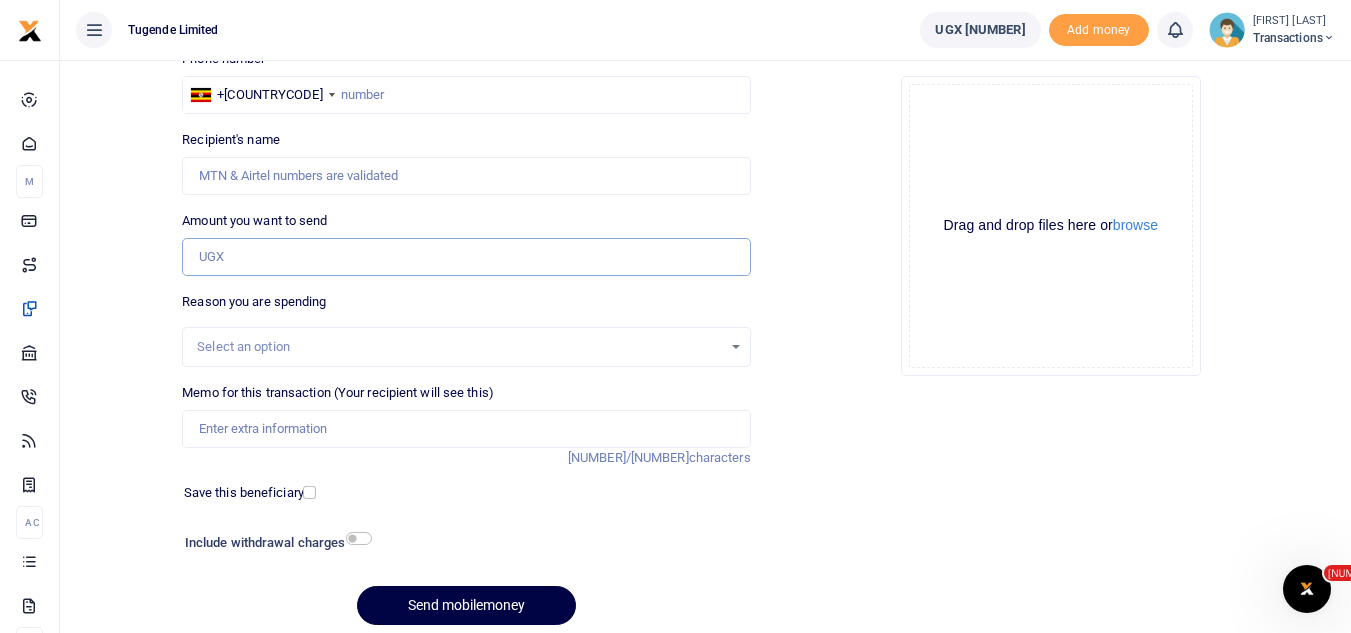 paste on "100,000" 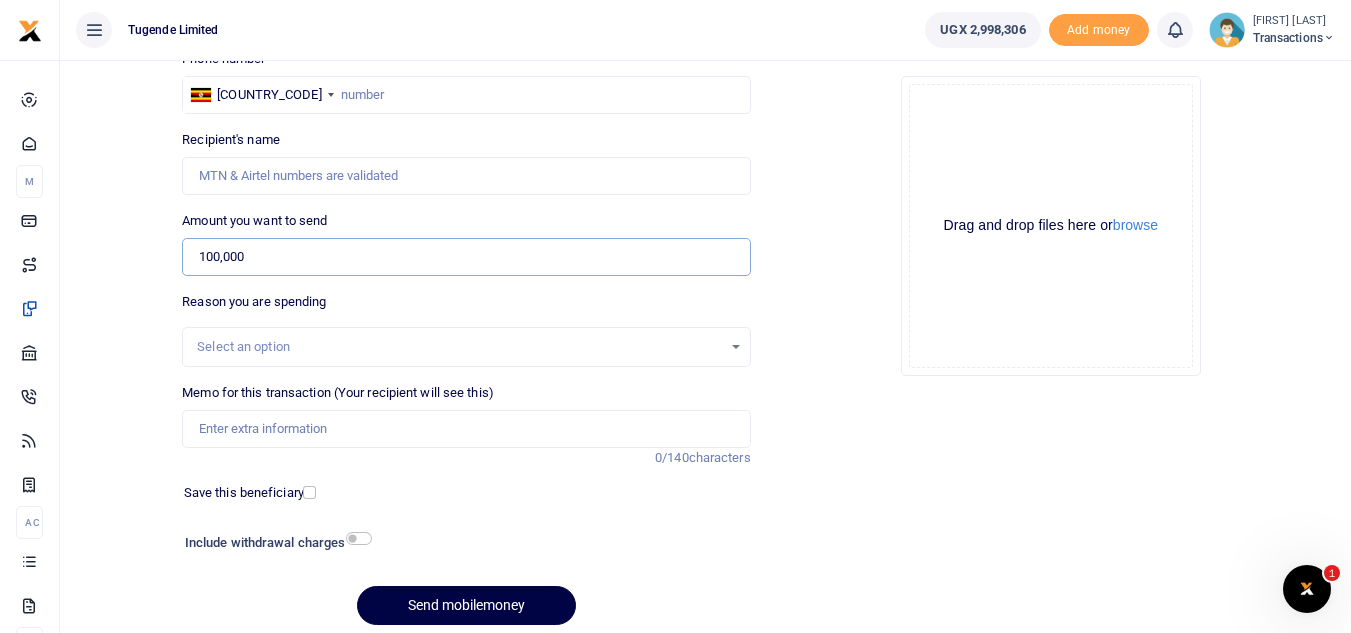 type on "100,000" 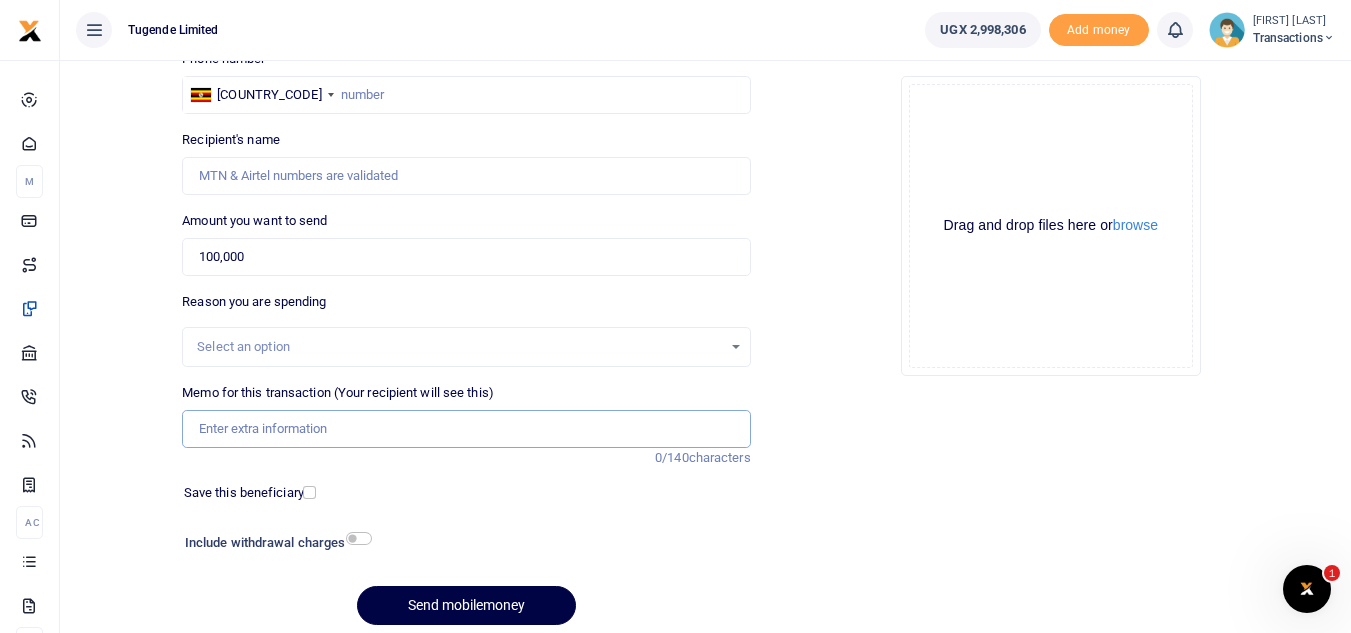 click on "Memo for this transaction (Your recipient will see this)" at bounding box center (466, 429) 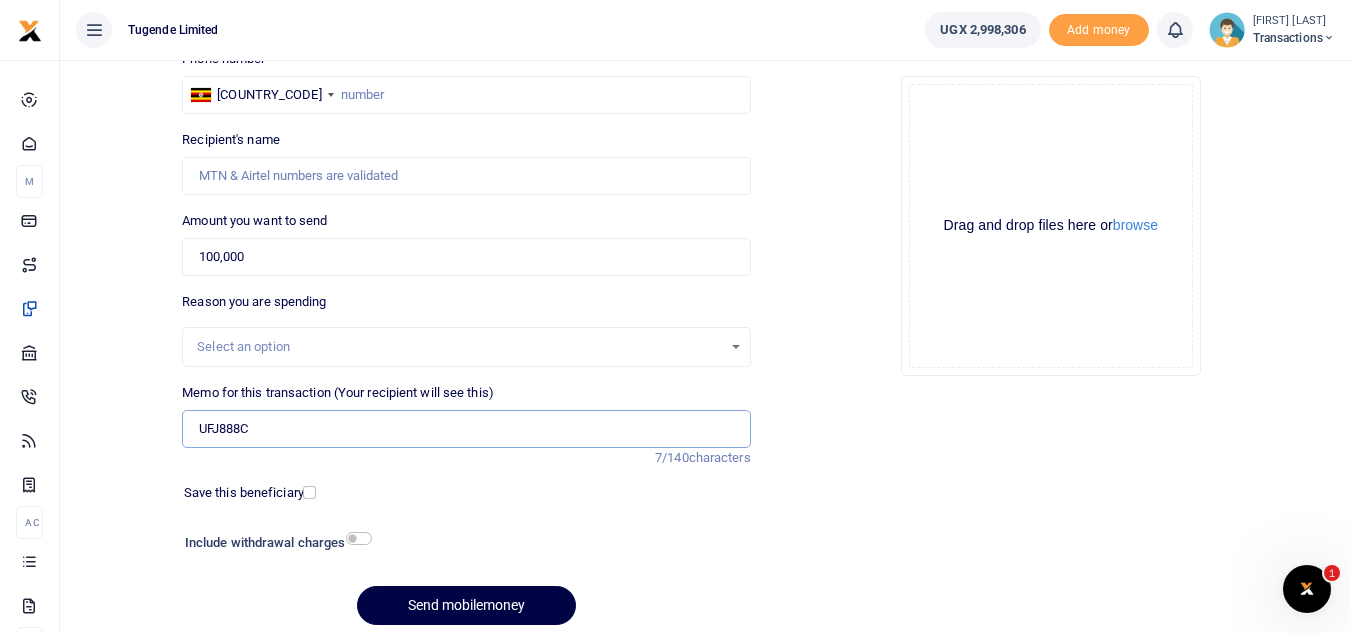type on "UFJ888C" 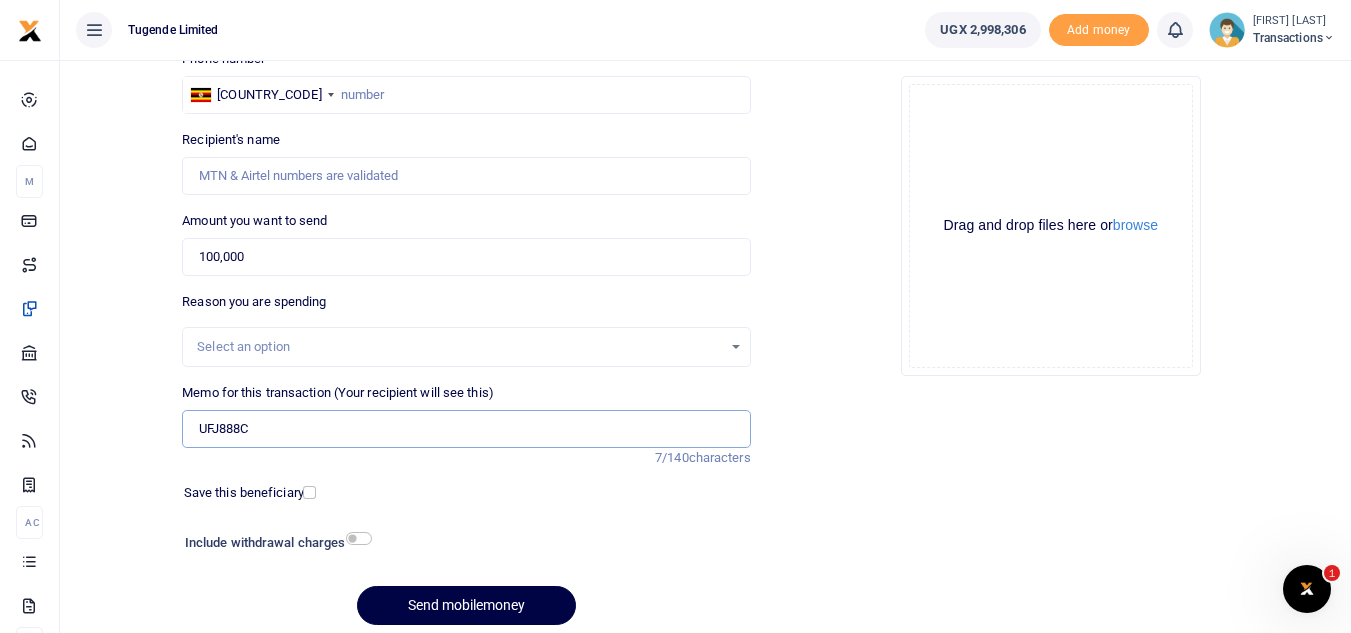 scroll, scrollTop: 0, scrollLeft: 0, axis: both 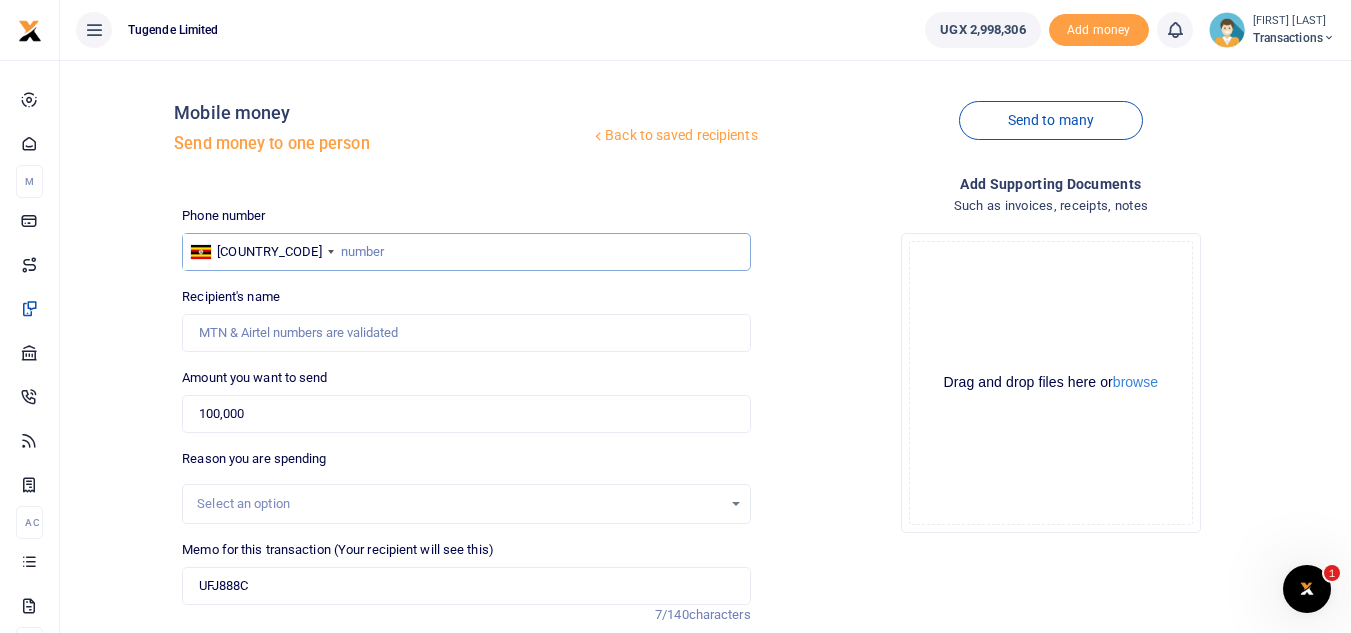 click at bounding box center [466, 252] 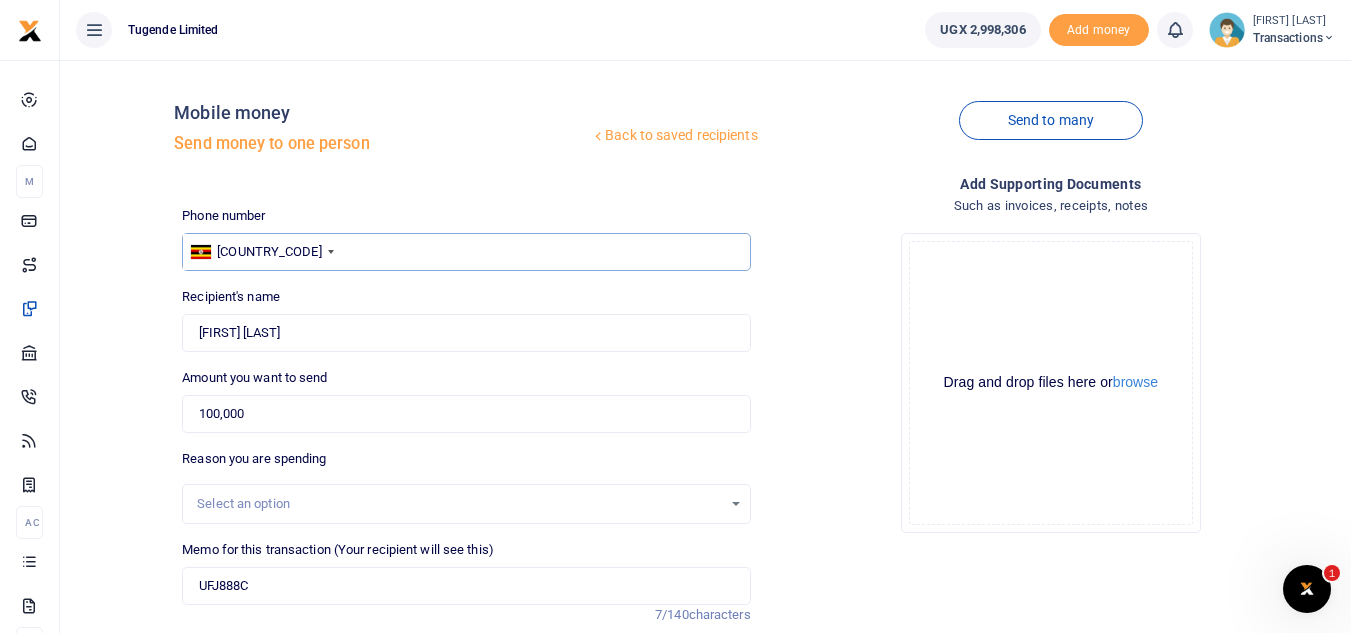 scroll, scrollTop: 233, scrollLeft: 0, axis: vertical 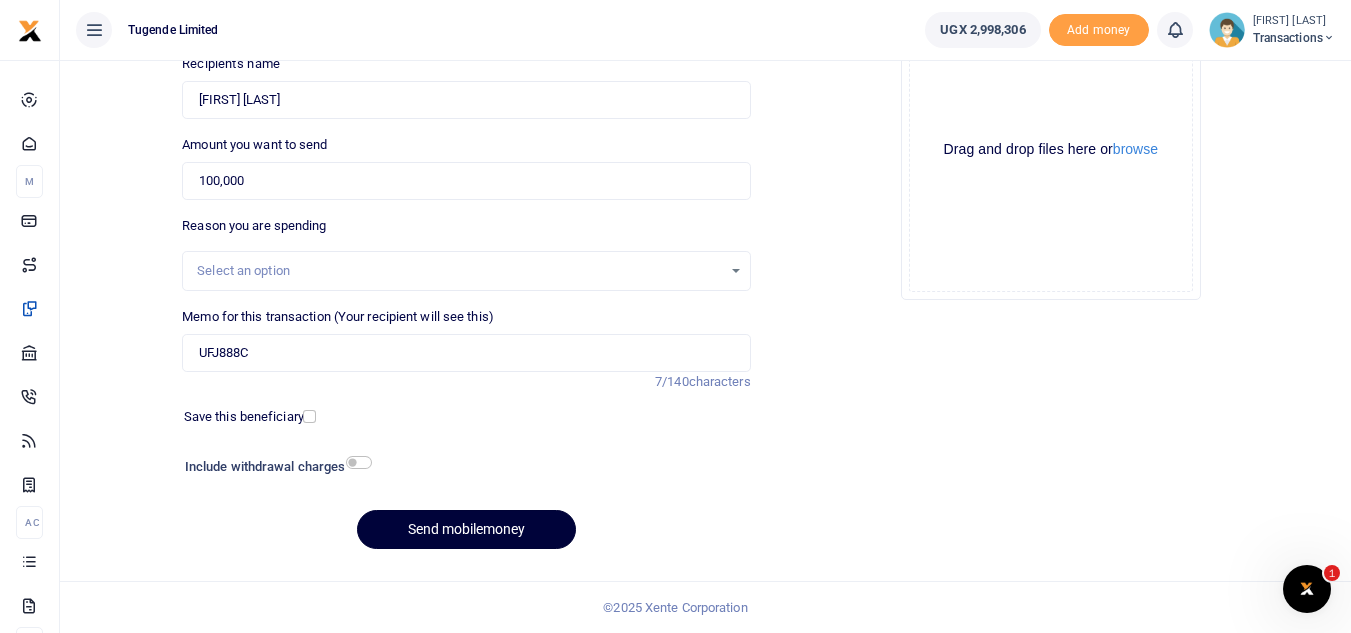 type on "776989898" 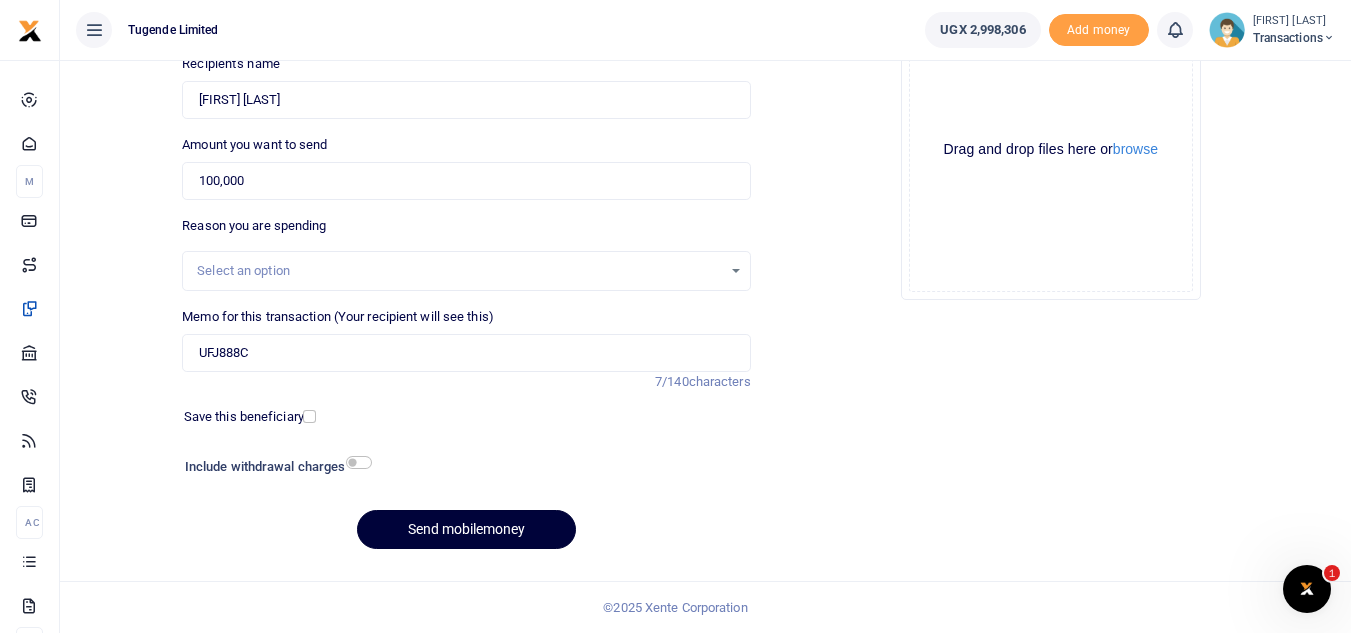 click on "Send mobilemoney" at bounding box center [466, 529] 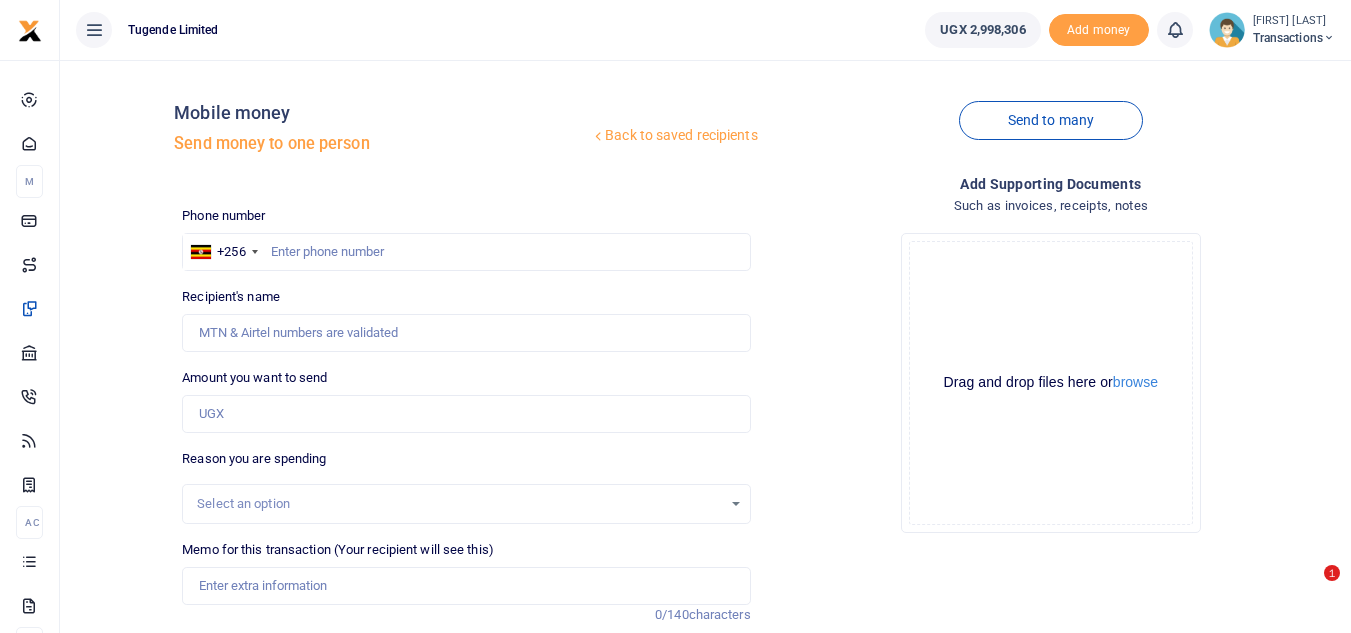 scroll, scrollTop: 233, scrollLeft: 0, axis: vertical 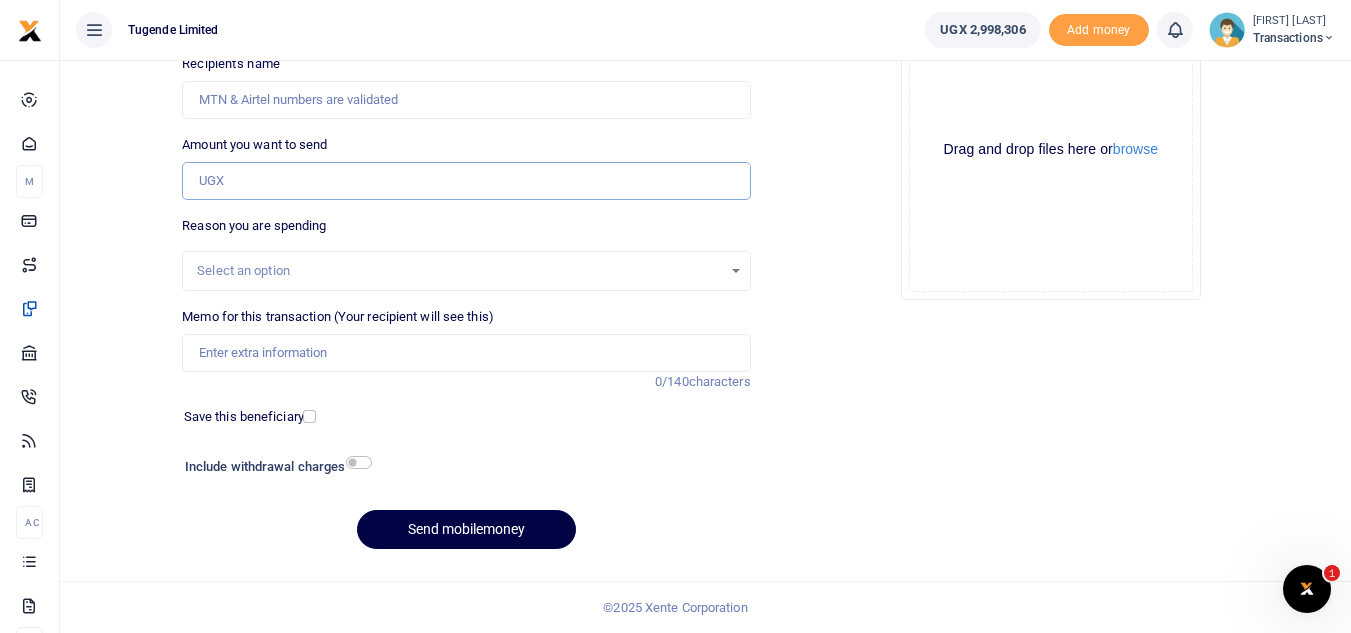 click on "Amount you want to send" at bounding box center (466, 181) 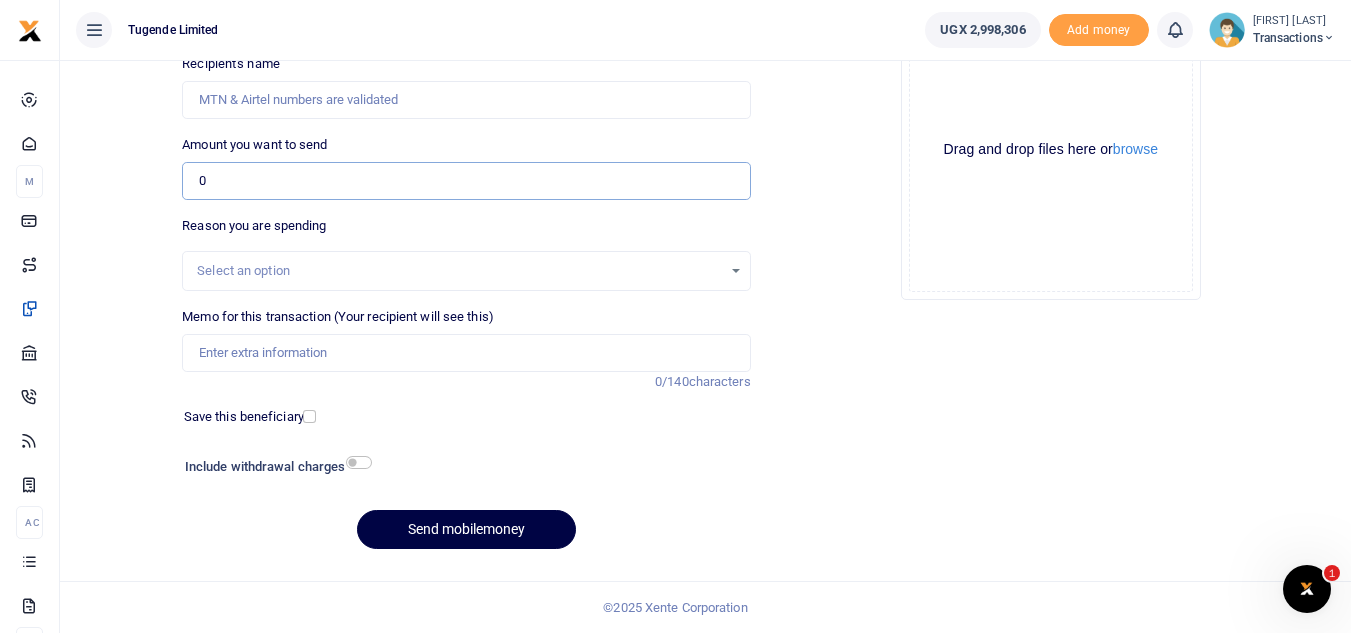 paste on "42,000" 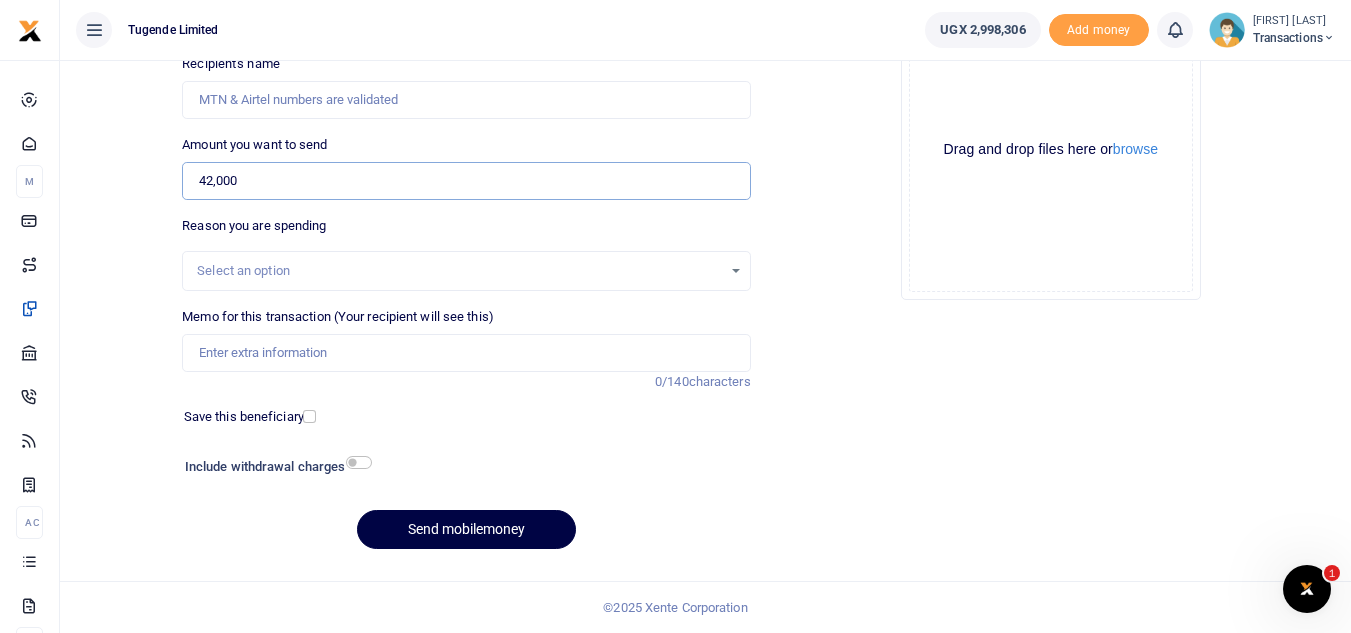type on "42,000" 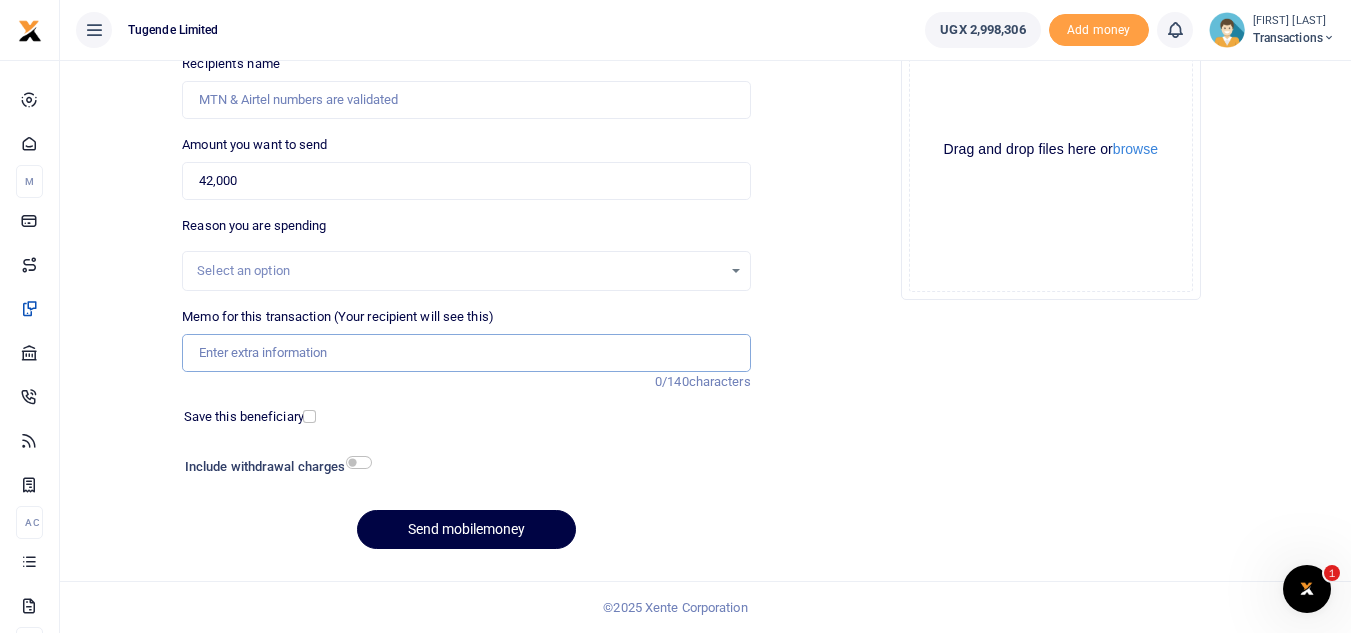 click on "Memo for this transaction (Your recipient will see this)" at bounding box center [466, 353] 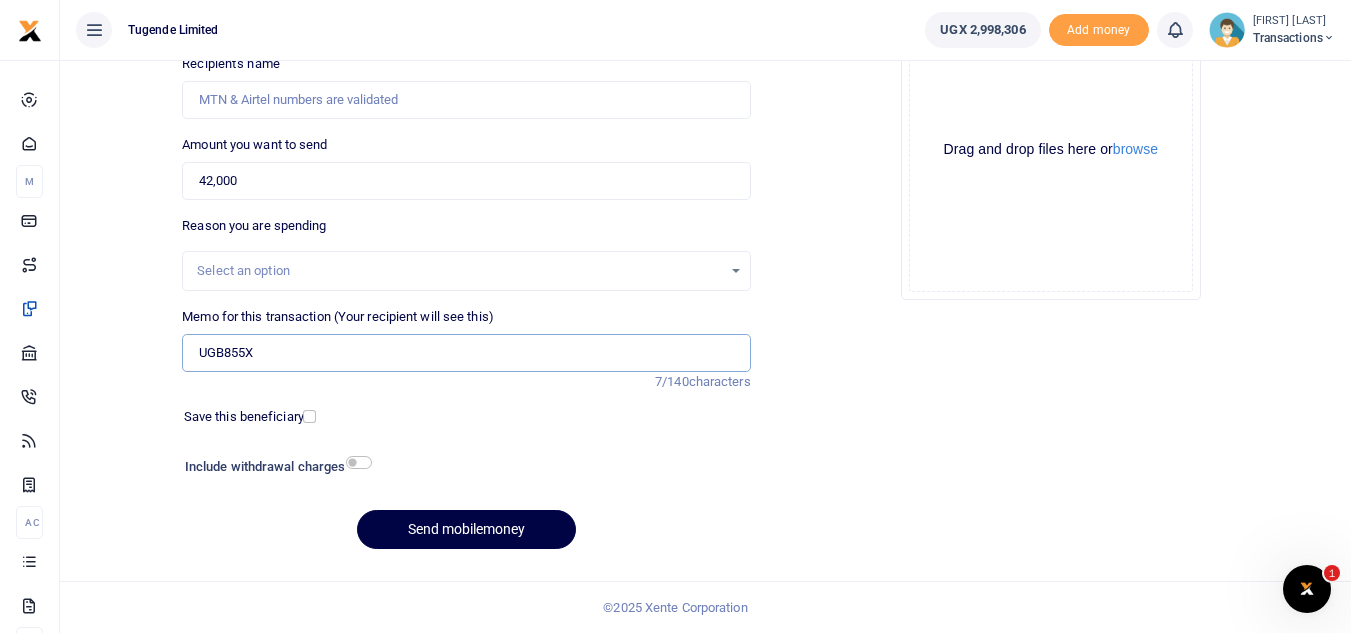 type on "UGB855X" 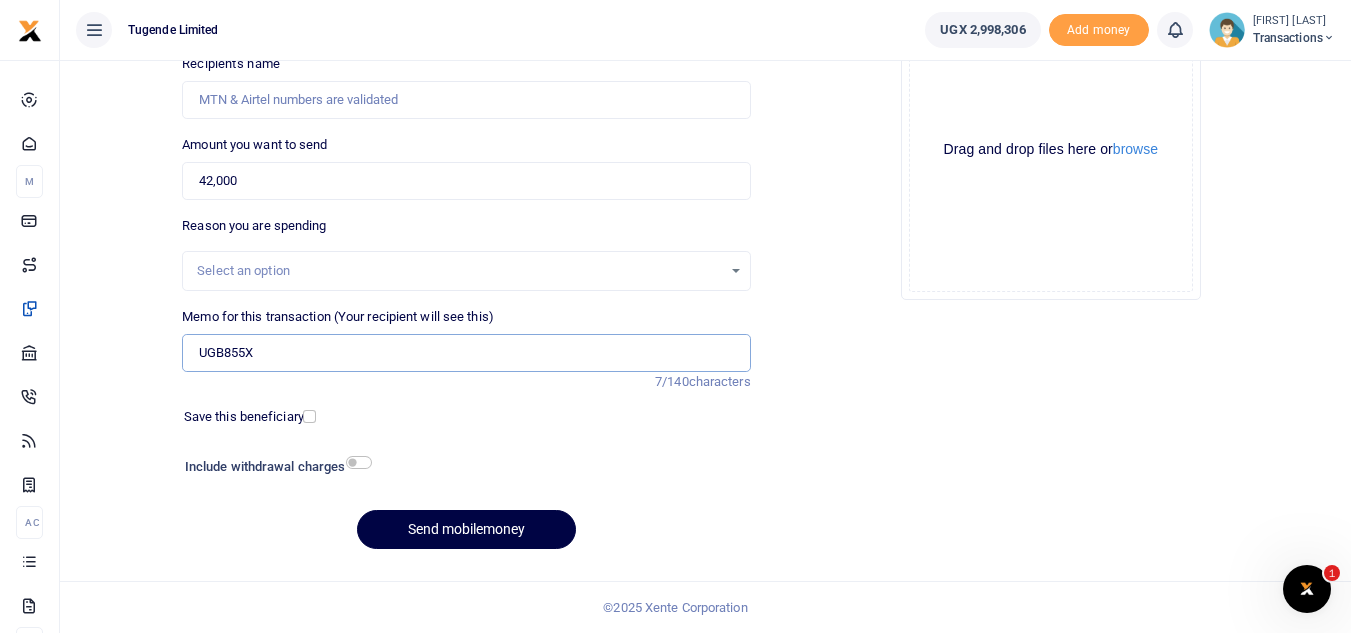scroll, scrollTop: 0, scrollLeft: 0, axis: both 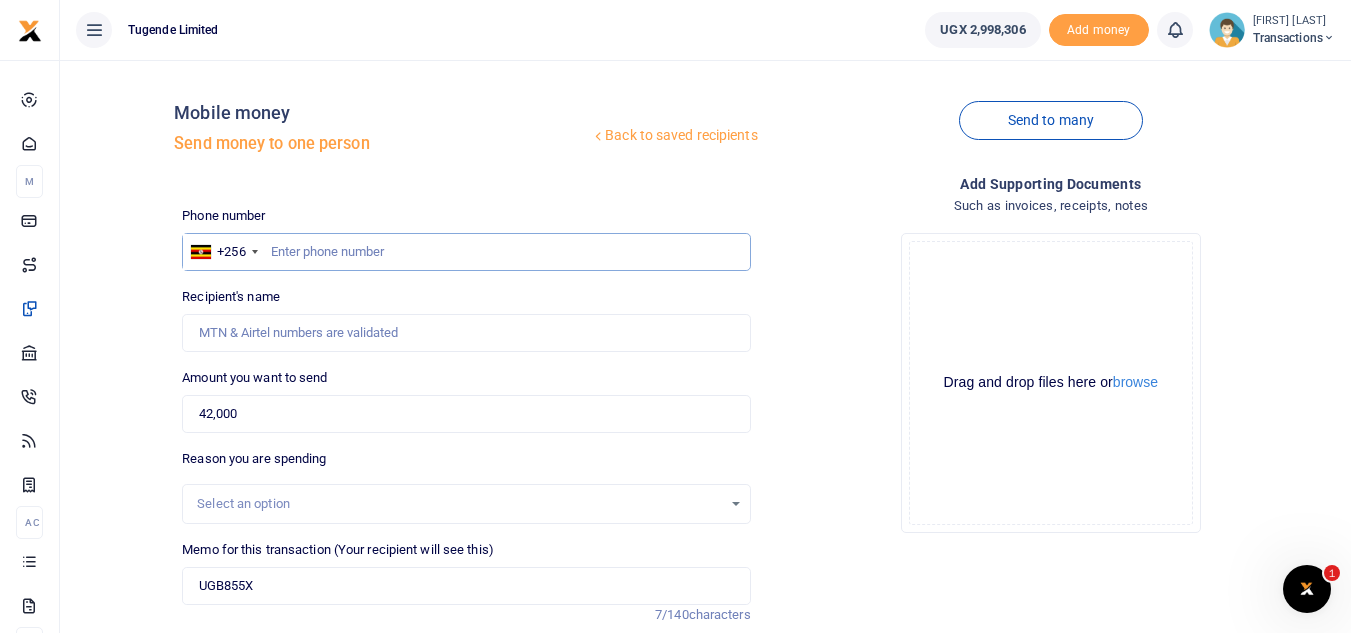 click at bounding box center [466, 252] 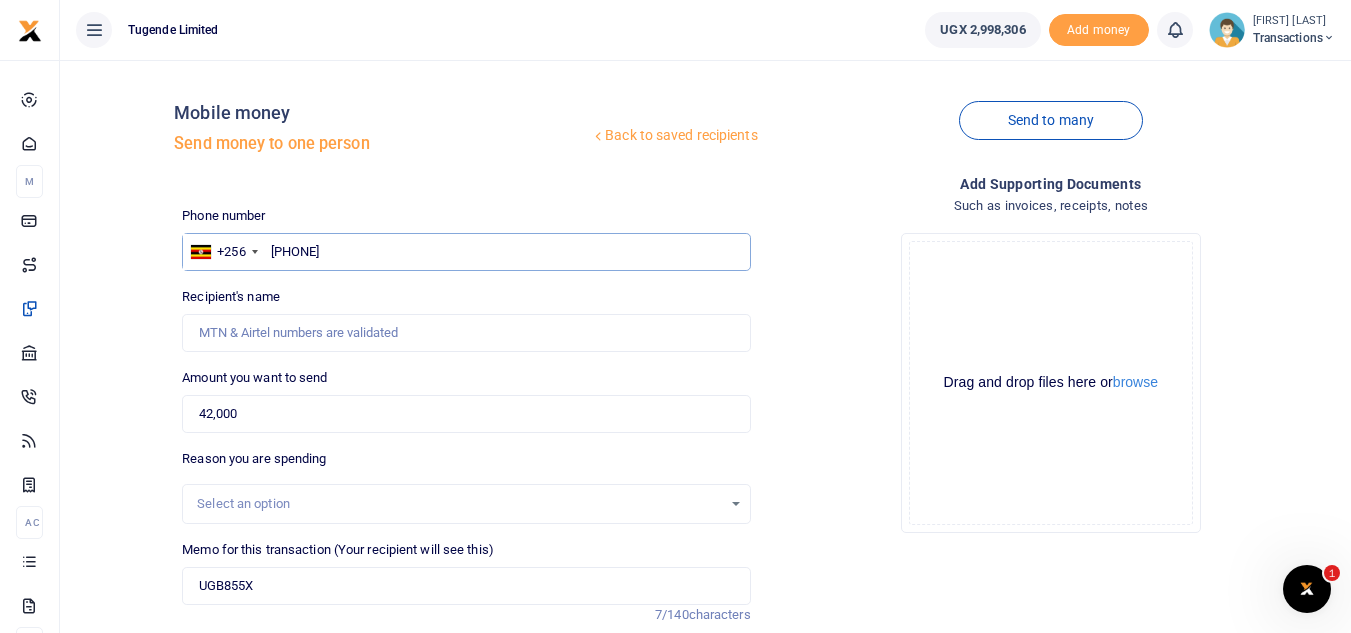 type on "791112178" 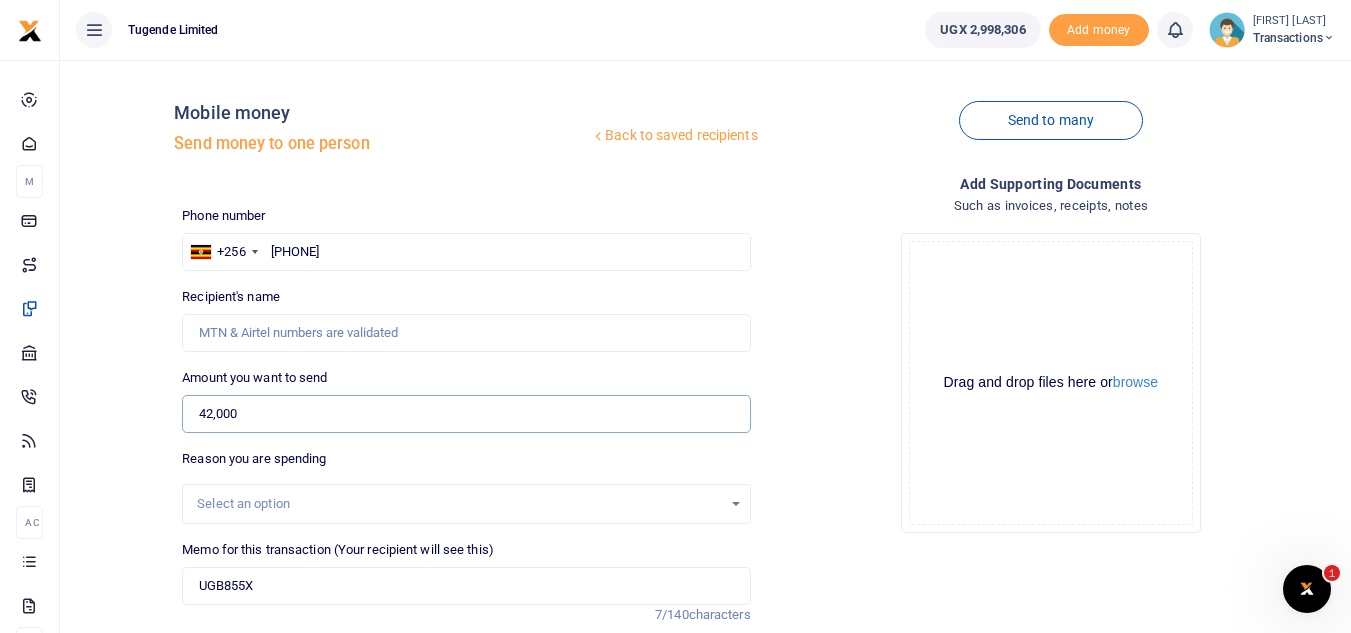 drag, startPoint x: 332, startPoint y: 419, endPoint x: 170, endPoint y: 424, distance: 162.07715 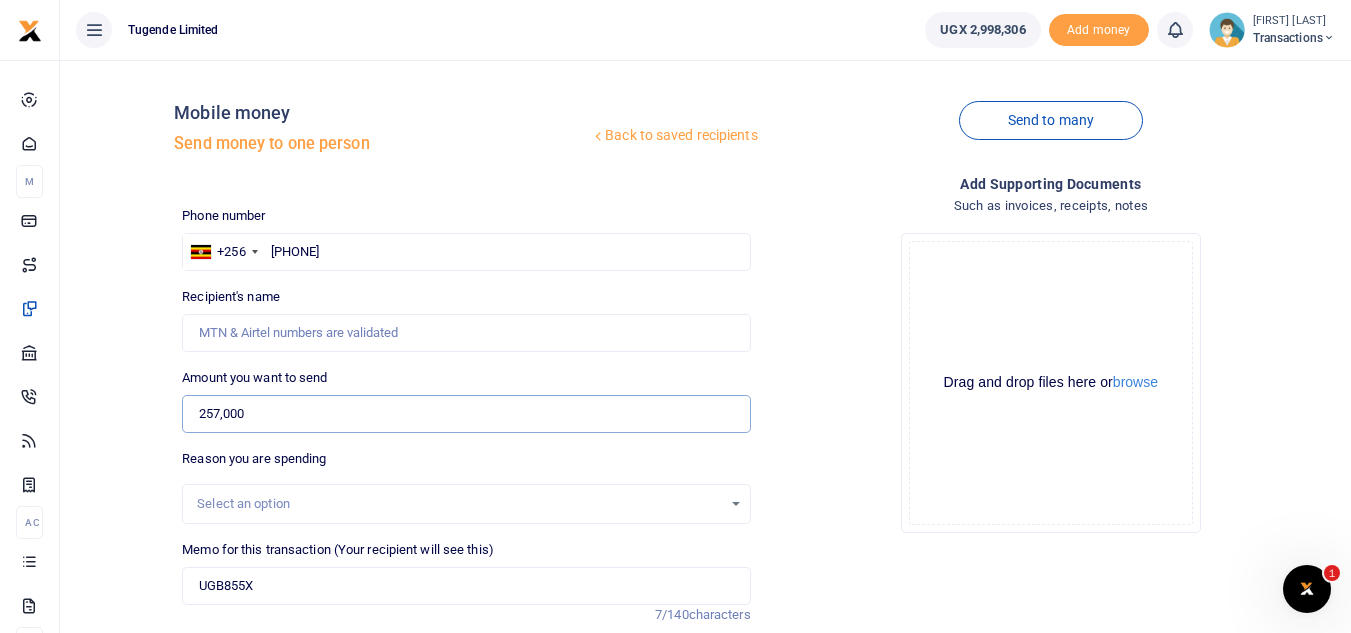 type on "257,000" 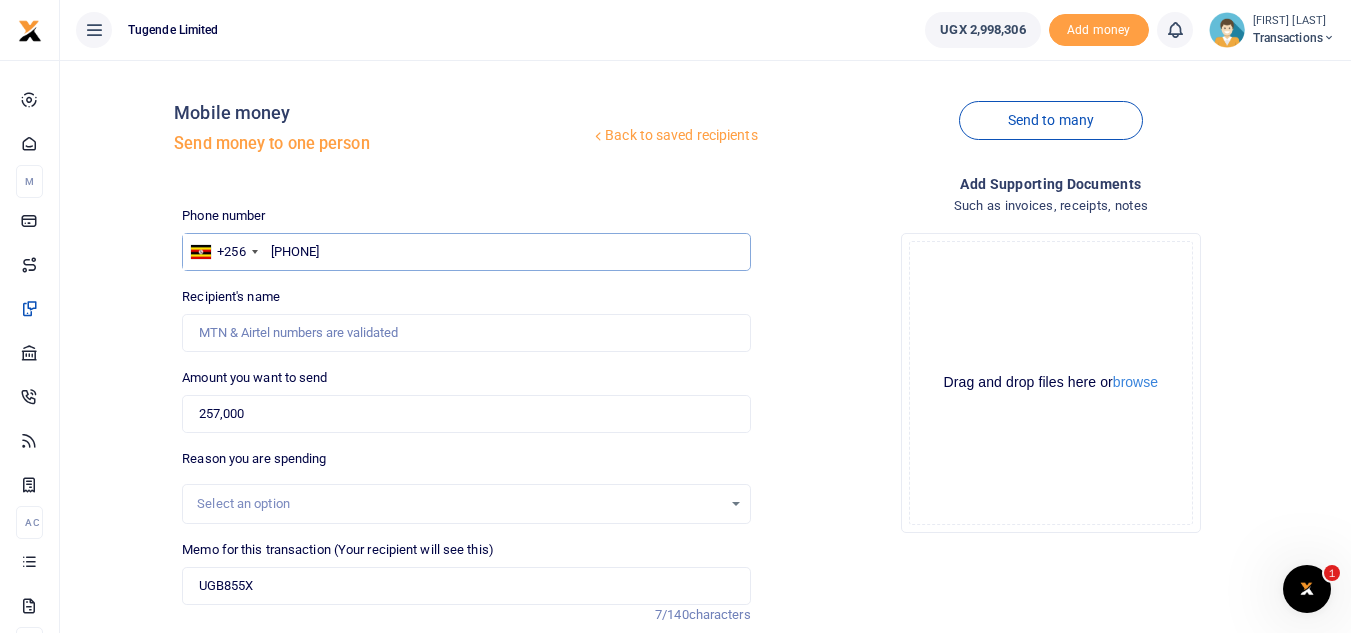 click on "791112178" at bounding box center [466, 252] 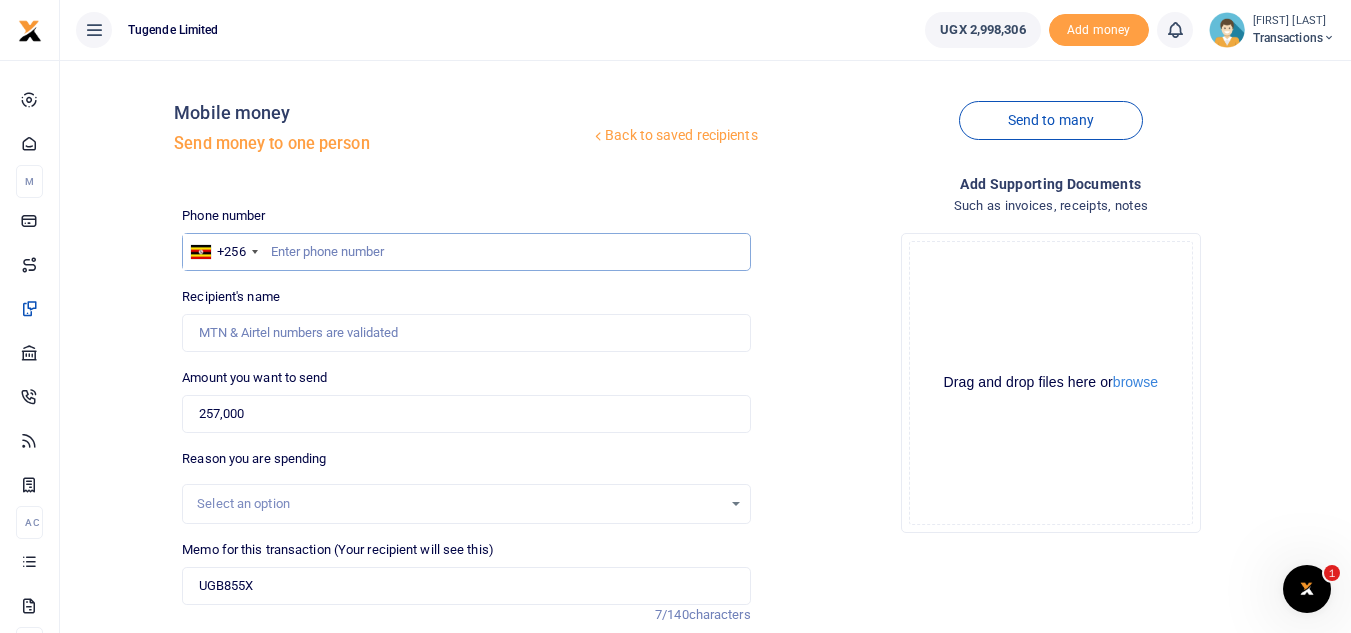 paste on "702709356" 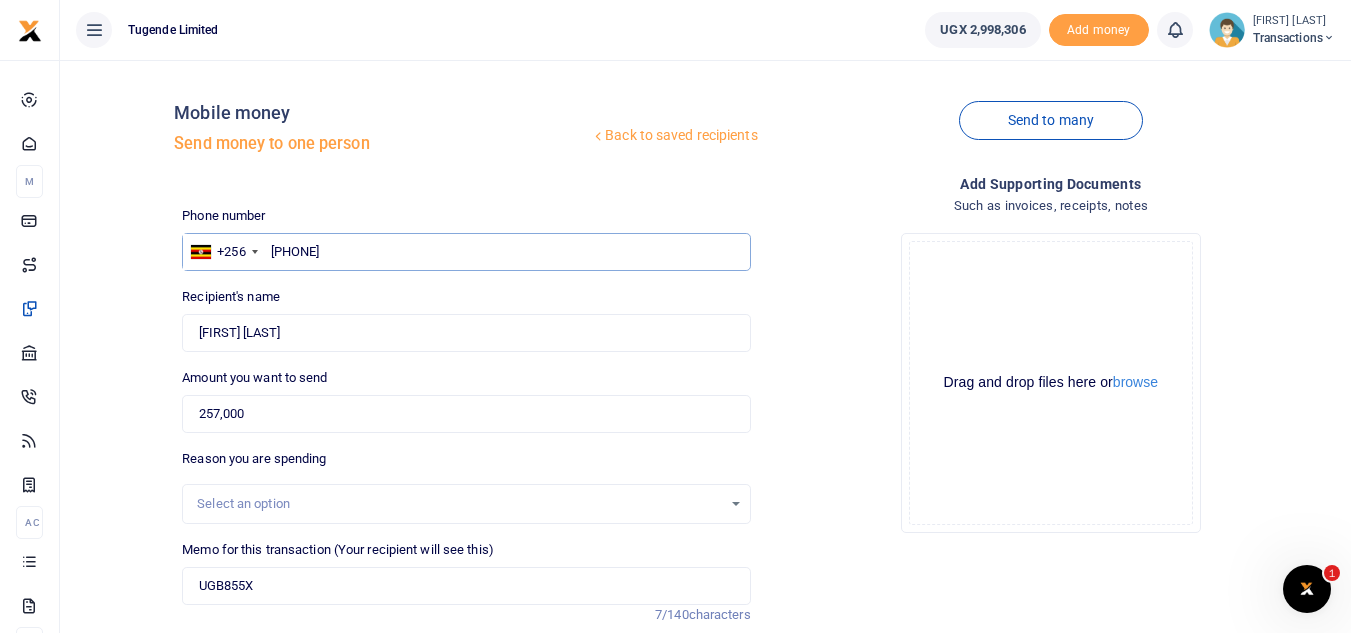 type on "702709356" 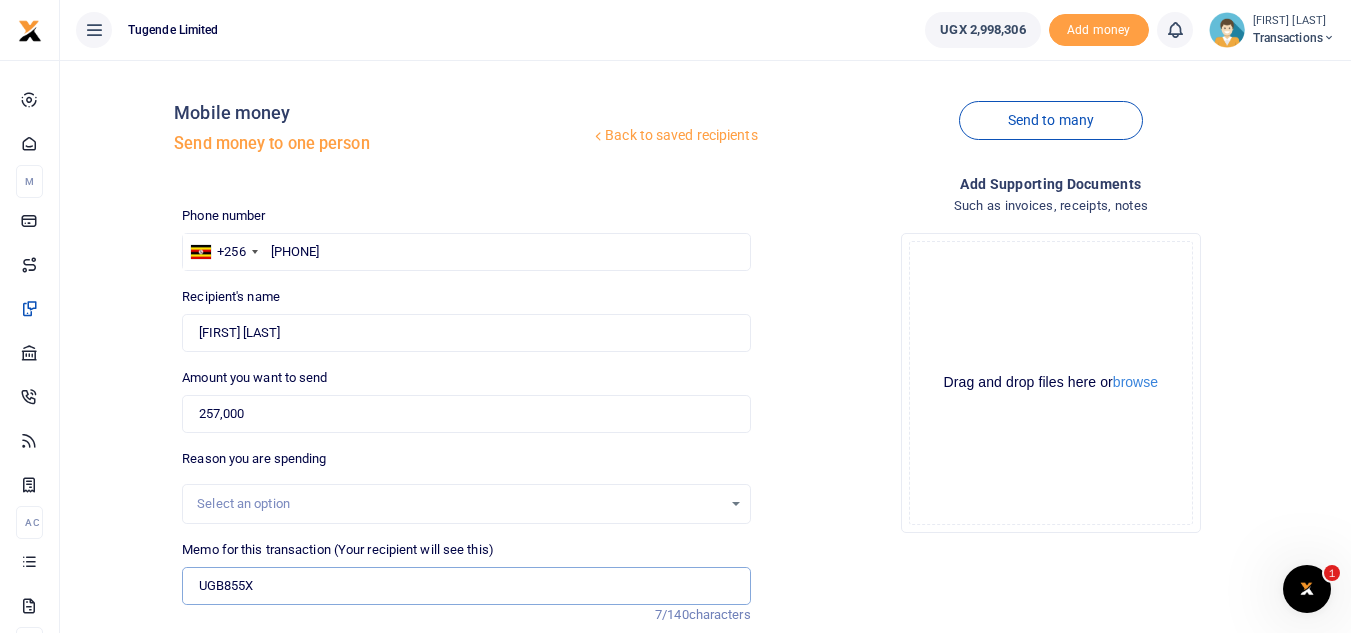click on "UGB855X" at bounding box center [466, 586] 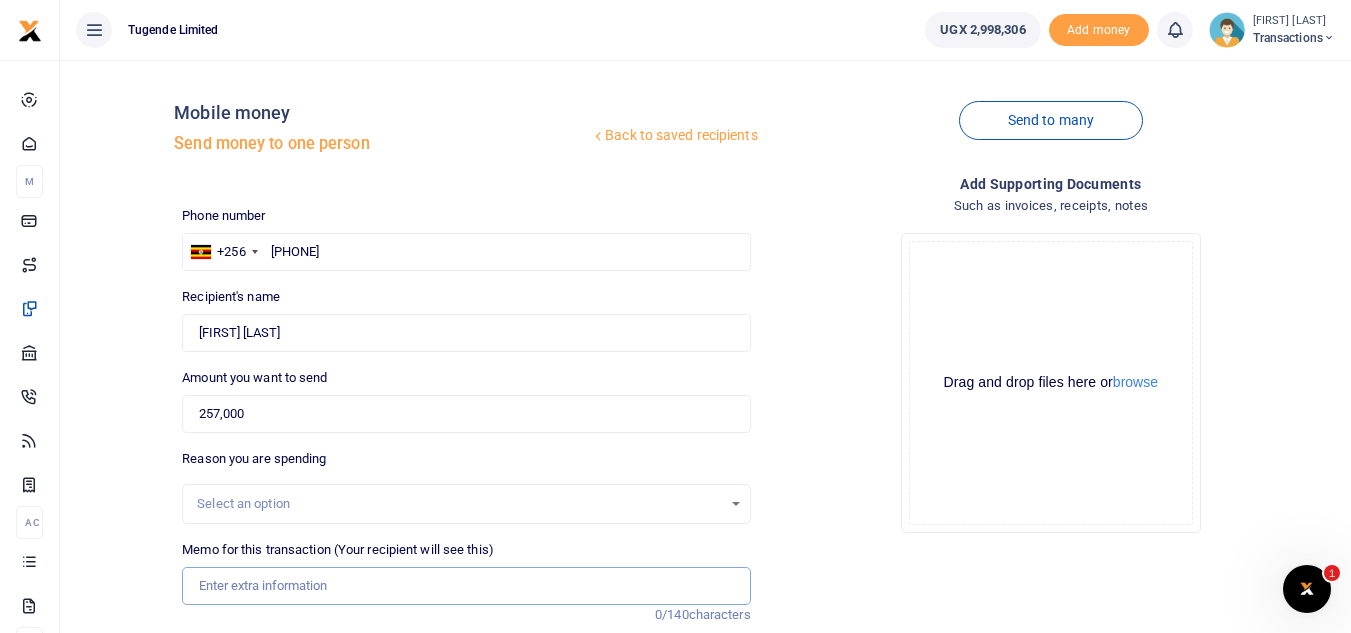 paste on "UFP073PG" 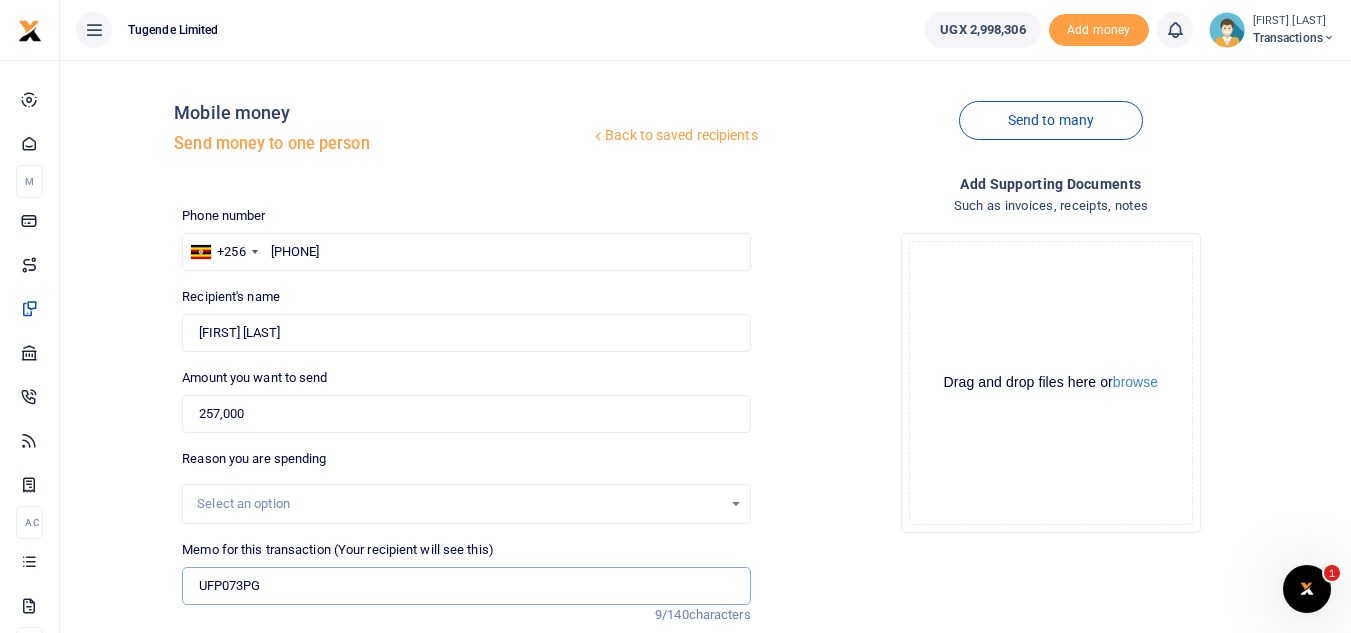 paste on "TLUG-015407" 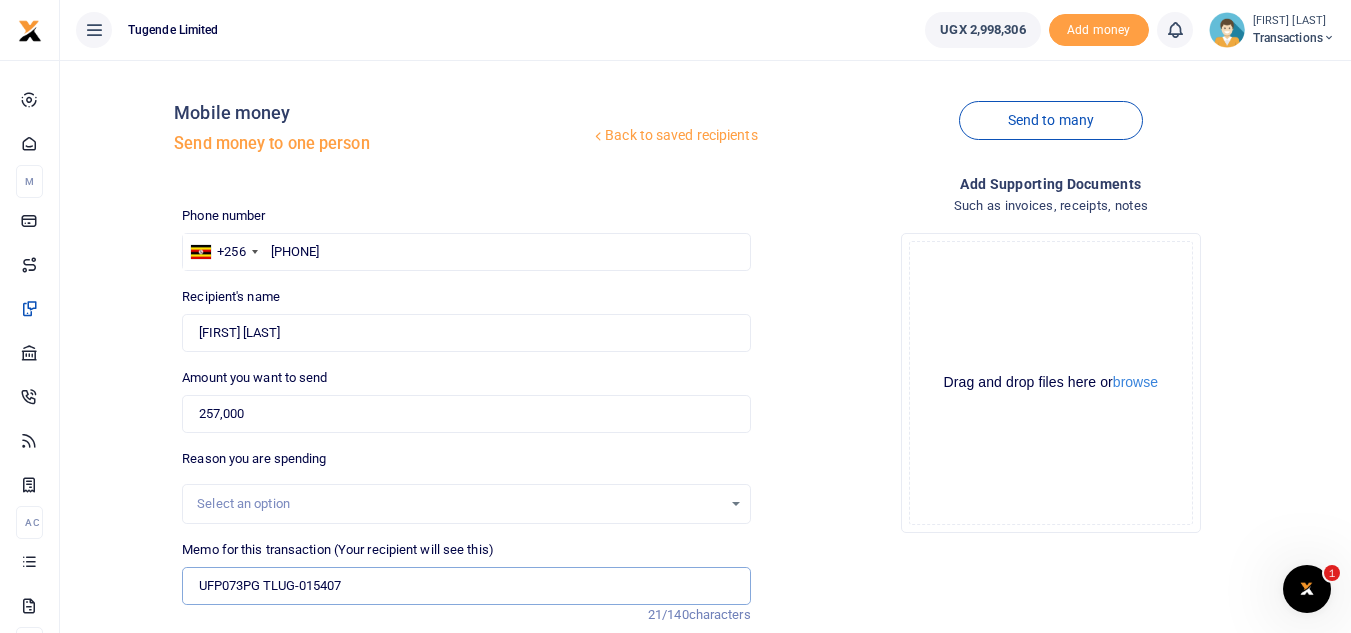 click on "UFP073PG  TLUG-015407" at bounding box center [466, 586] 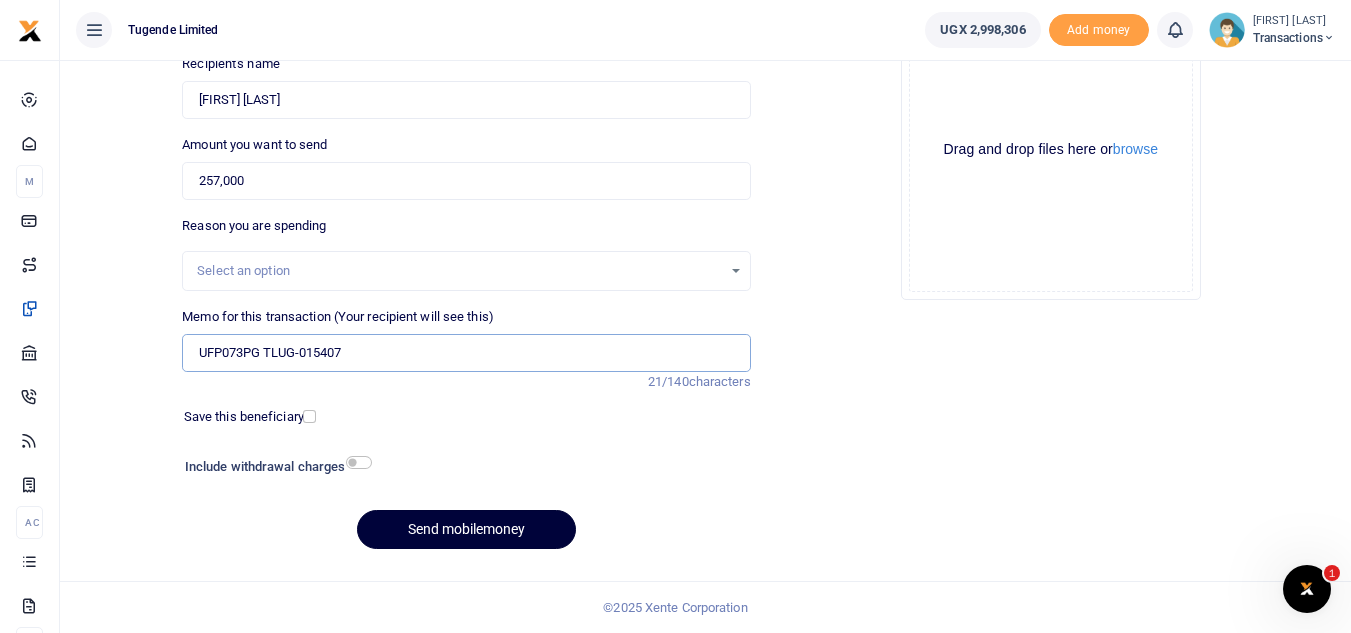 type on "UFP073PG  TLUG 015407" 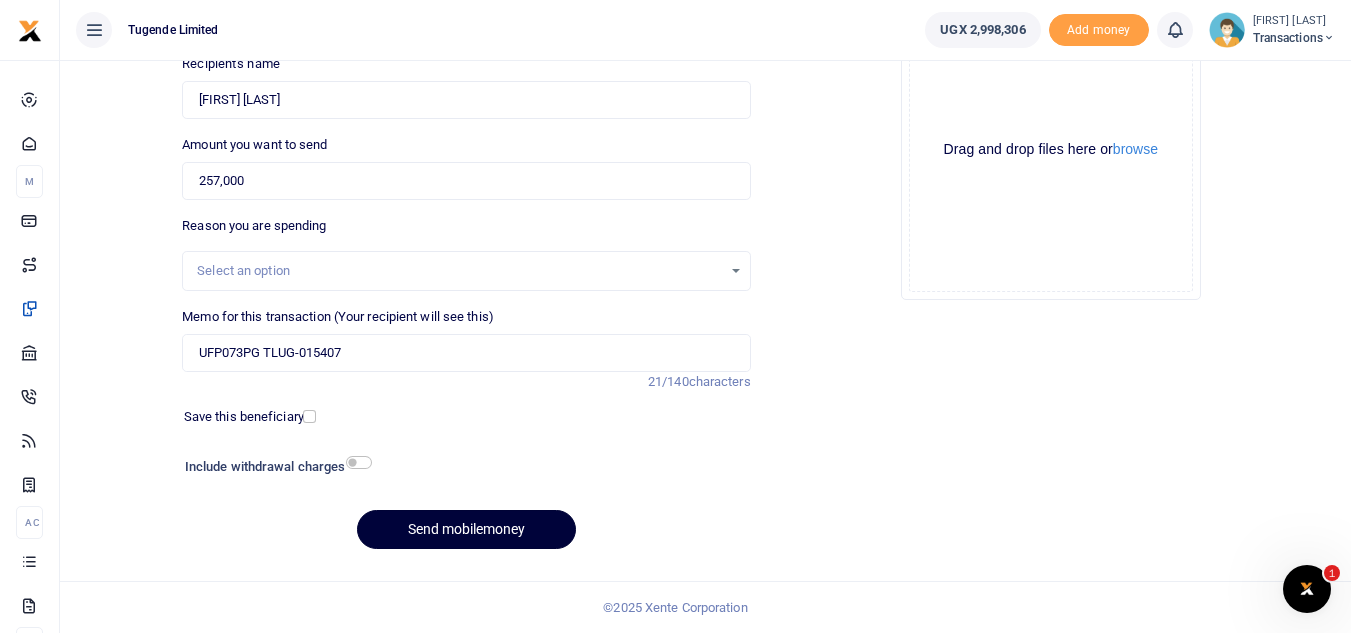 click on "Send mobilemoney" at bounding box center (466, 529) 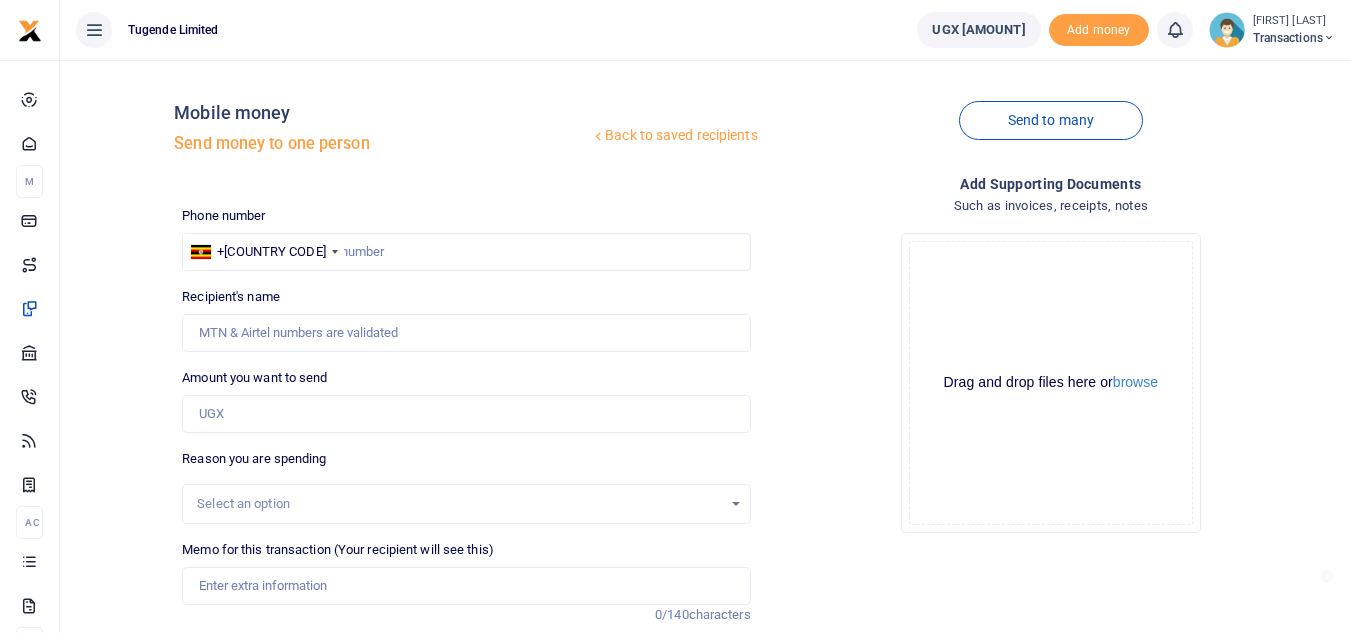 scroll, scrollTop: 233, scrollLeft: 0, axis: vertical 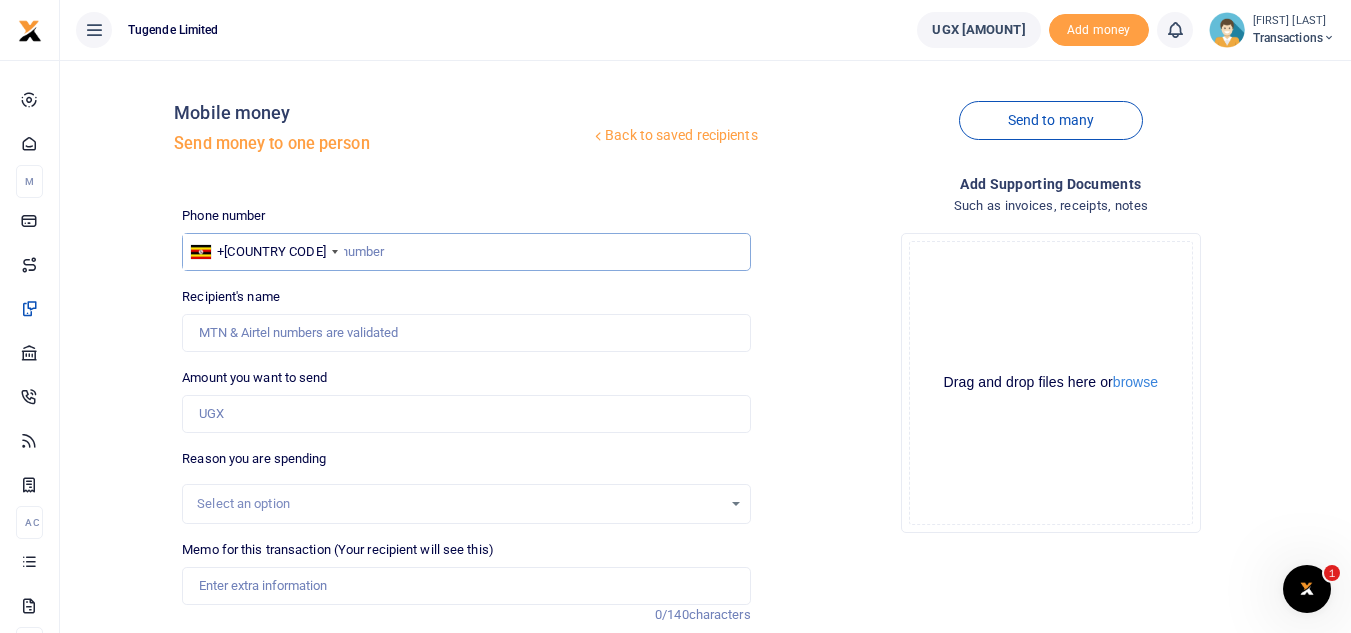 click at bounding box center [466, 252] 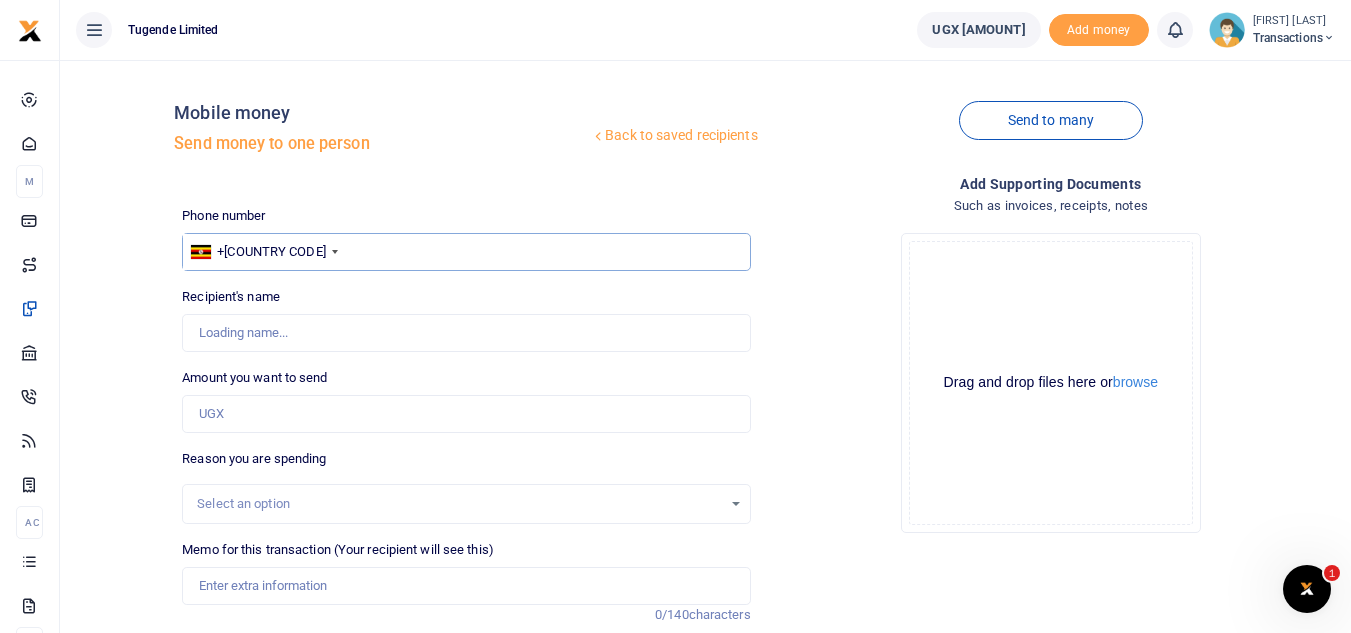 type on "[PHONE]" 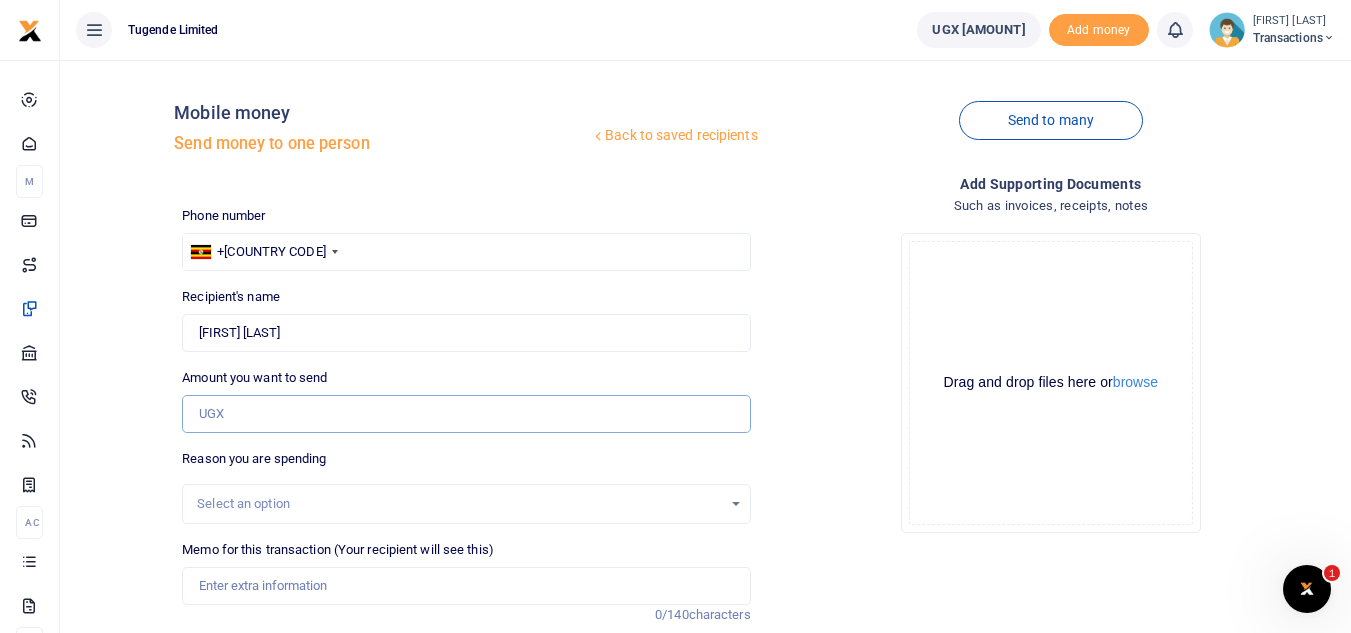 click on "Amount you want to send" at bounding box center (466, 414) 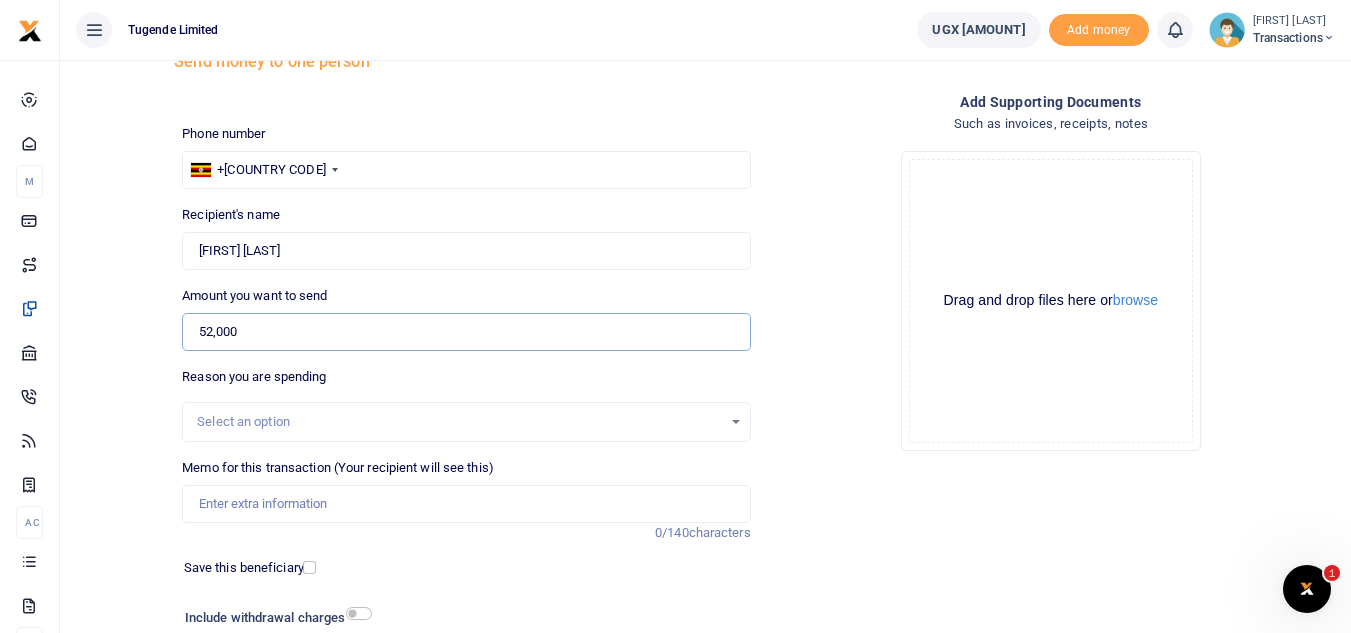 scroll, scrollTop: 98, scrollLeft: 0, axis: vertical 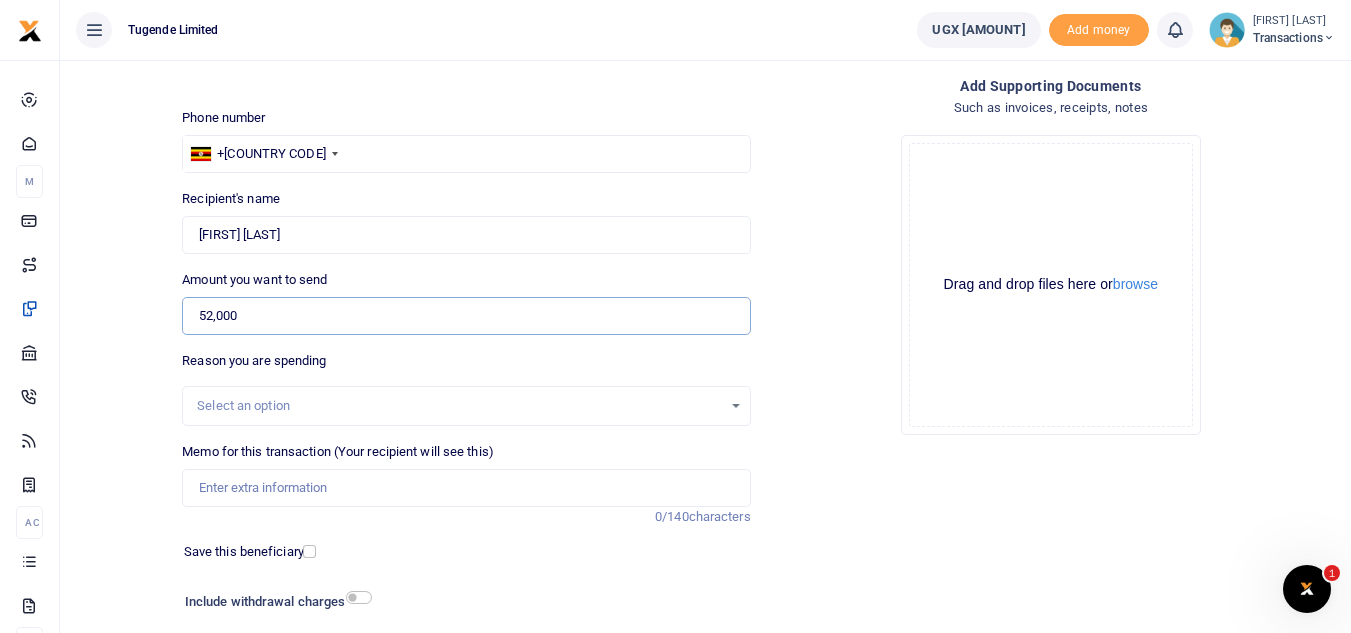 type on "52,000" 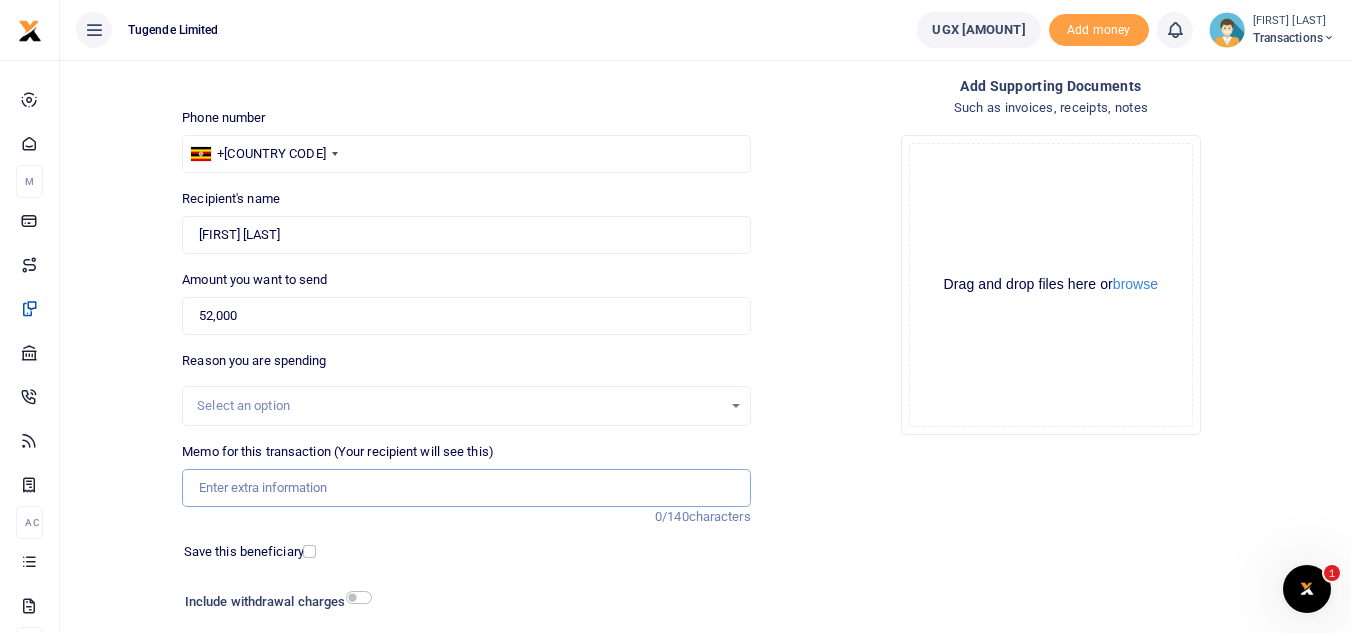 click on "Memo for this transaction (Your recipient will see this)" at bounding box center (466, 488) 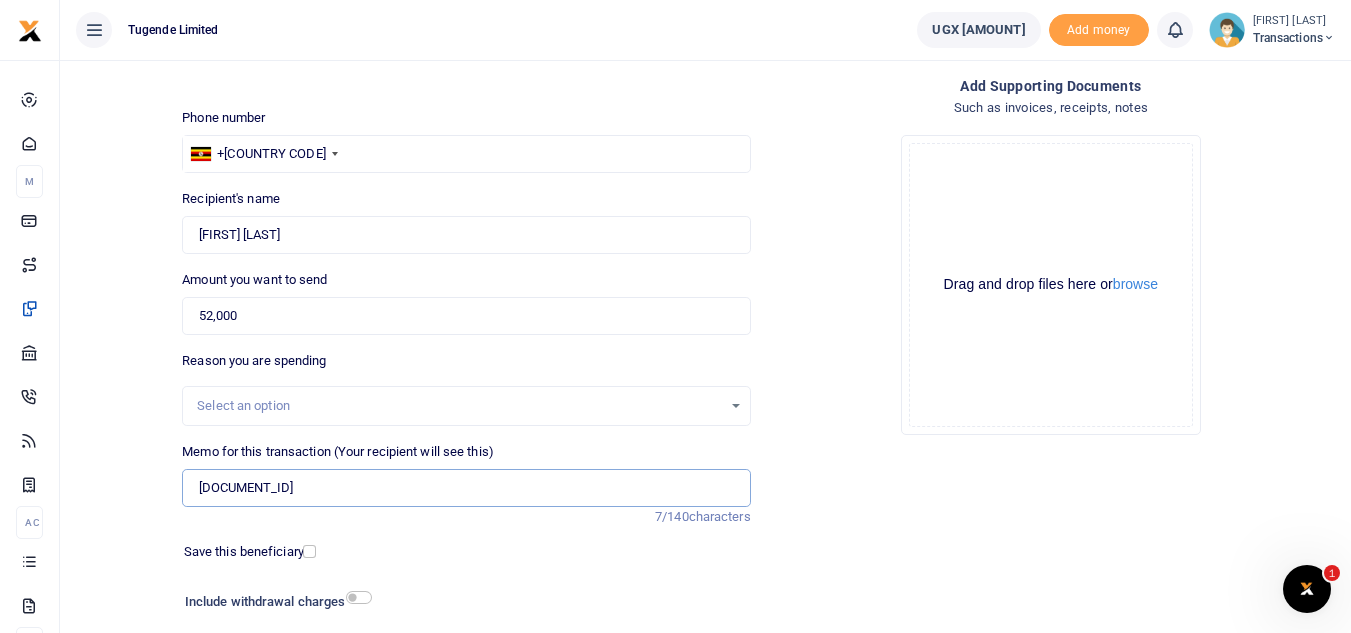 scroll, scrollTop: 233, scrollLeft: 0, axis: vertical 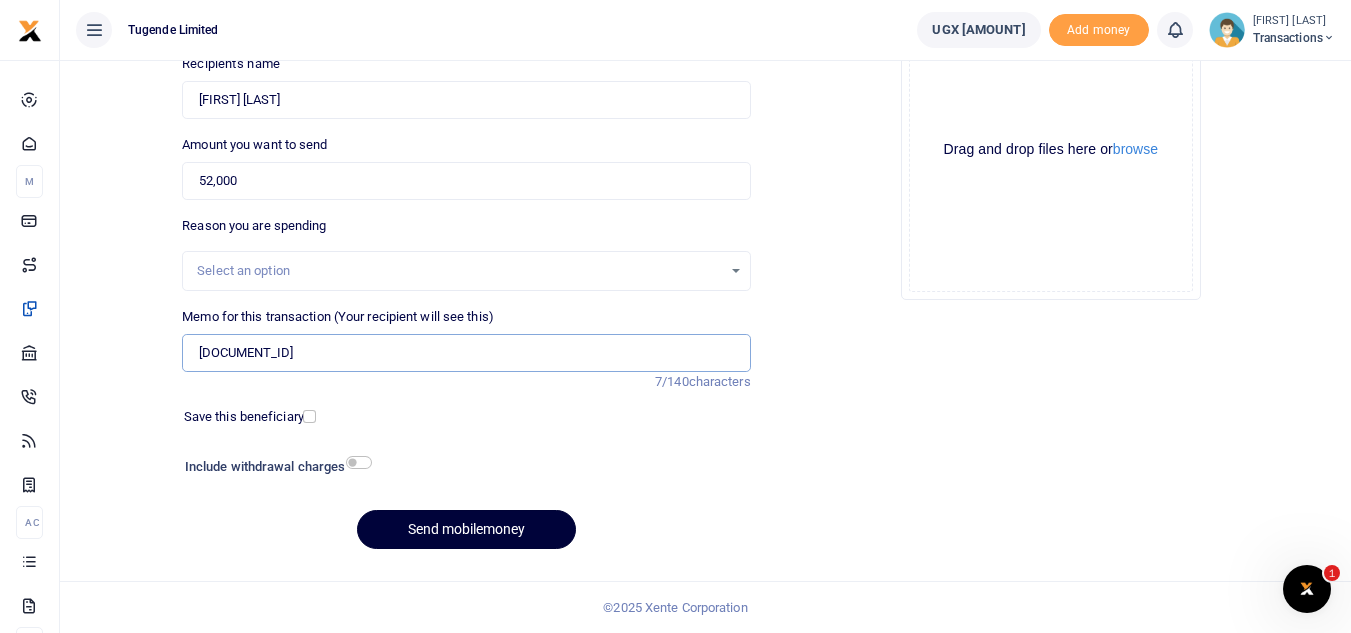 type on "UFY959E" 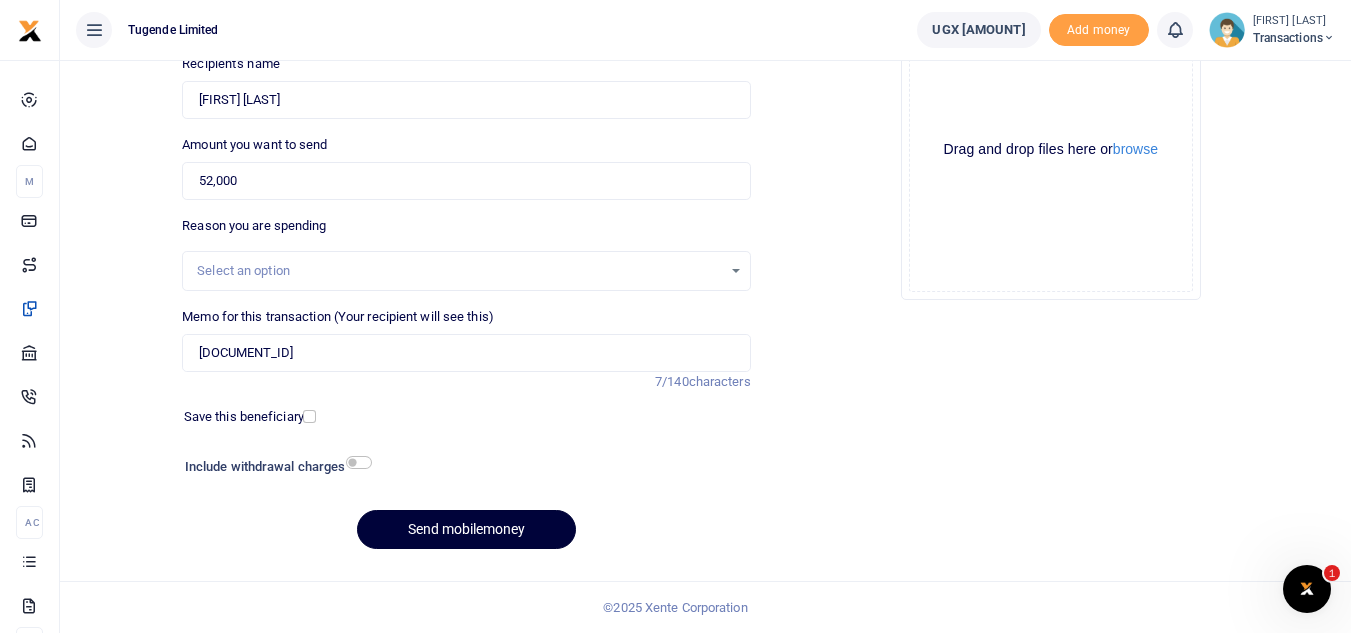 click on "Send mobilemoney" at bounding box center (466, 529) 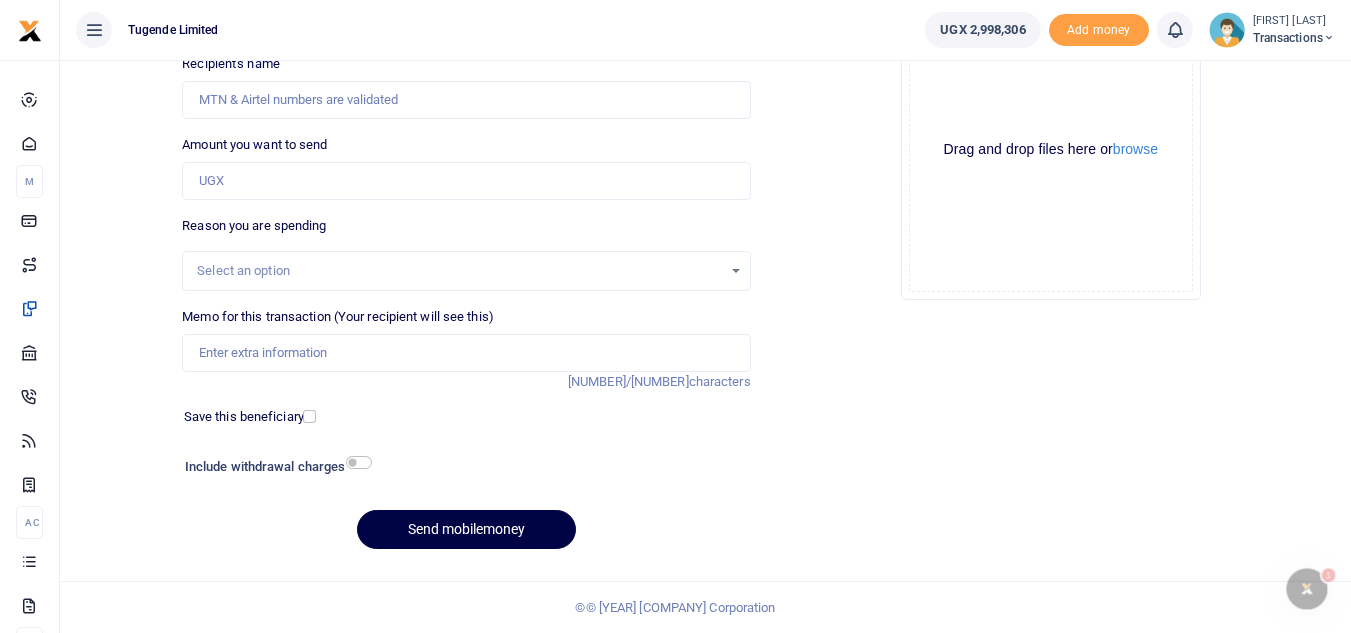 scroll, scrollTop: 233, scrollLeft: 0, axis: vertical 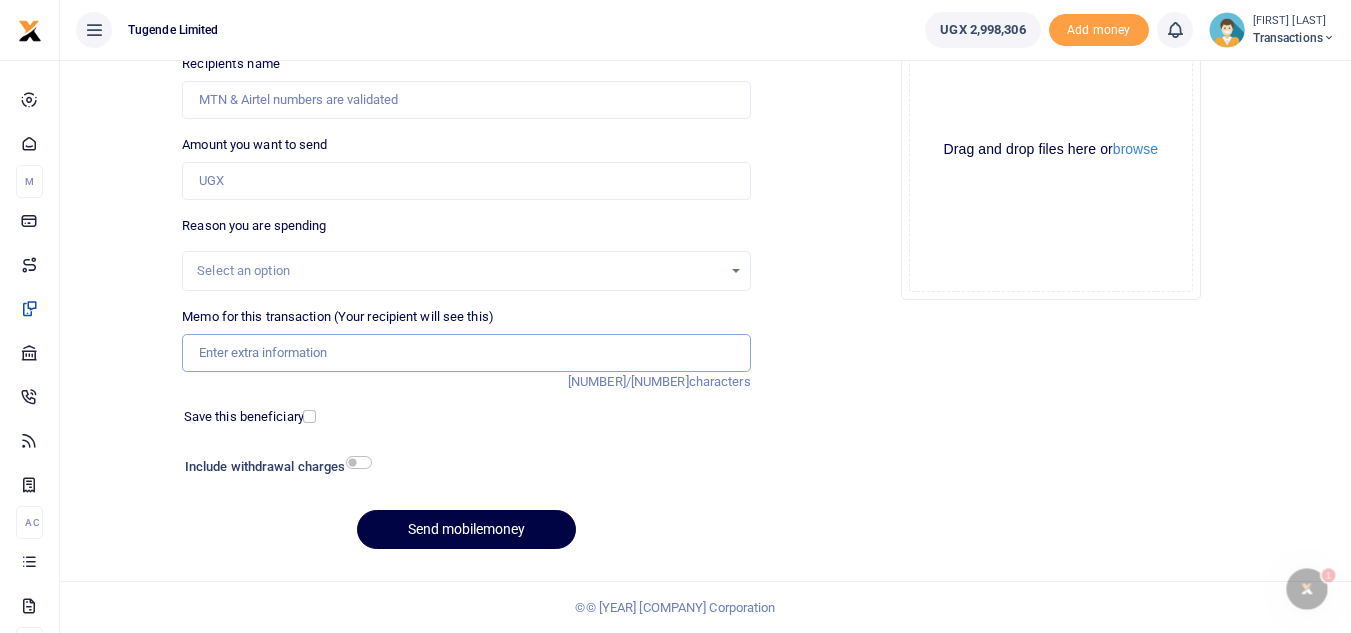 click on "Memo for this transaction (Your recipient will see this)" at bounding box center (466, 353) 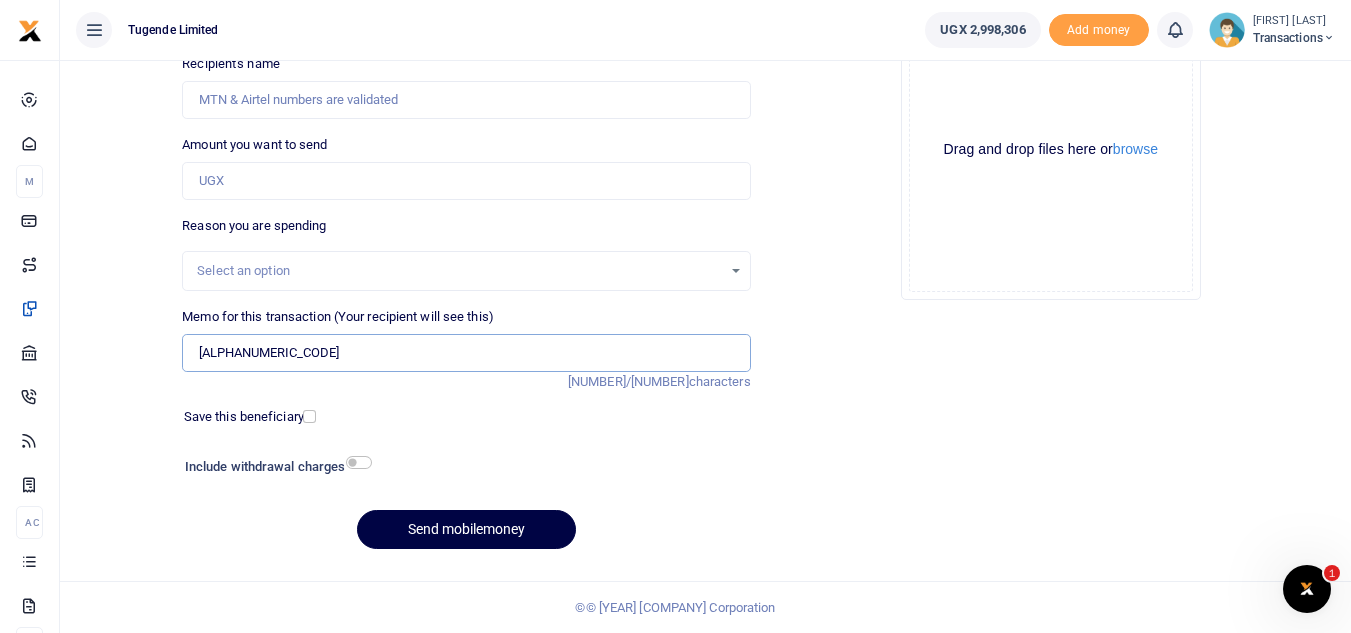 type on "[ALPHANUMERIC_CODE]" 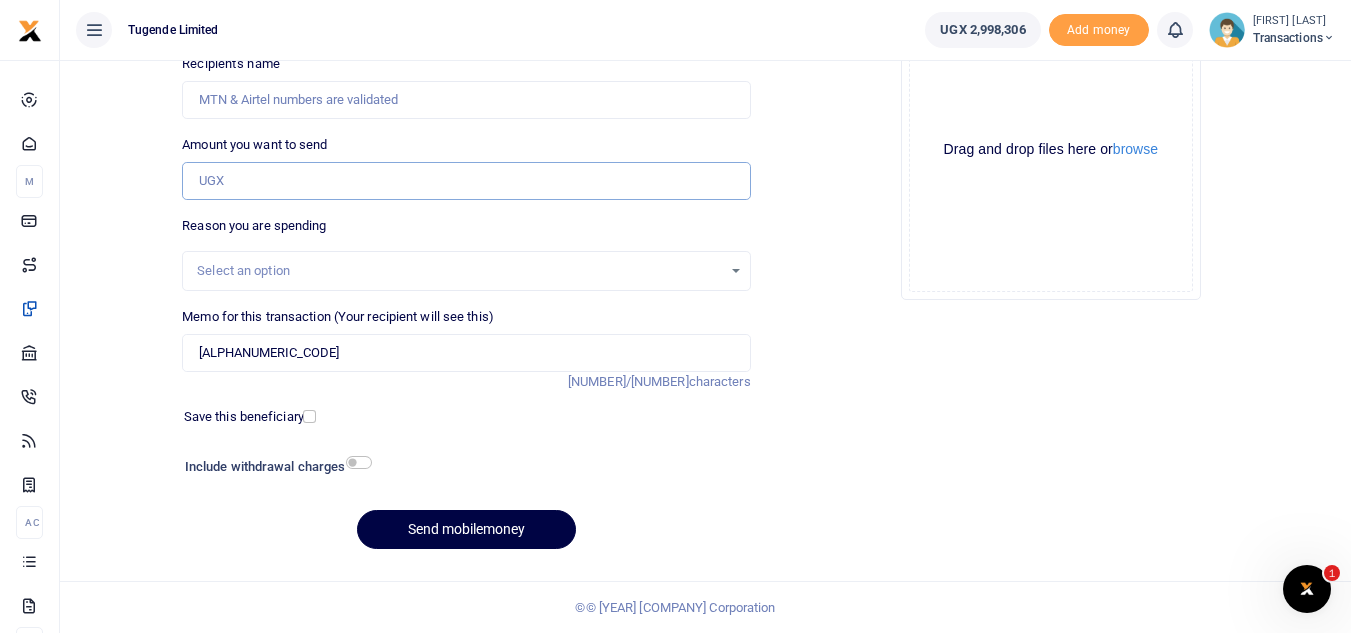 click on "Amount you want to send" at bounding box center (466, 181) 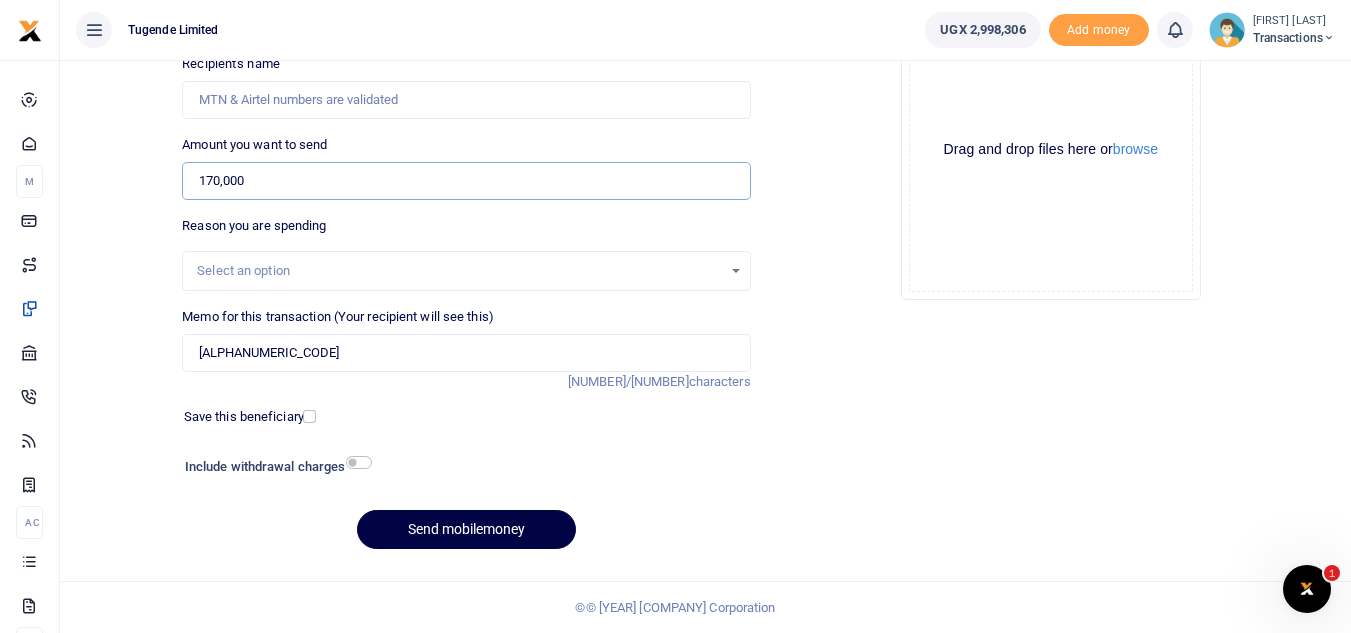 type on "170,000" 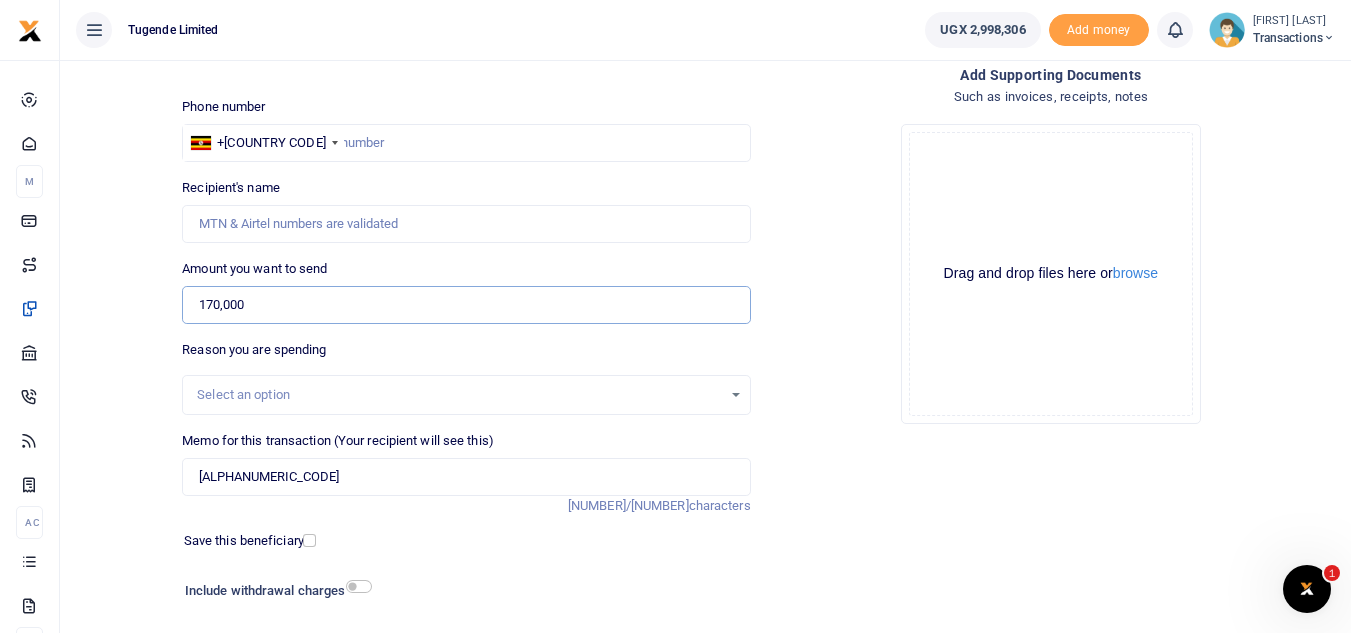 scroll, scrollTop: 108, scrollLeft: 0, axis: vertical 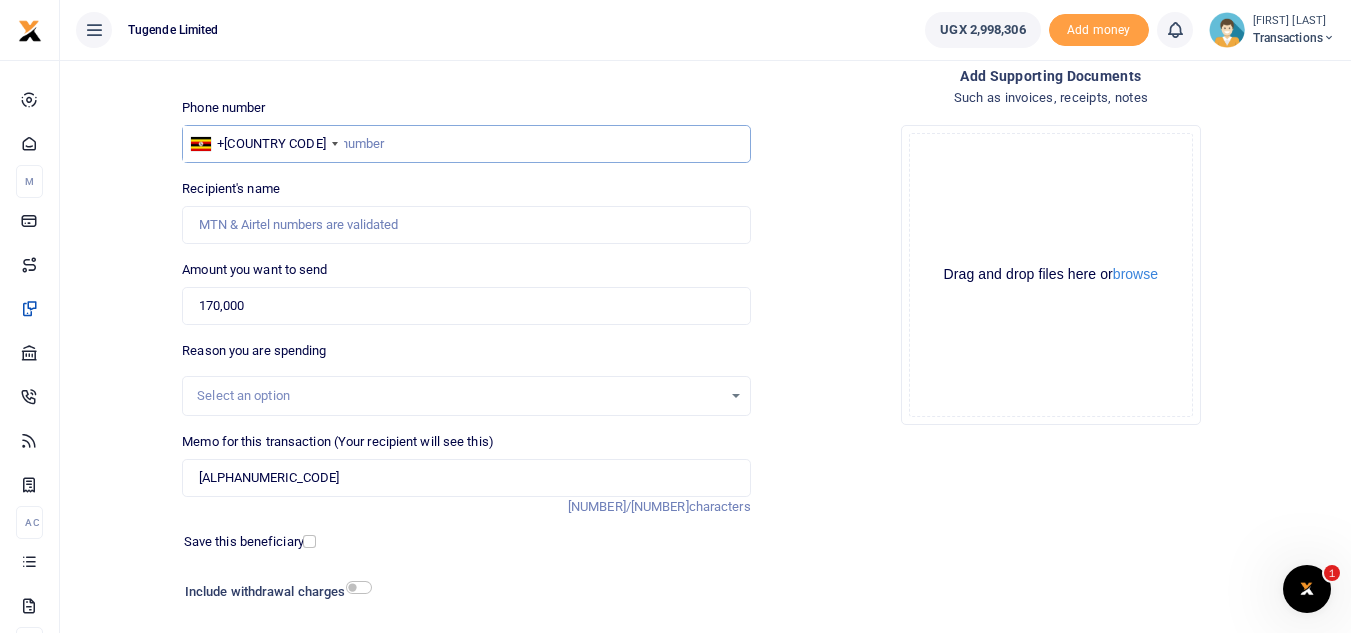 click at bounding box center (466, 144) 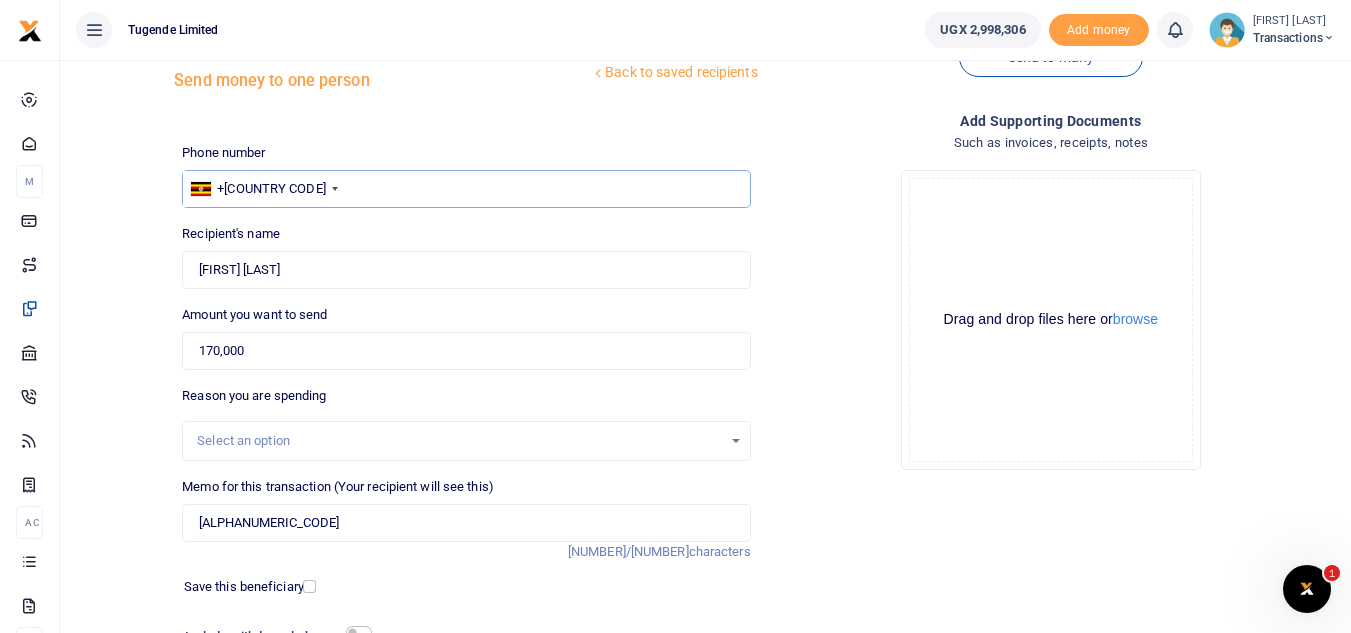 scroll, scrollTop: 233, scrollLeft: 0, axis: vertical 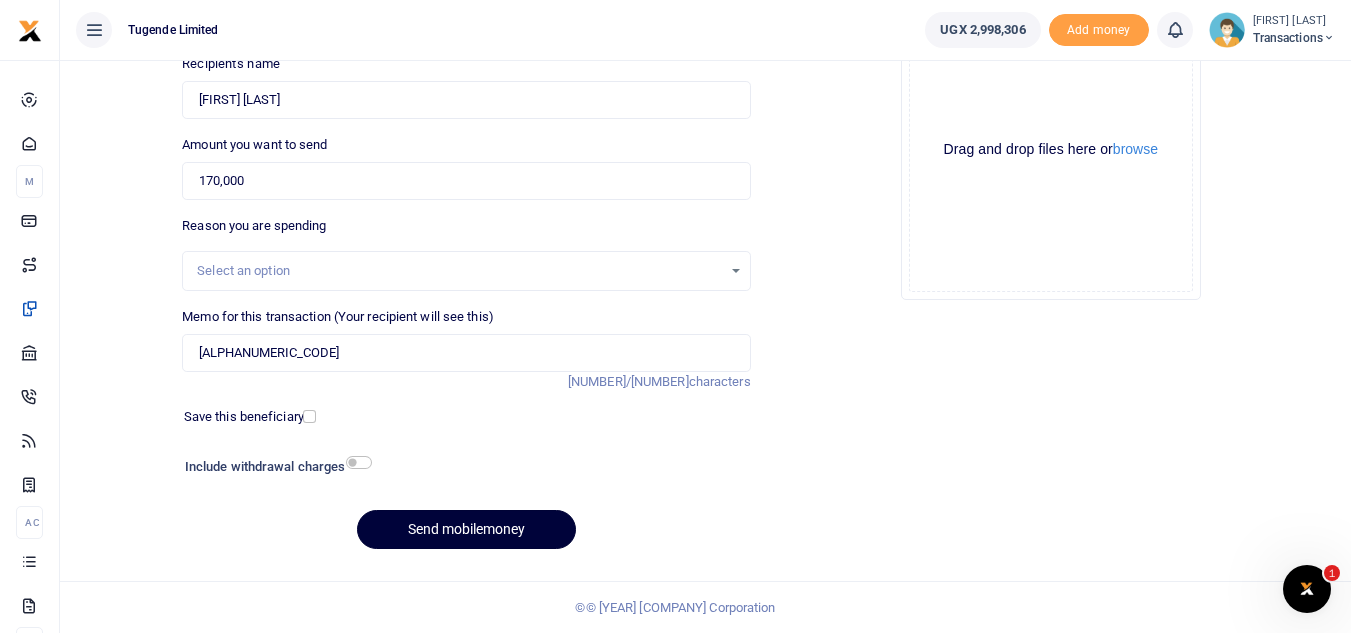 type on "756325764" 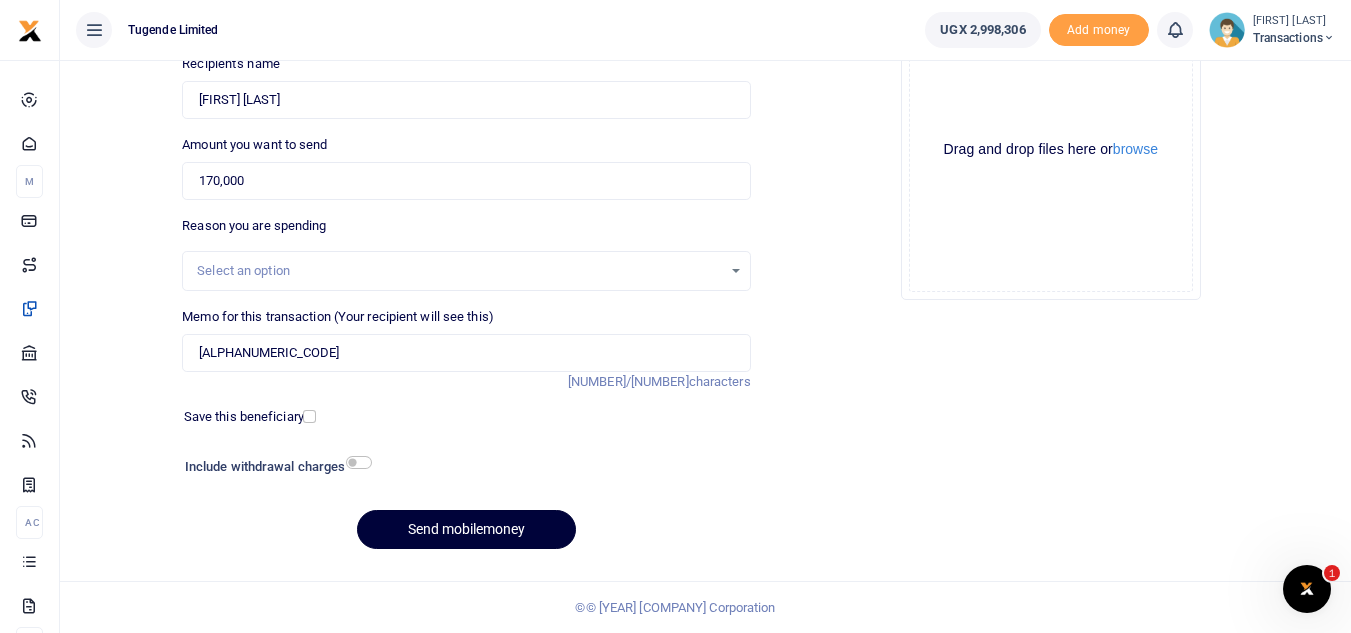 click on "Send mobilemoney" at bounding box center [466, 529] 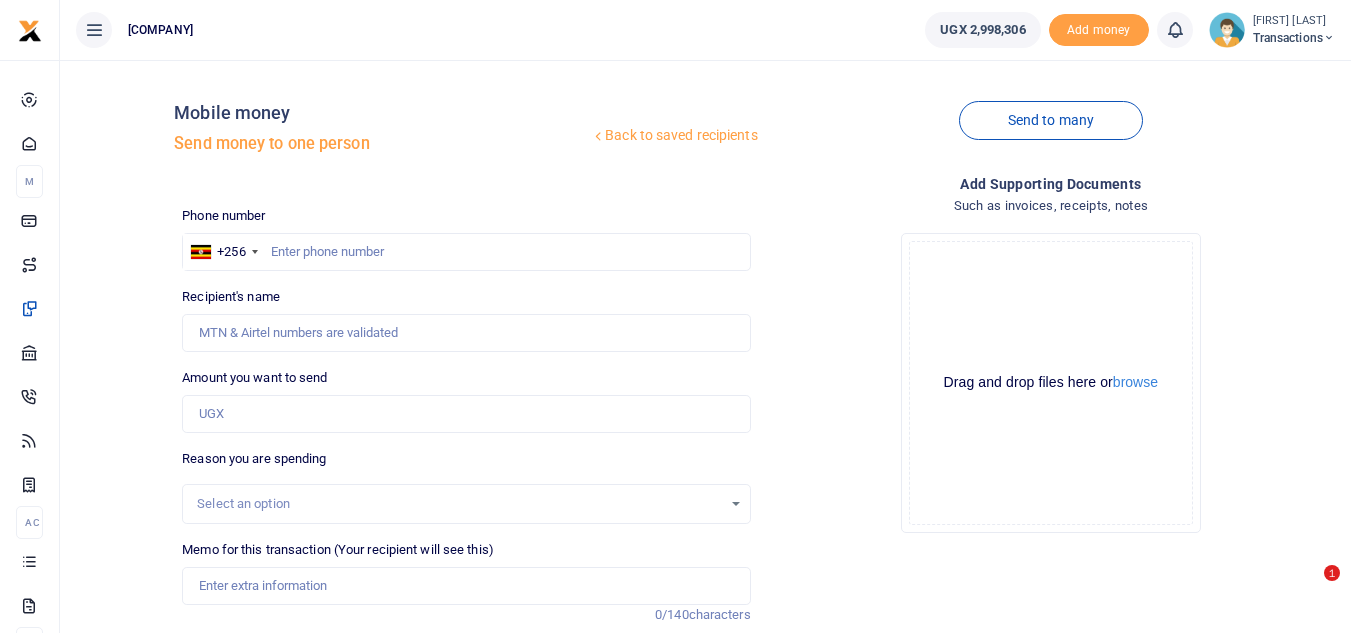 scroll, scrollTop: 233, scrollLeft: 0, axis: vertical 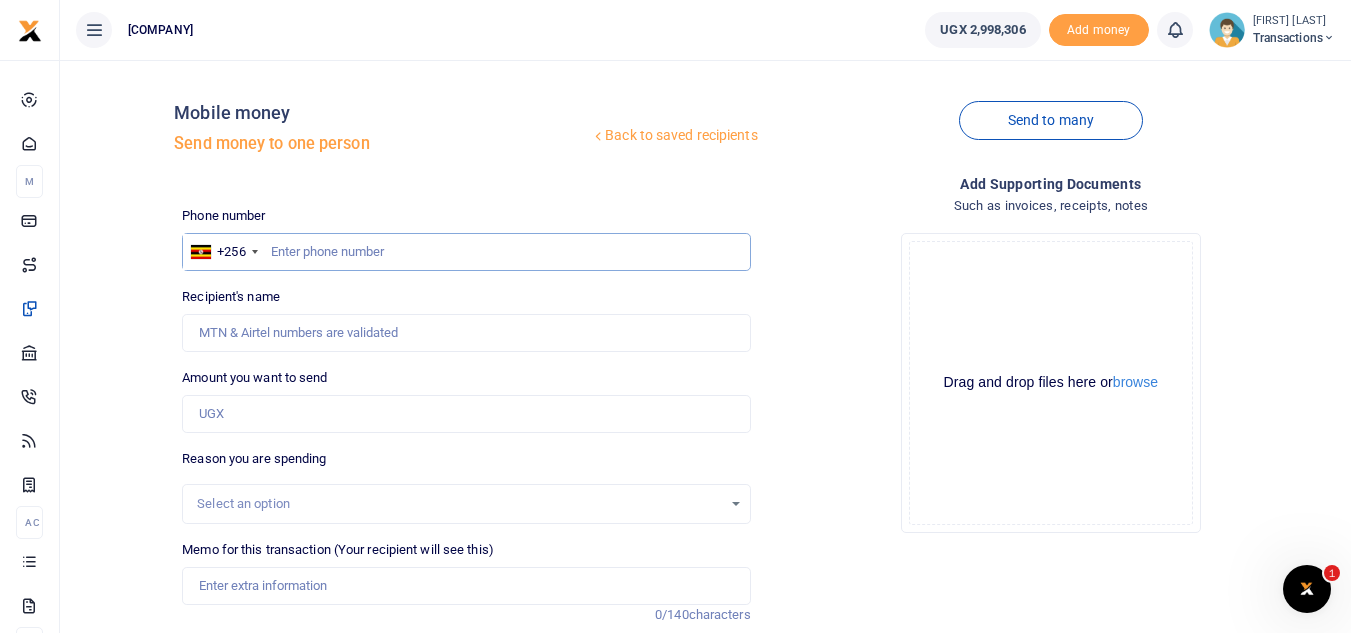 click at bounding box center (466, 252) 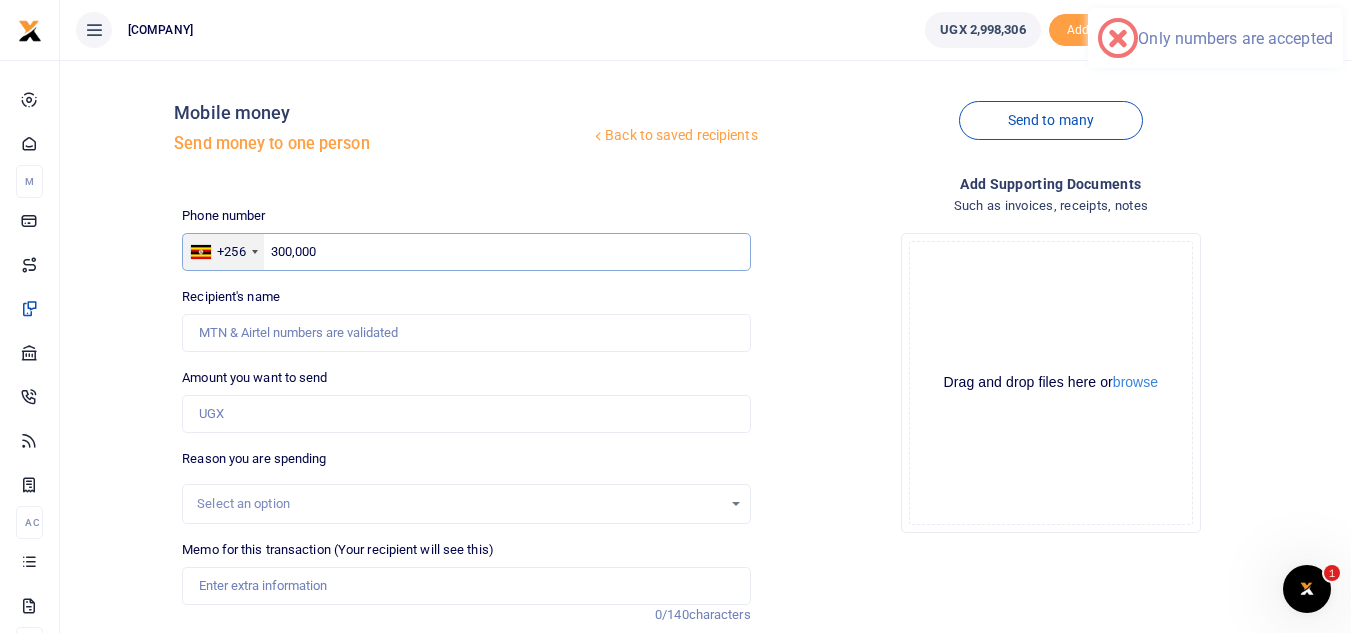 drag, startPoint x: 352, startPoint y: 249, endPoint x: 250, endPoint y: 252, distance: 102.044106 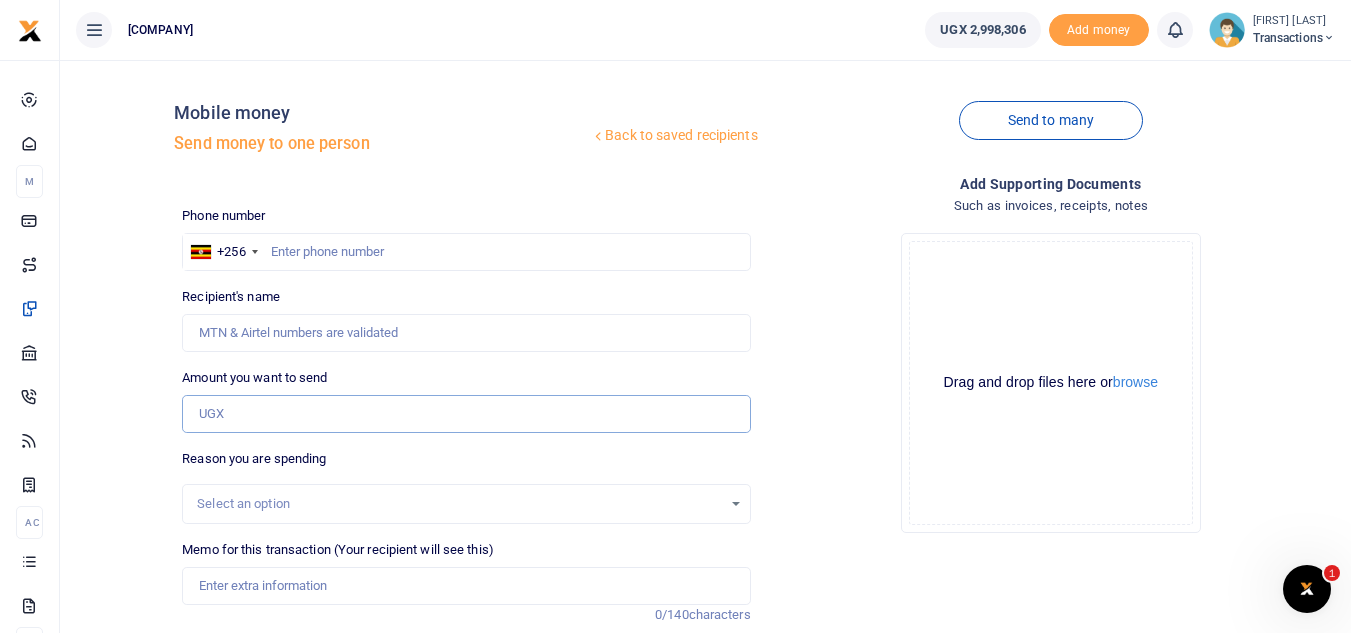 click on "Amount you want to send" at bounding box center (466, 414) 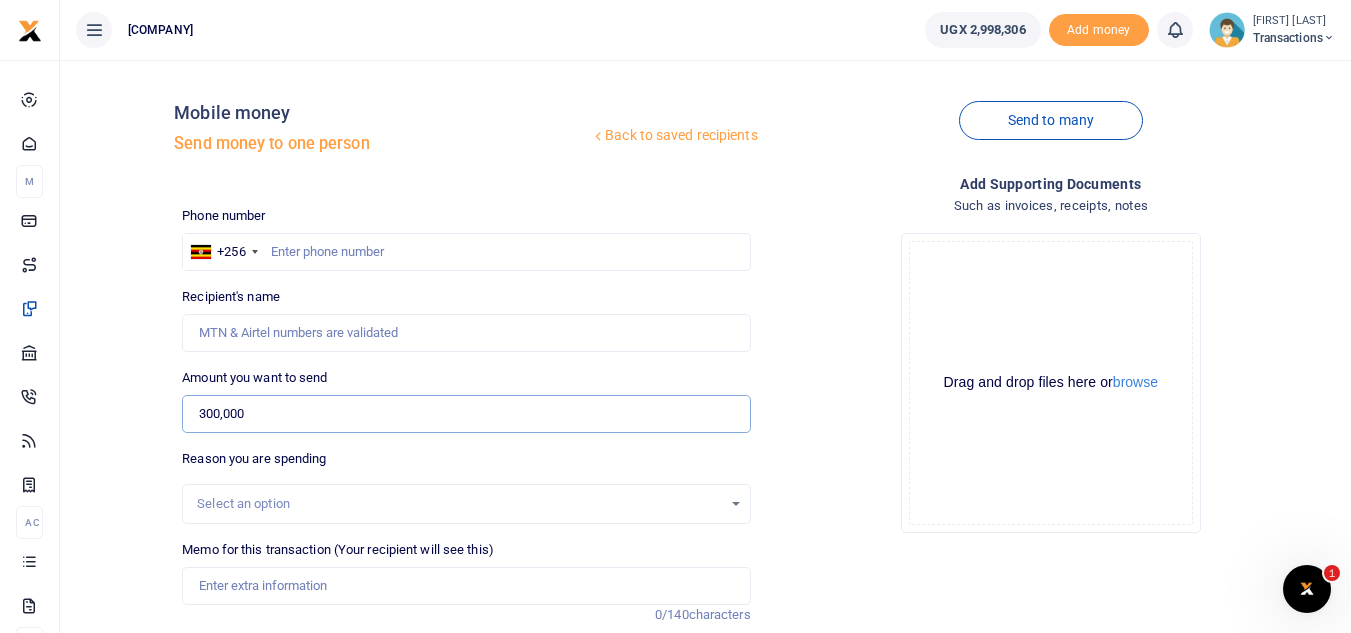 type on "300,000" 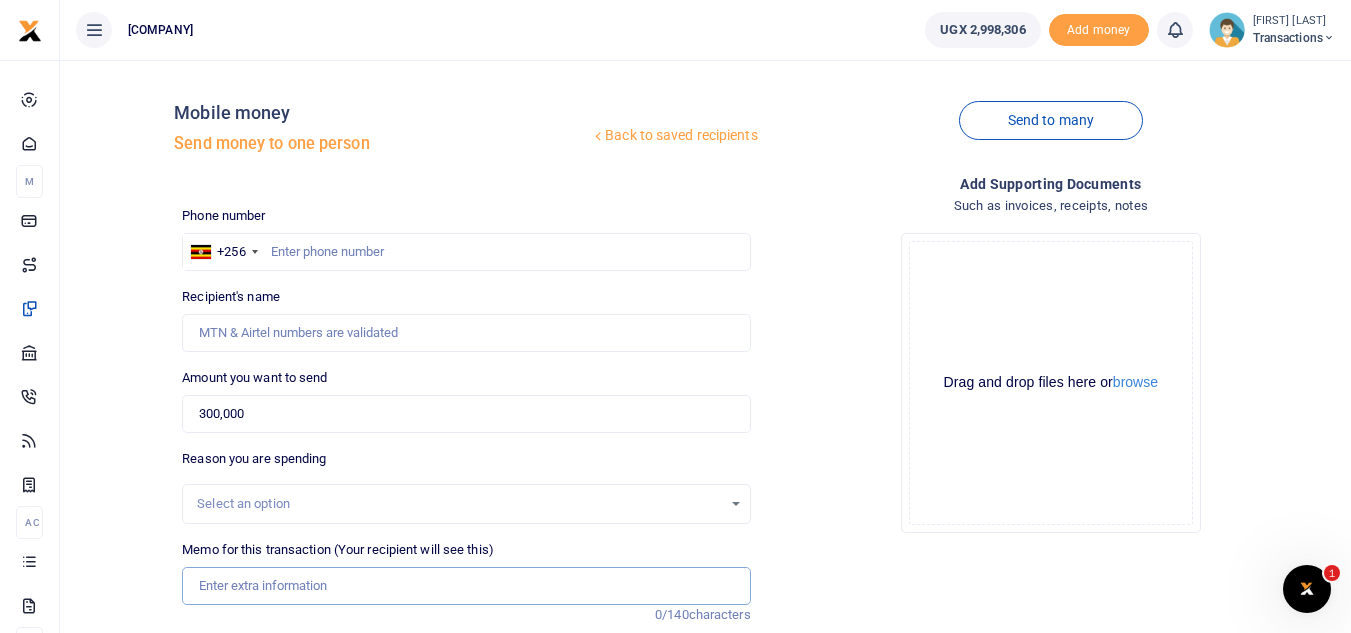 click on "Memo for this transaction (Your recipient will see this)" at bounding box center [466, 586] 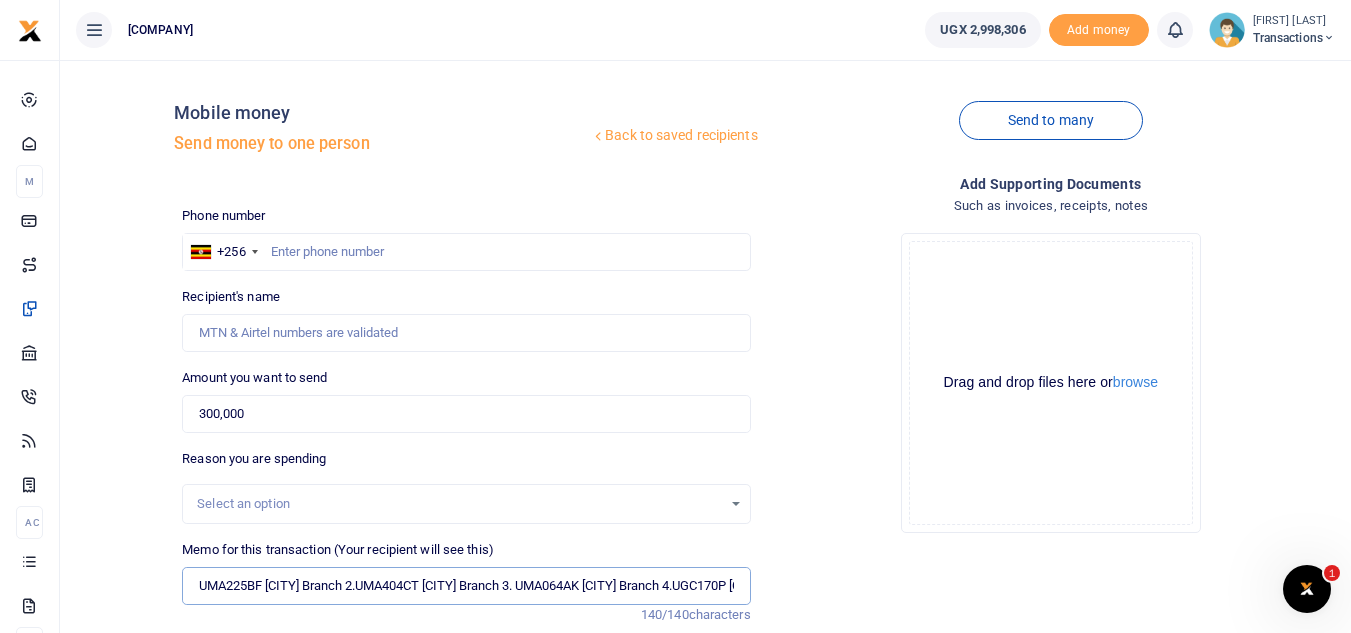 scroll, scrollTop: 0, scrollLeft: 401, axis: horizontal 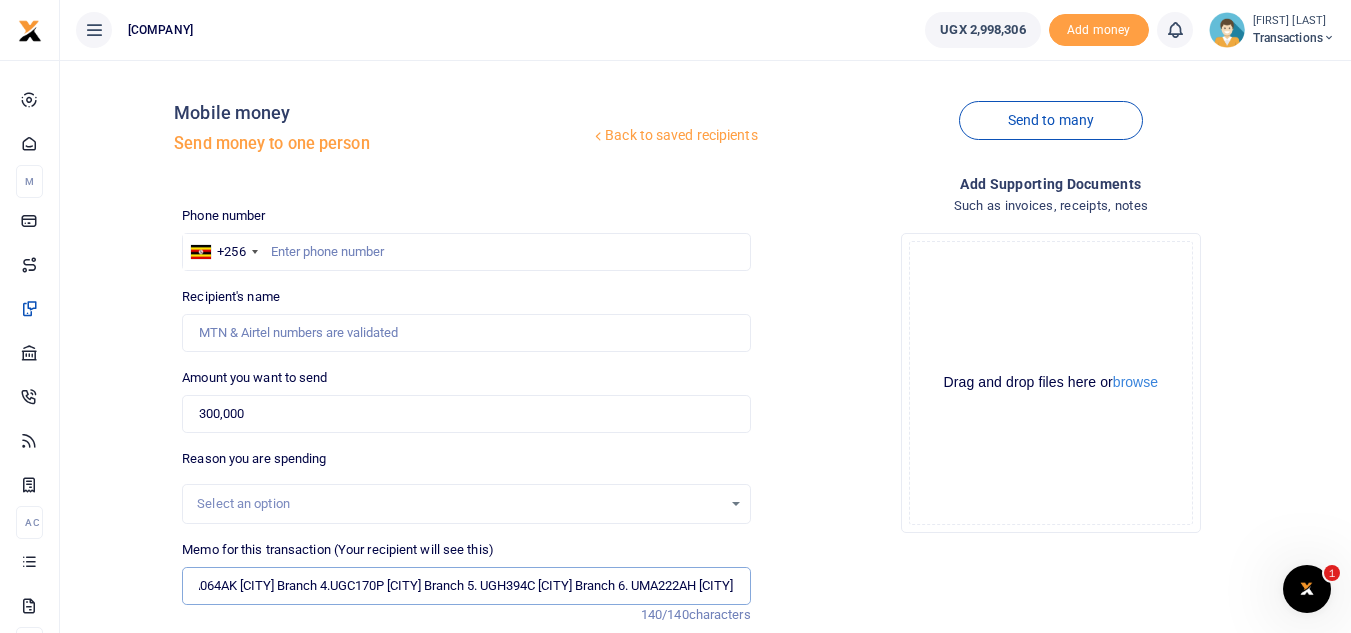 click on "UMA225BF Rubaga Branch 2.UMA404CT Mbale Branch 3. UMA064AK Wakiso Branch 4.UGC170P Mbale Branch 5. UGH394C Rubaga Branch 6. UMA222AH Soroti" at bounding box center (466, 586) 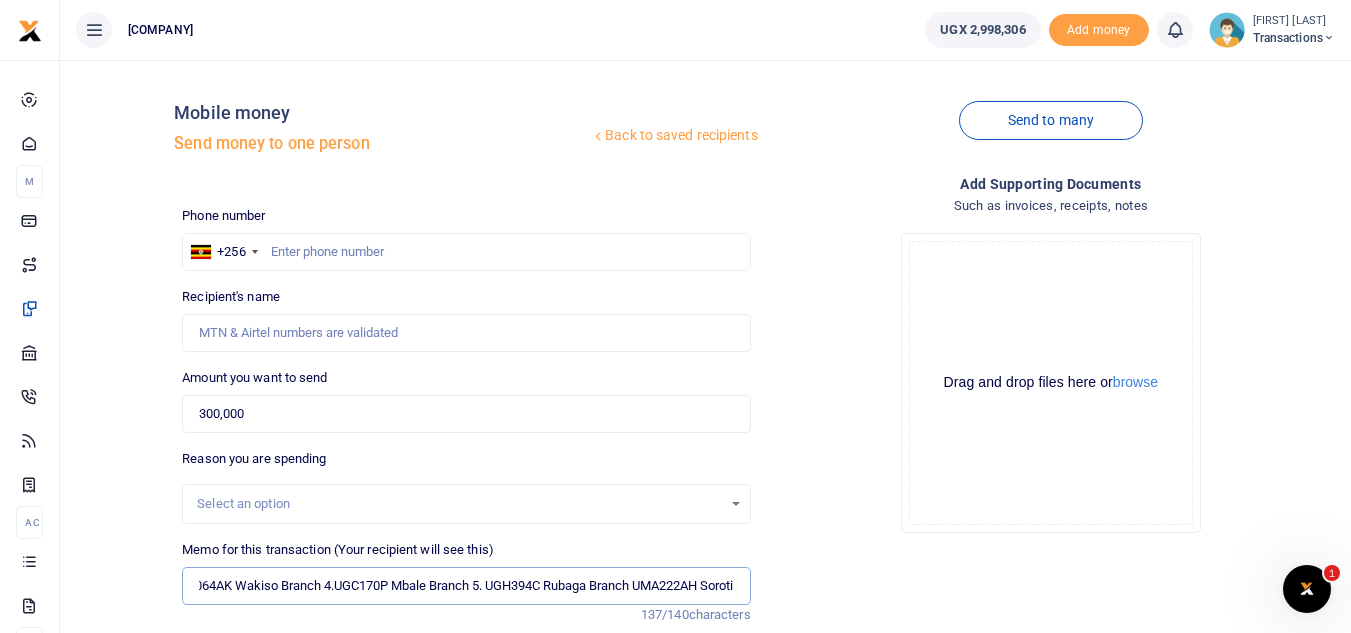 scroll, scrollTop: 0, scrollLeft: 388, axis: horizontal 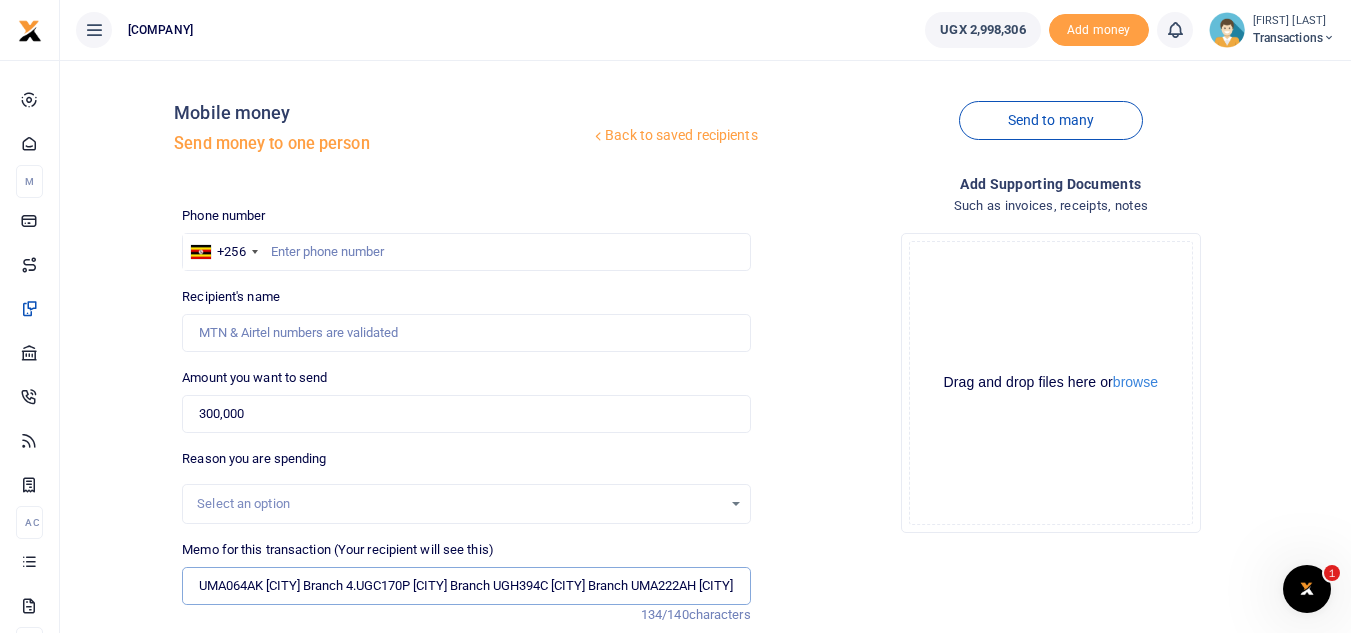 click on "UMA225BF Rubaga Branch 2.UMA404CT Mbale Branch 3. UMA064AK Wakiso Branch 4.UGC170P Mbale Branch UGH394C Rubaga Branch UMA222AH Soroti" at bounding box center (466, 586) 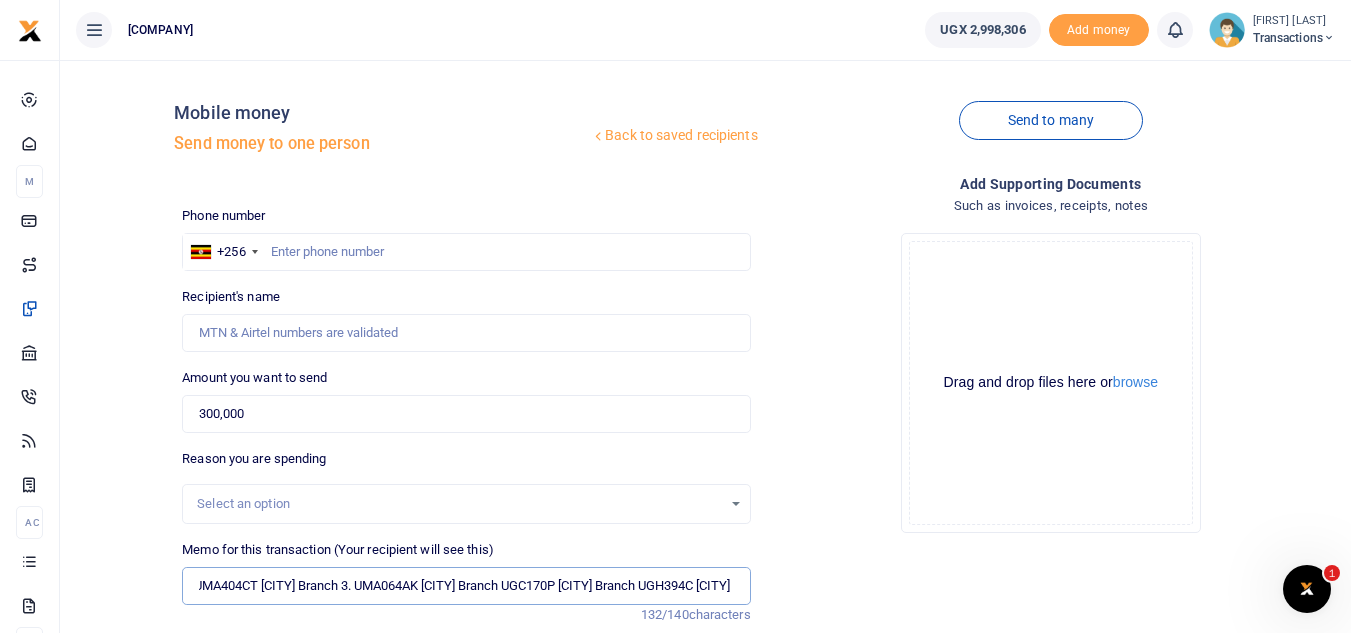 scroll, scrollTop: 0, scrollLeft: 153, axis: horizontal 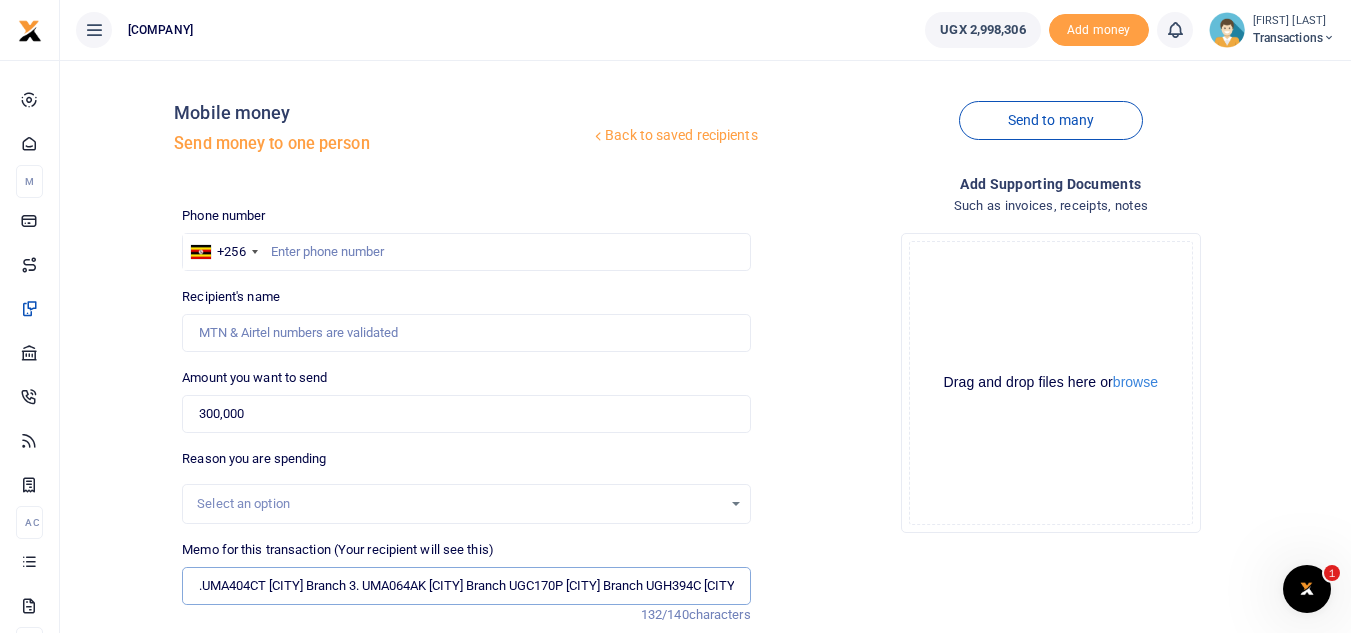 click on "UMA225BF Rubaga Branch 2.UMA404CT Mbale Branch 3. UMA064AK Wakiso Branch UGC170P Mbale Branch UGH394C Rubaga Branch UMA222AH Soroti" at bounding box center (466, 586) 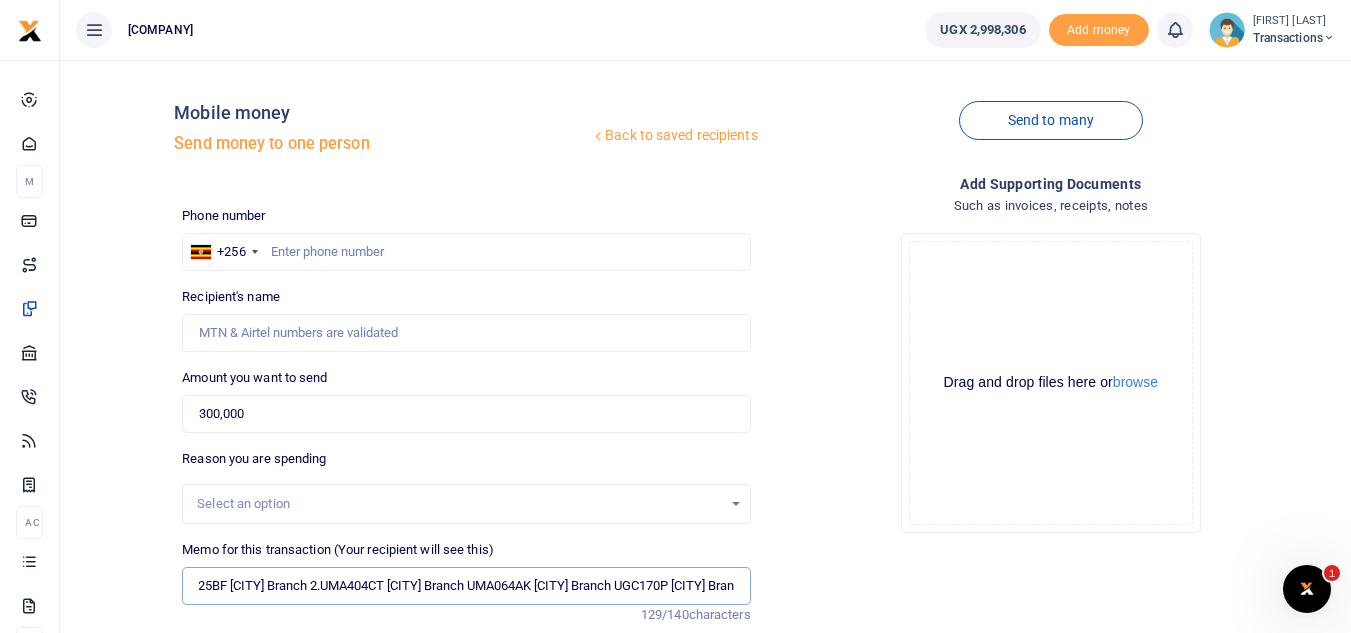 scroll, scrollTop: 0, scrollLeft: 0, axis: both 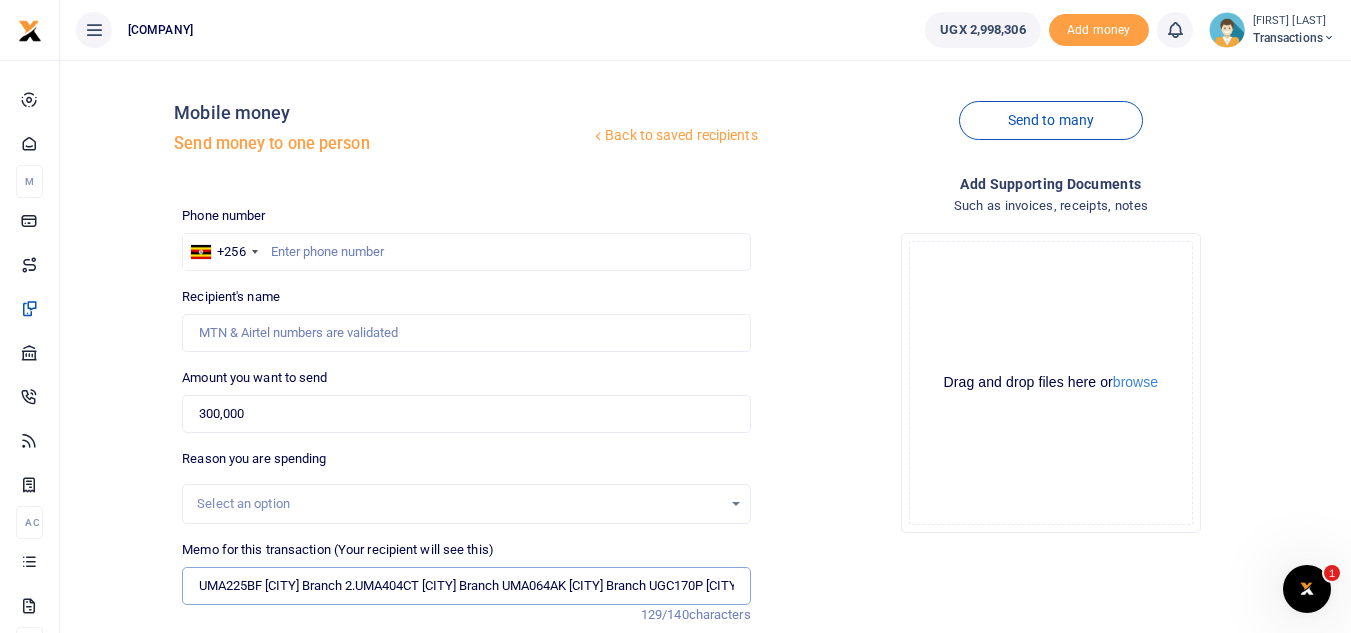 click on "UMA225BF Rubaga Branch 2.UMA404CT Mbale Branch UMA064AK Wakiso Branch UGC170P Mbale Branch UGH394C Rubaga Branch UMA222AH Soroti" at bounding box center [466, 586] 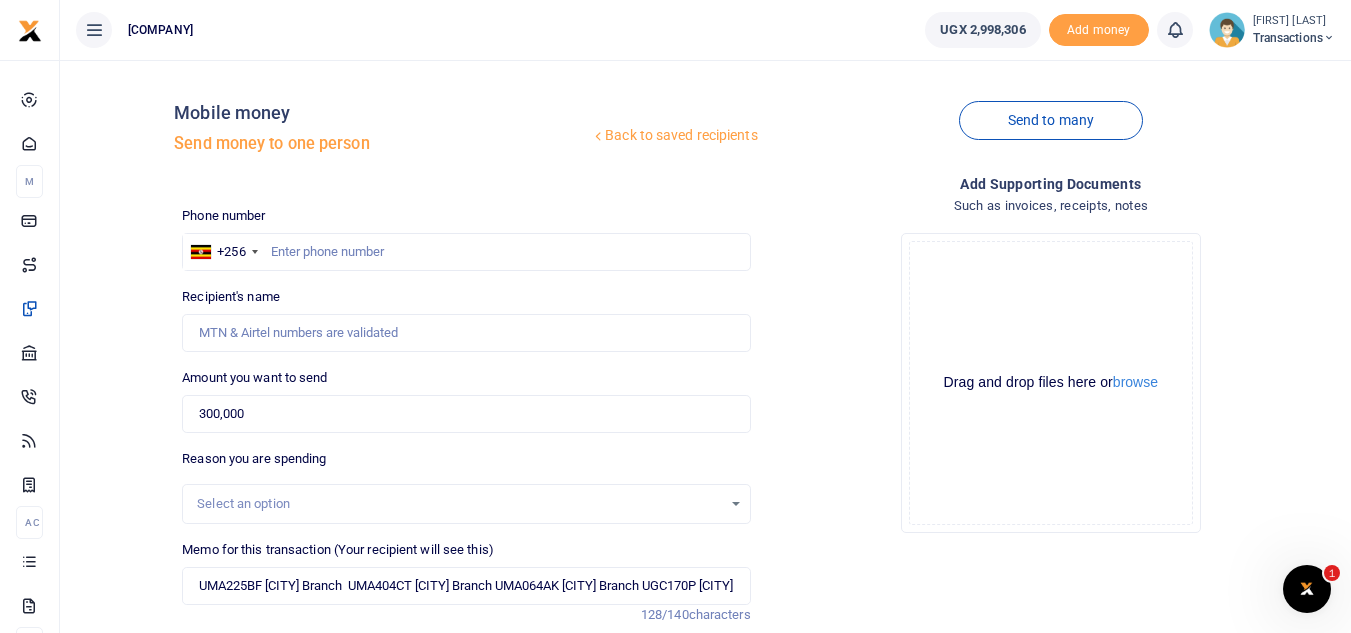 drag, startPoint x: 505, startPoint y: 589, endPoint x: 441, endPoint y: 362, distance: 235.84953 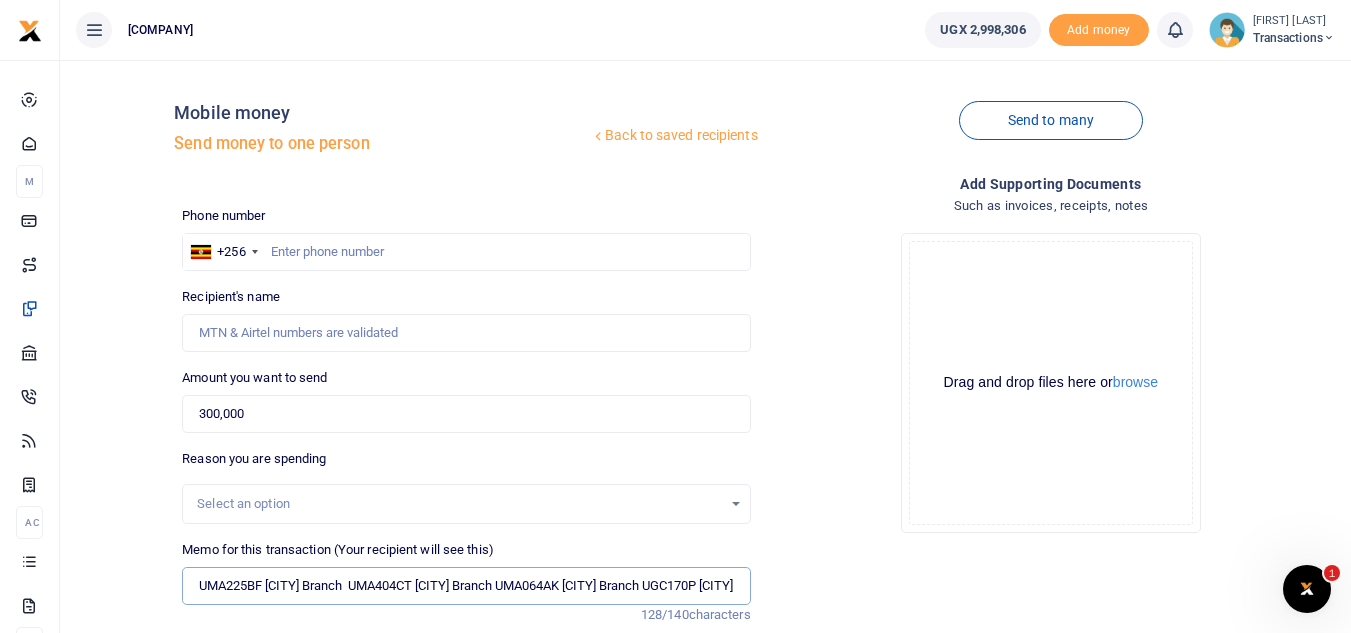 scroll, scrollTop: 0, scrollLeft: 342, axis: horizontal 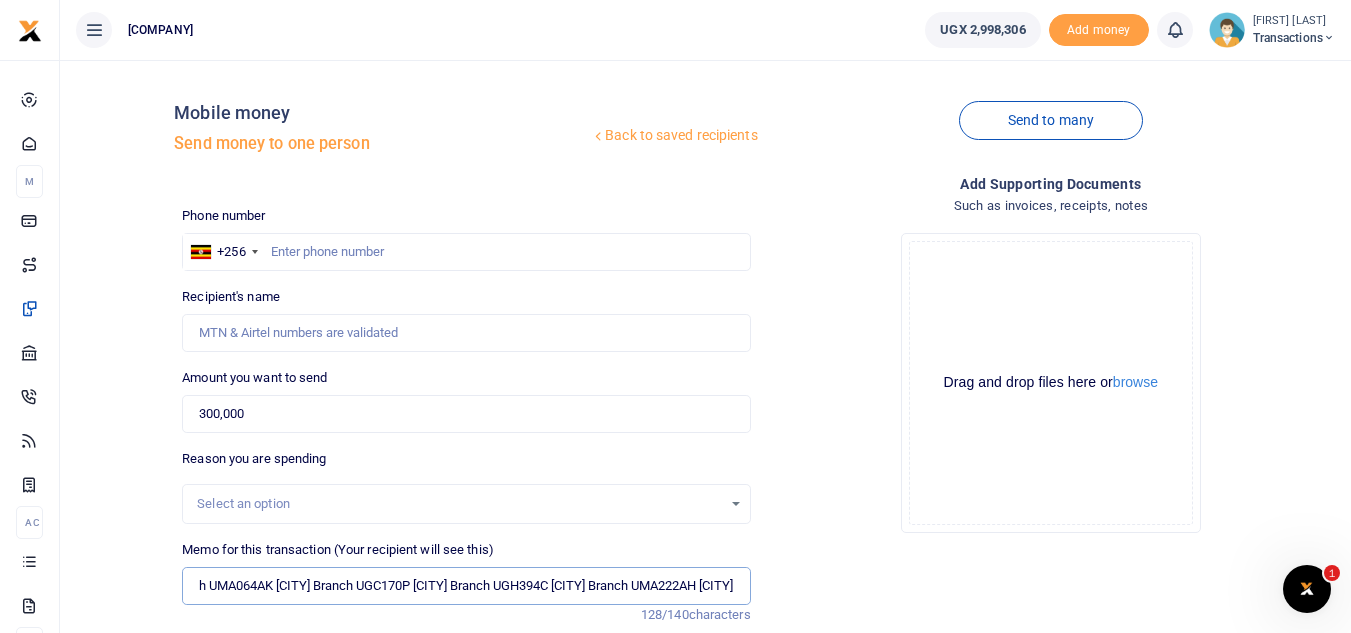 drag, startPoint x: 196, startPoint y: 581, endPoint x: 906, endPoint y: 560, distance: 710.3105 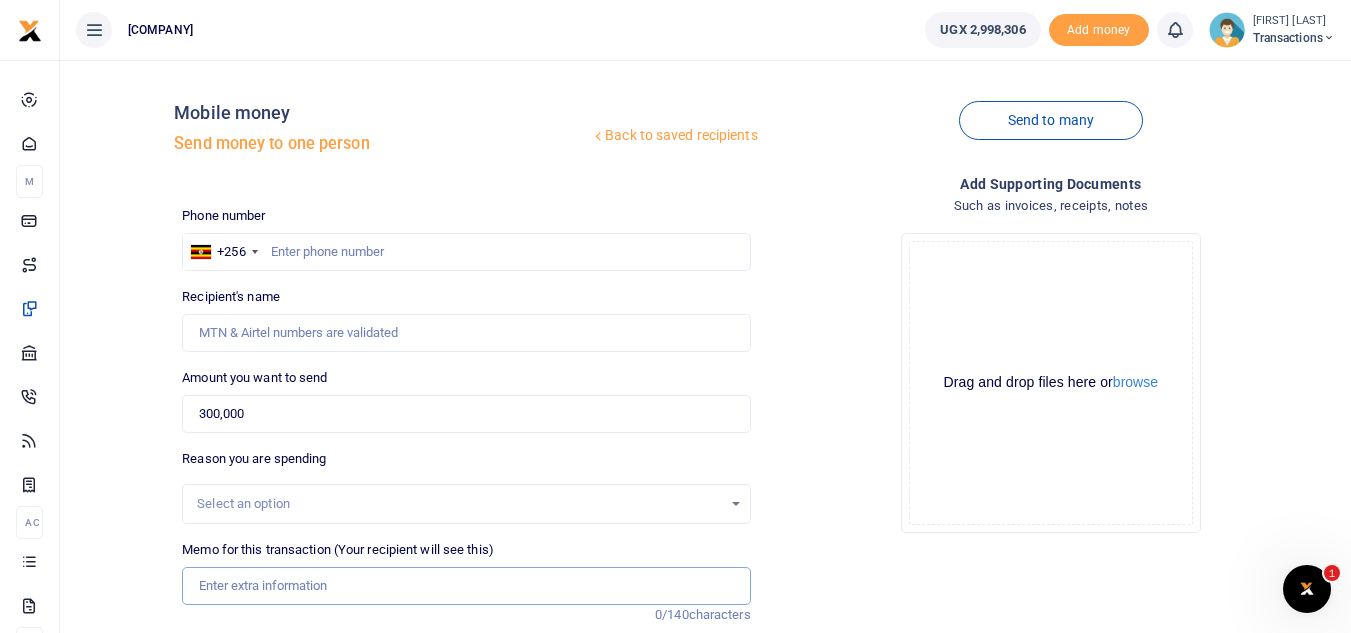scroll, scrollTop: 0, scrollLeft: 0, axis: both 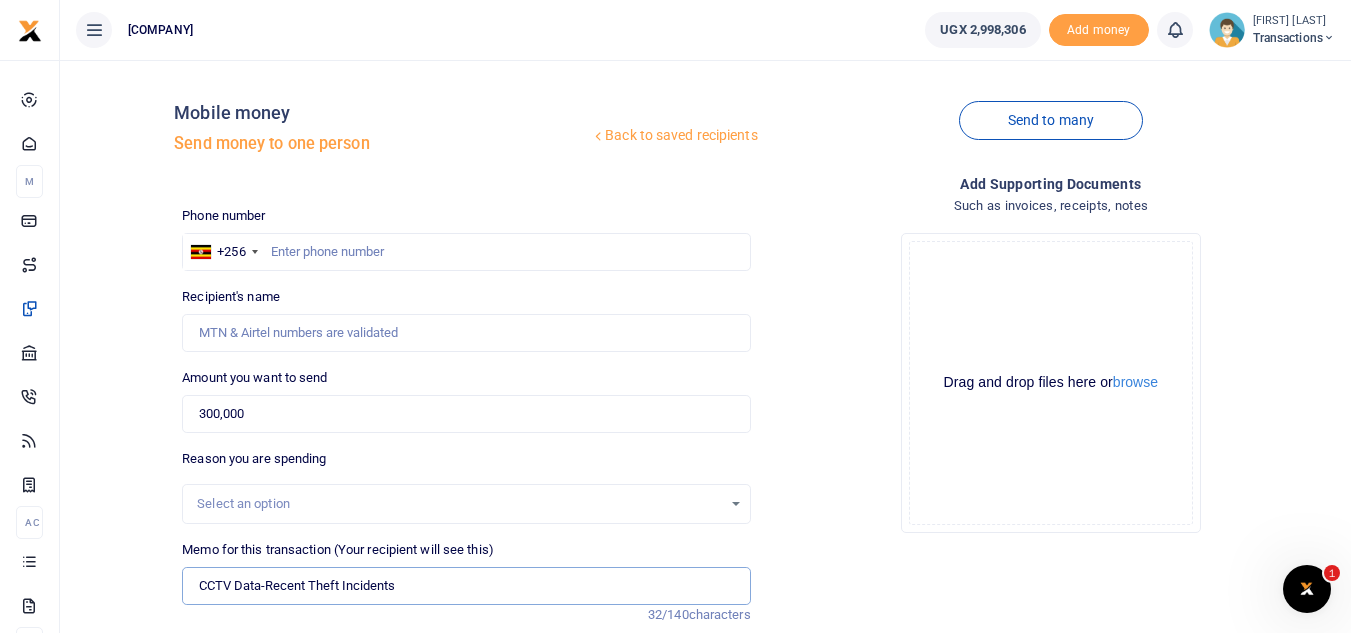 click on "CCTV Data-Recent Theft Incidents" at bounding box center (466, 586) 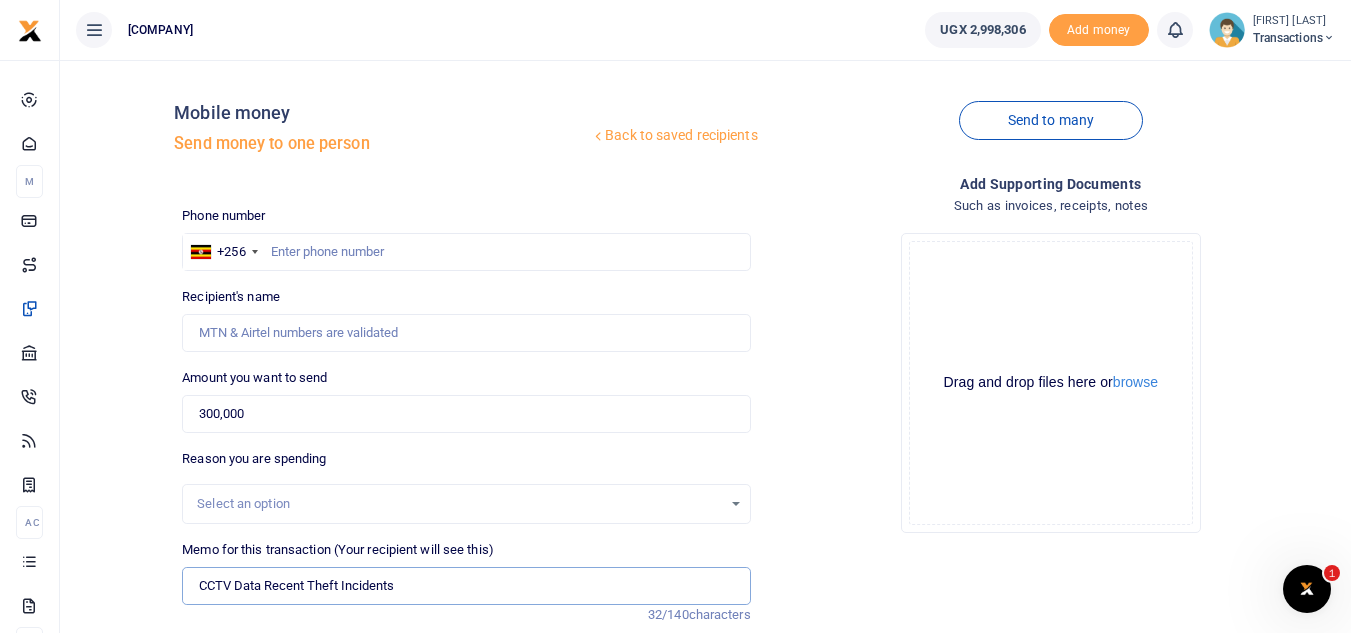 type on "CCTV Data Recent Theft Incidents" 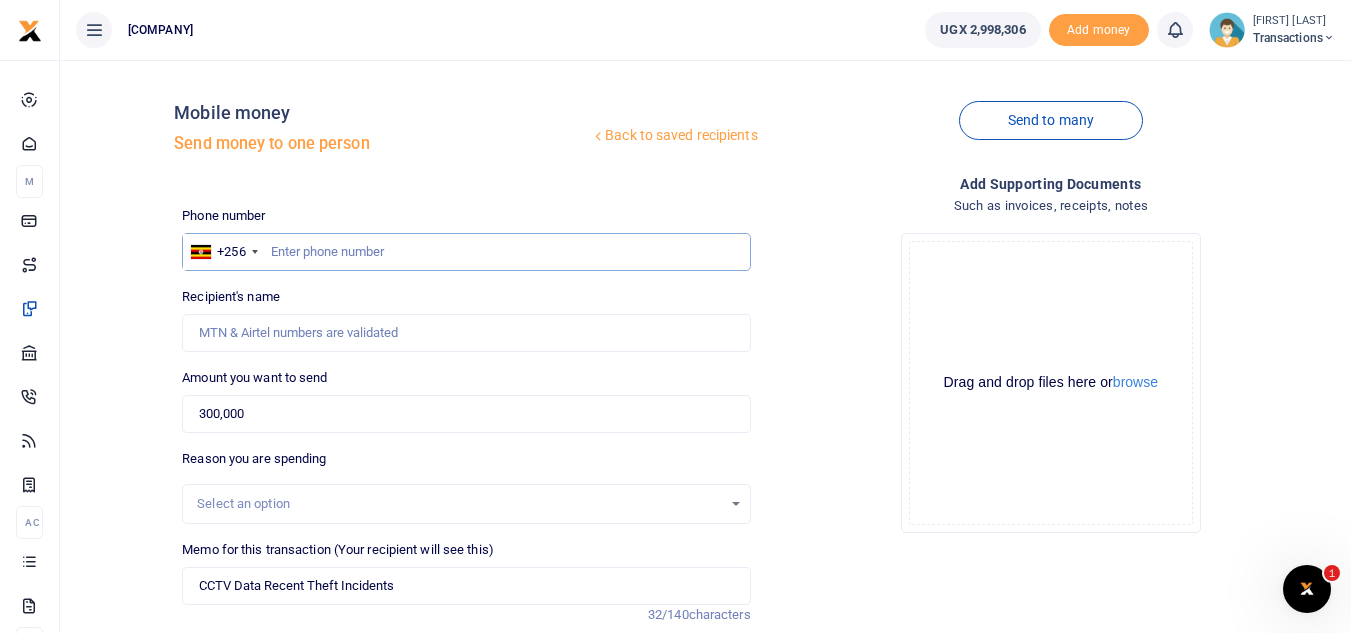 click at bounding box center [466, 252] 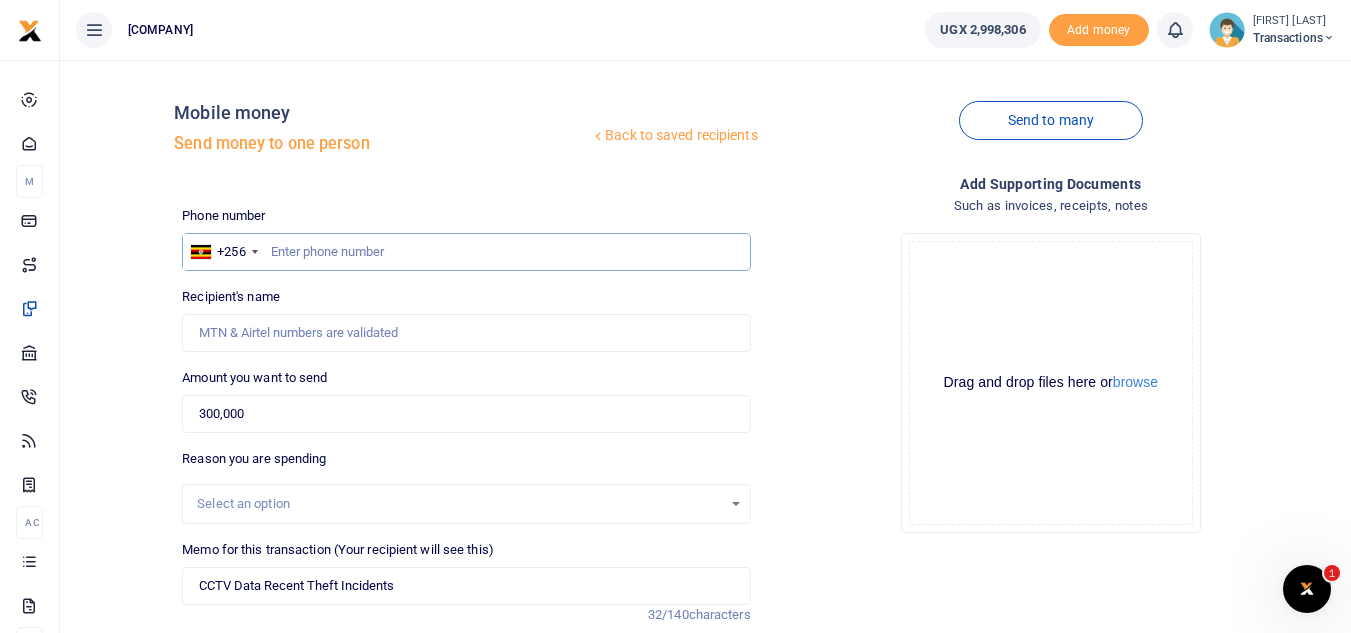 paste on "776989898" 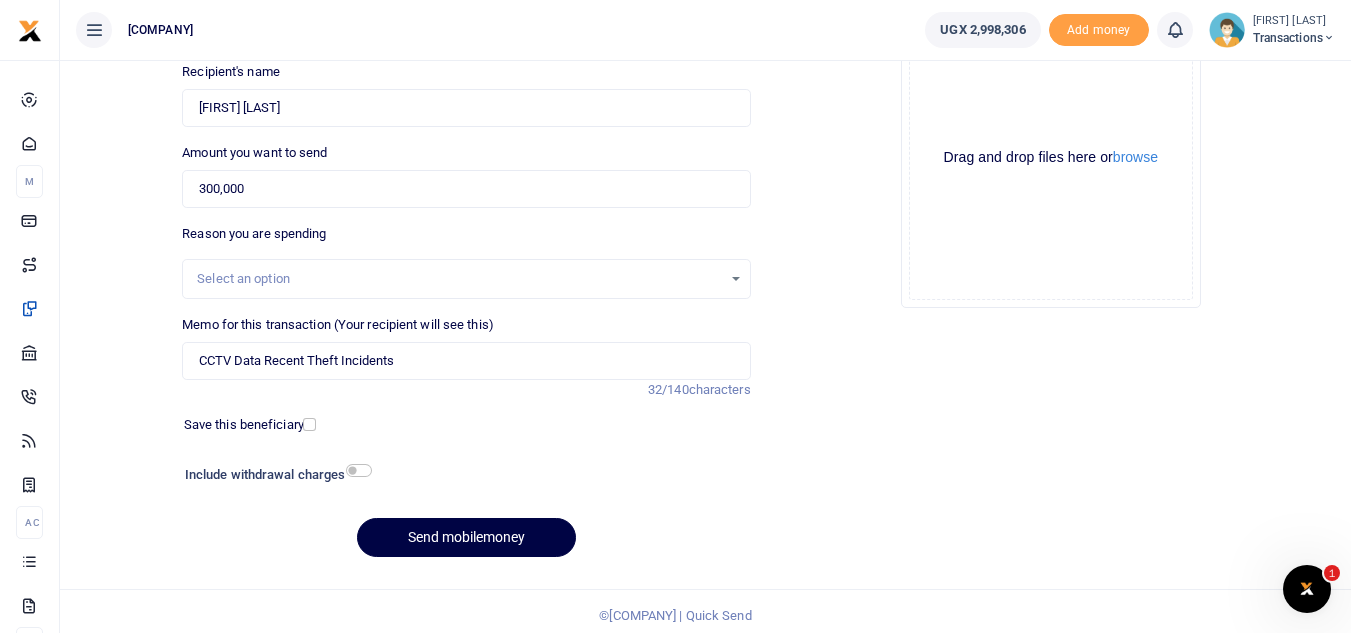 scroll, scrollTop: 233, scrollLeft: 0, axis: vertical 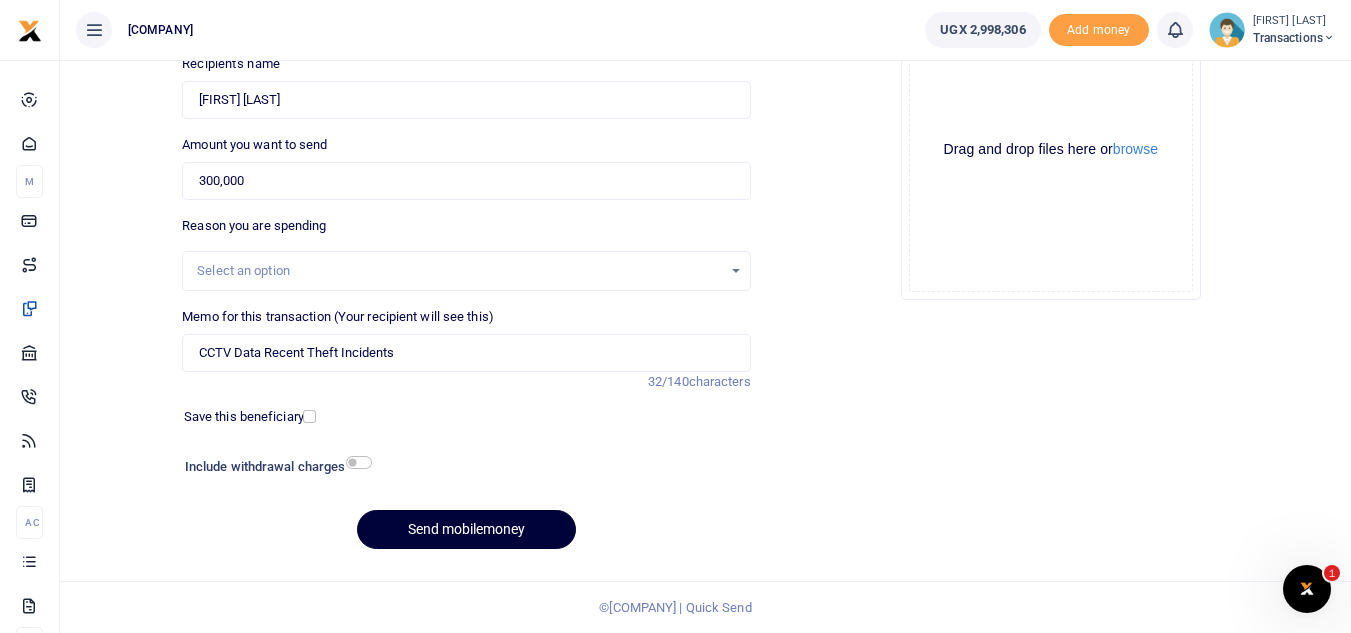type on "776989898" 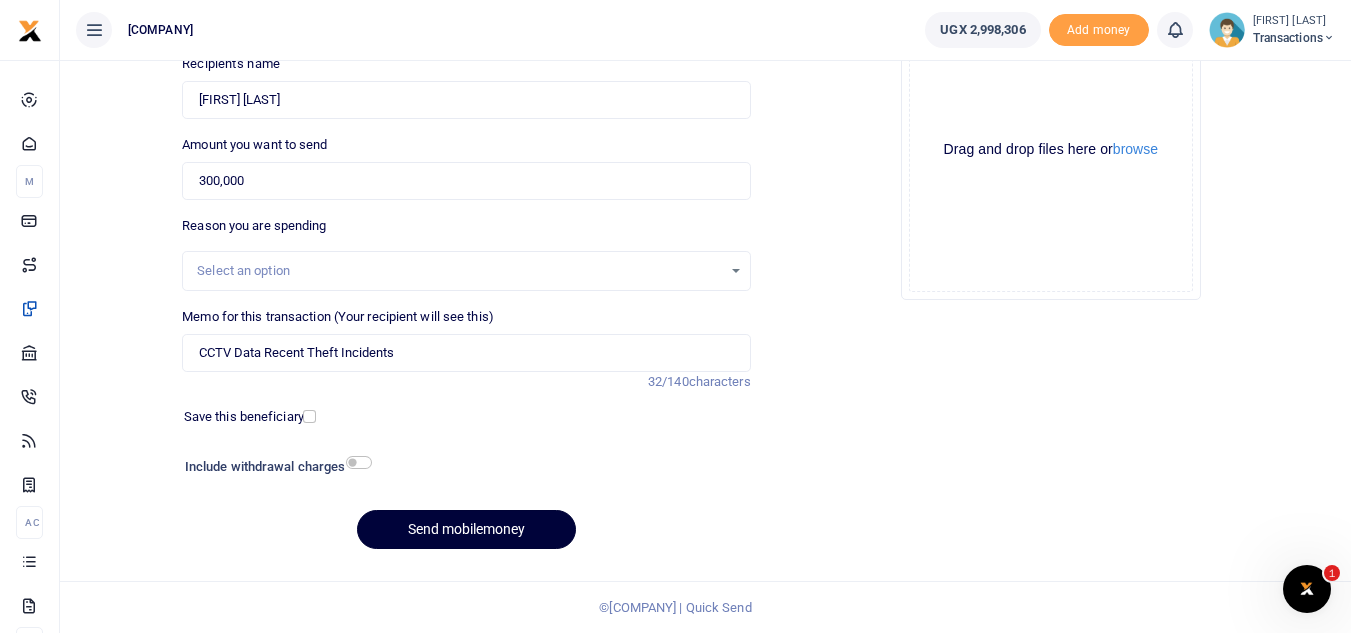 click on "Send mobilemoney" at bounding box center (466, 529) 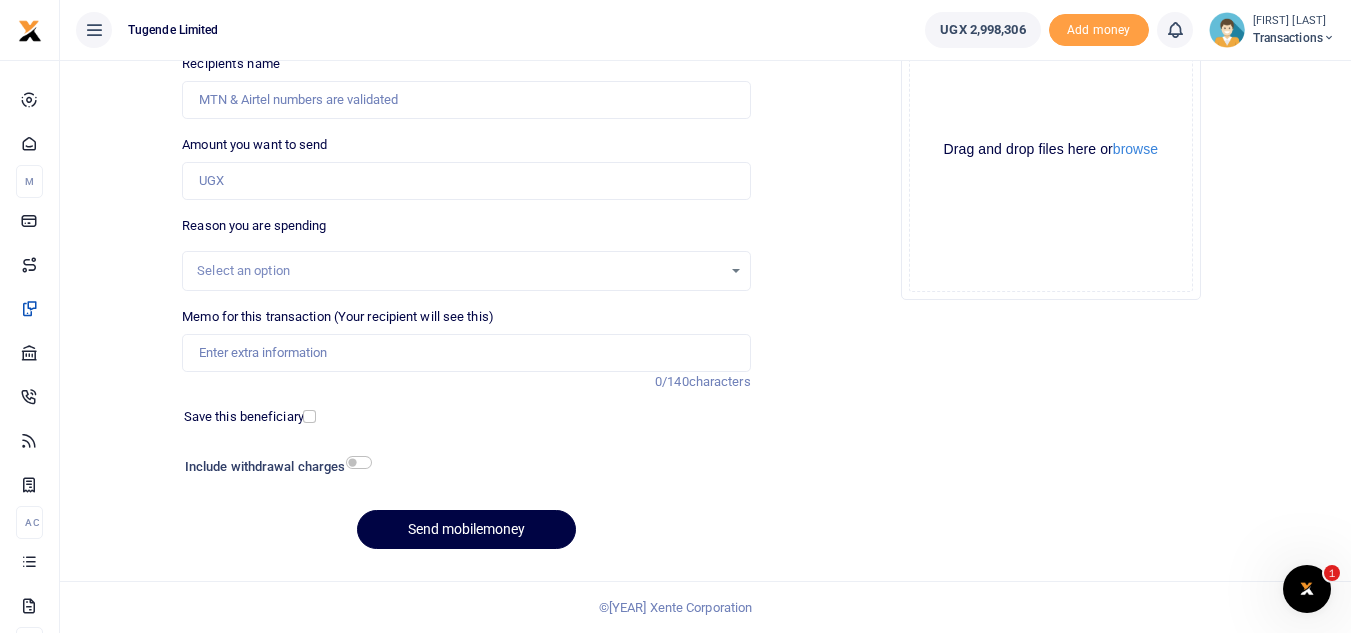 scroll, scrollTop: 0, scrollLeft: 0, axis: both 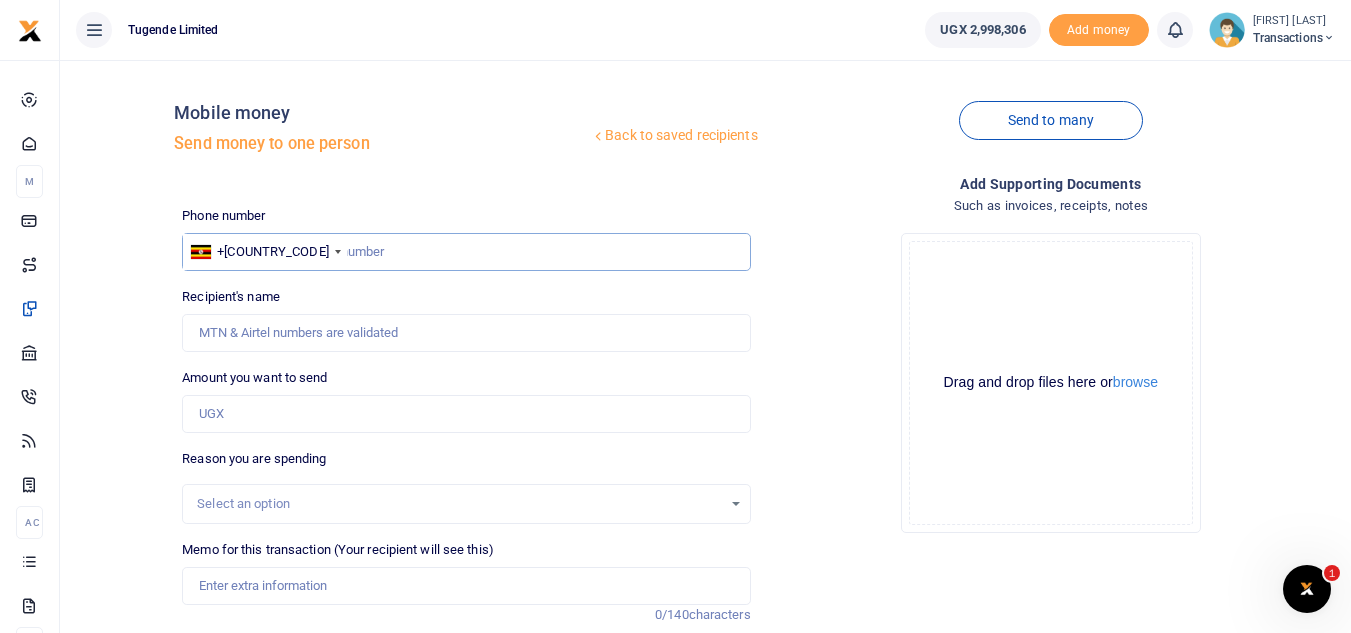 click at bounding box center [466, 252] 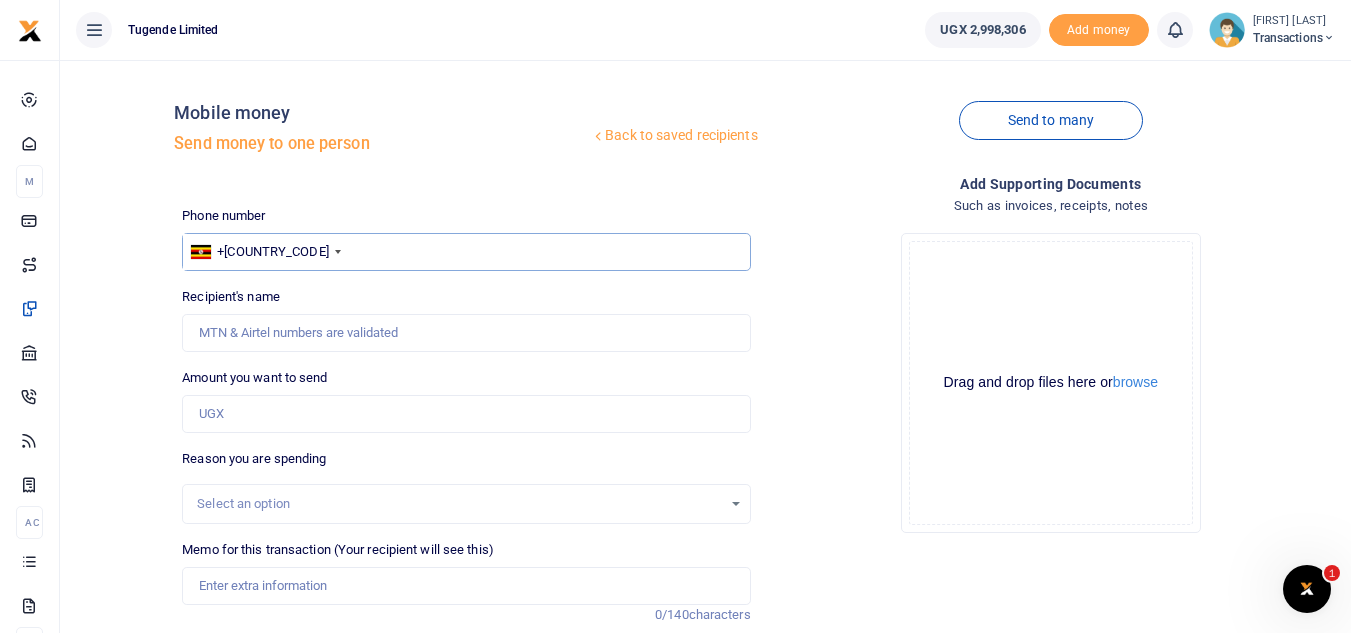 drag, startPoint x: 329, startPoint y: 247, endPoint x: 269, endPoint y: 247, distance: 60 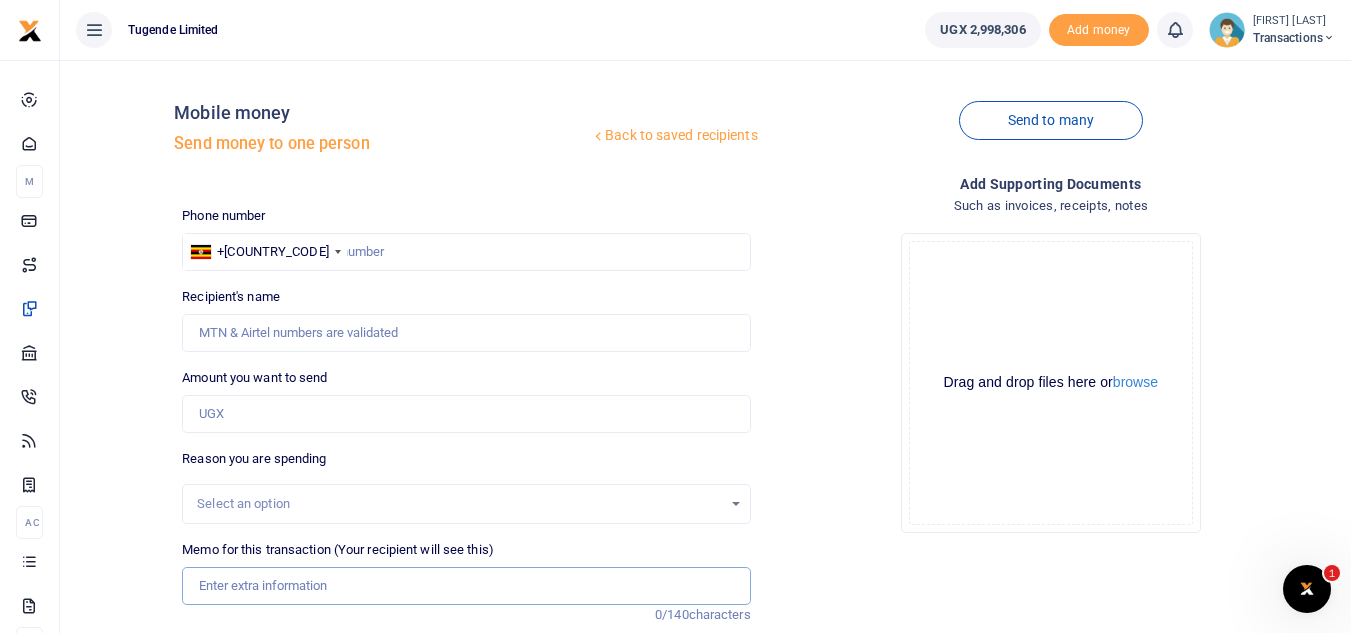 click on "Memo for this transaction (Your recipient will see this)" at bounding box center [466, 586] 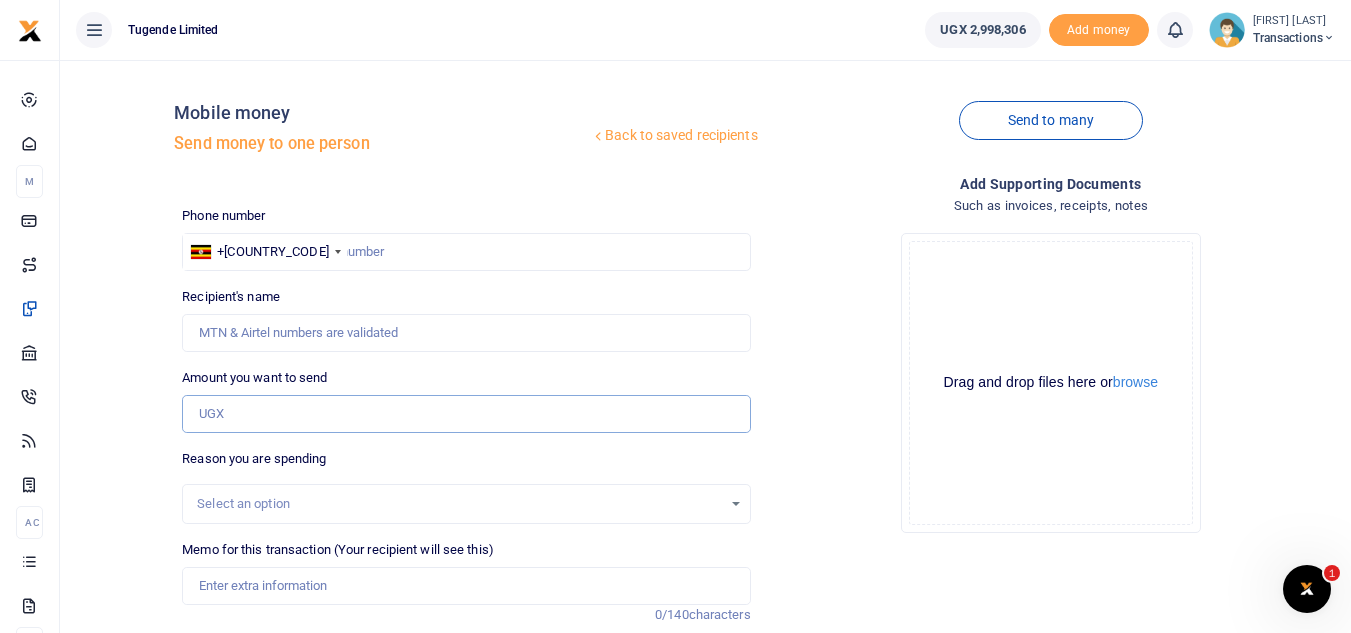 click on "Amount you want to send" at bounding box center (466, 414) 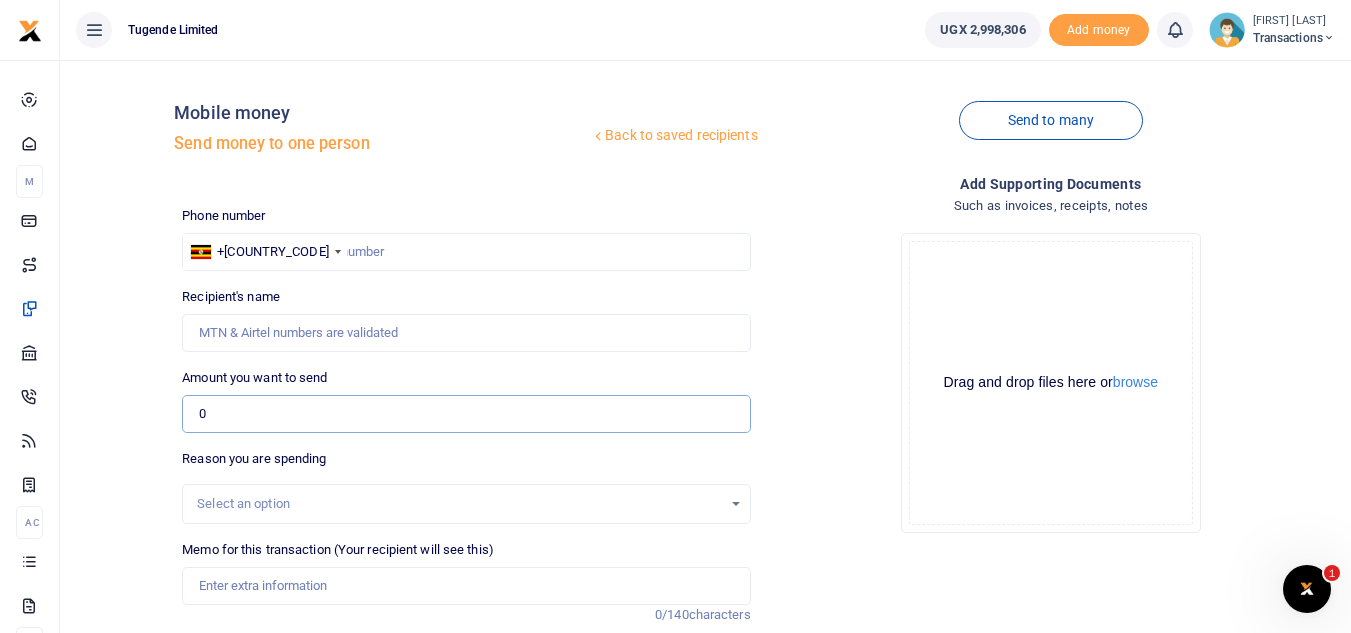 paste on "707300490" 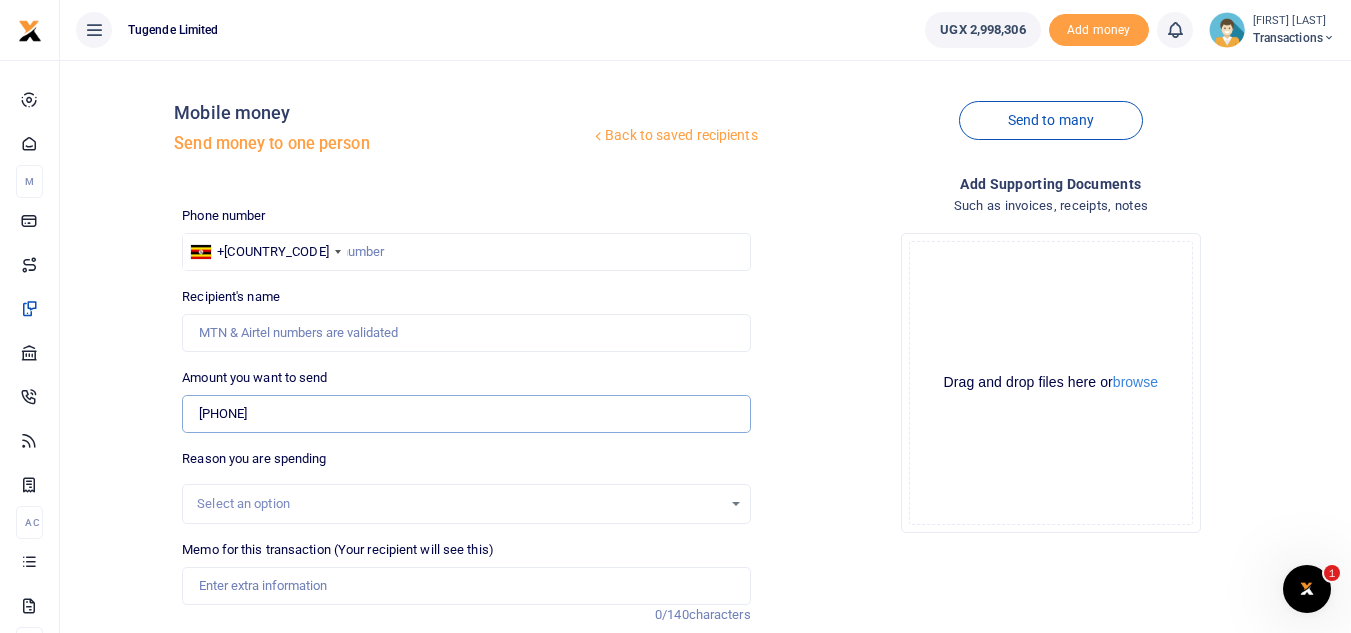 drag, startPoint x: 298, startPoint y: 406, endPoint x: 166, endPoint y: 400, distance: 132.13629 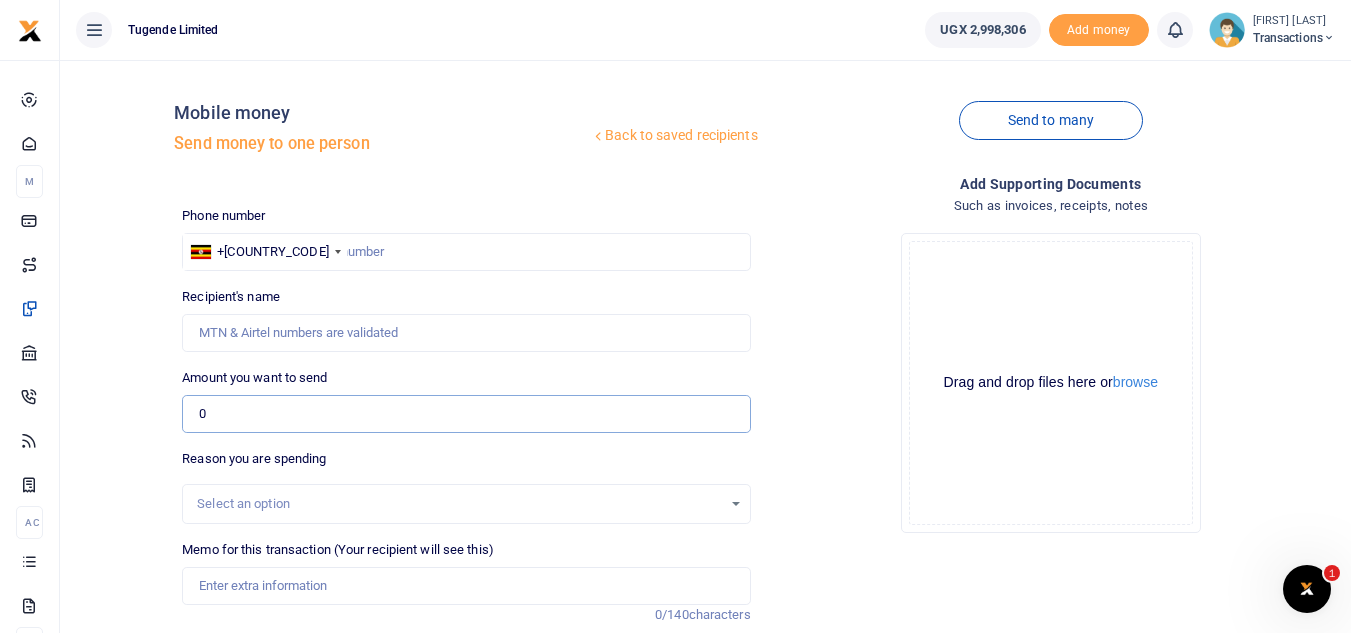 type on "0" 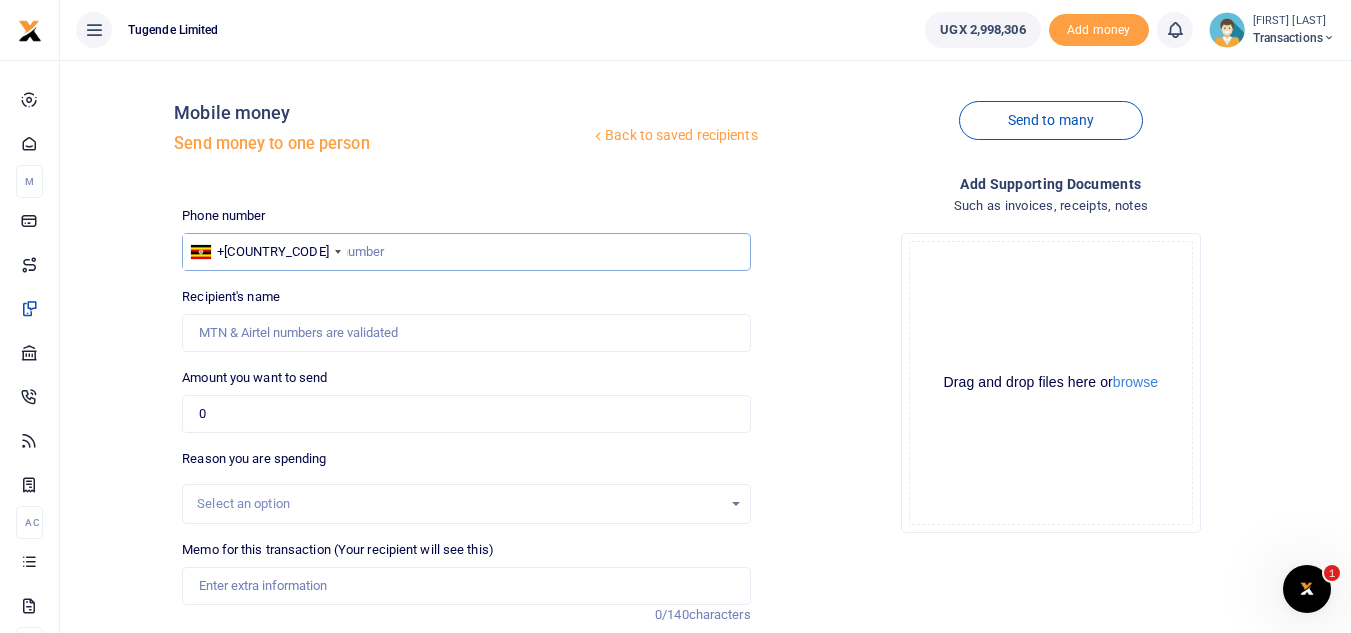 click at bounding box center [466, 252] 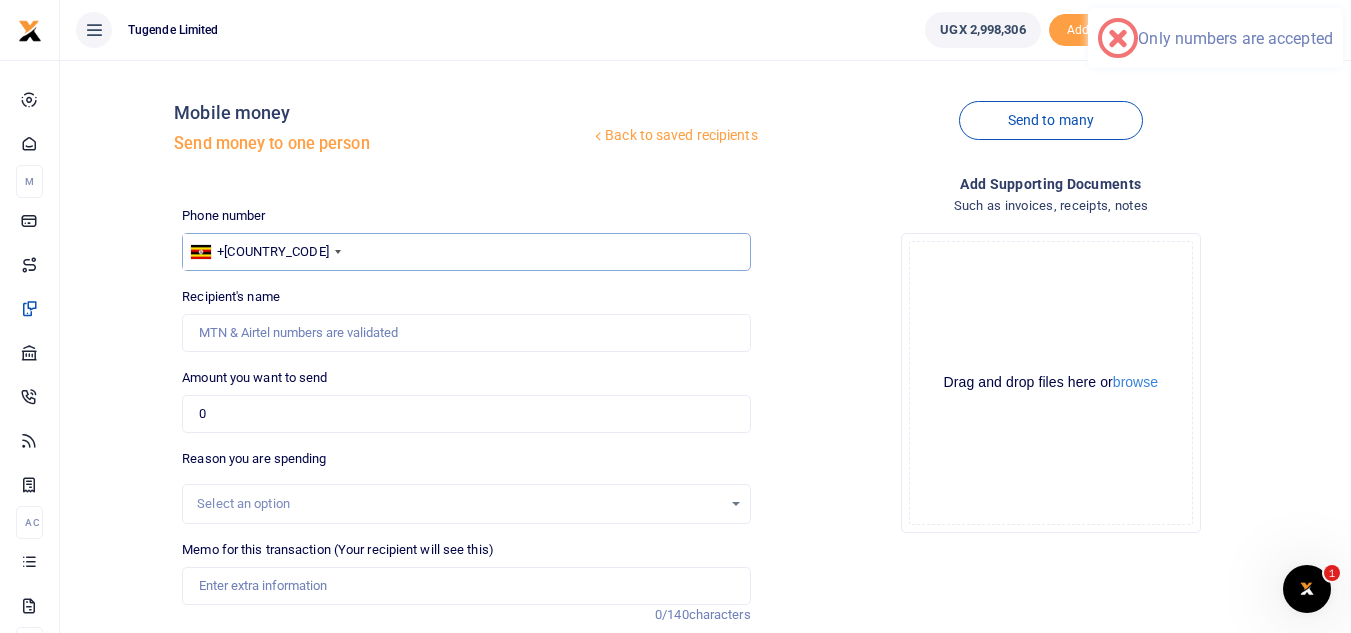 type on "707,300,490" 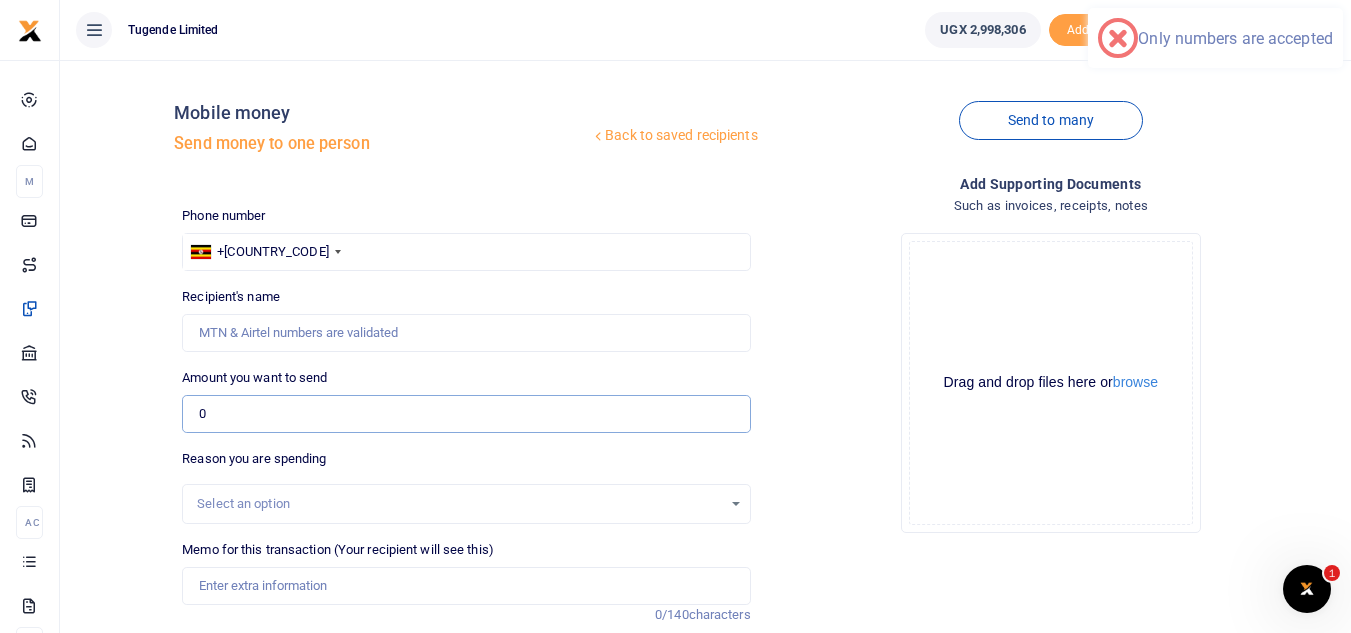 click on "0" at bounding box center [466, 414] 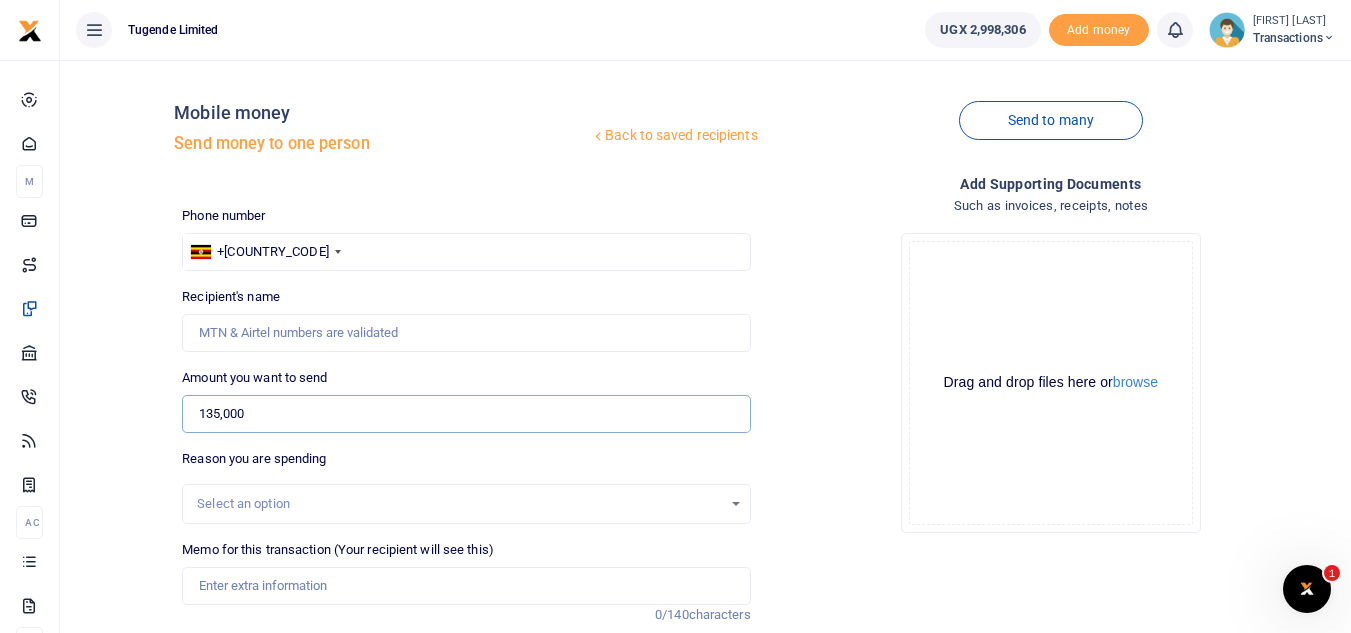 type on "135,000" 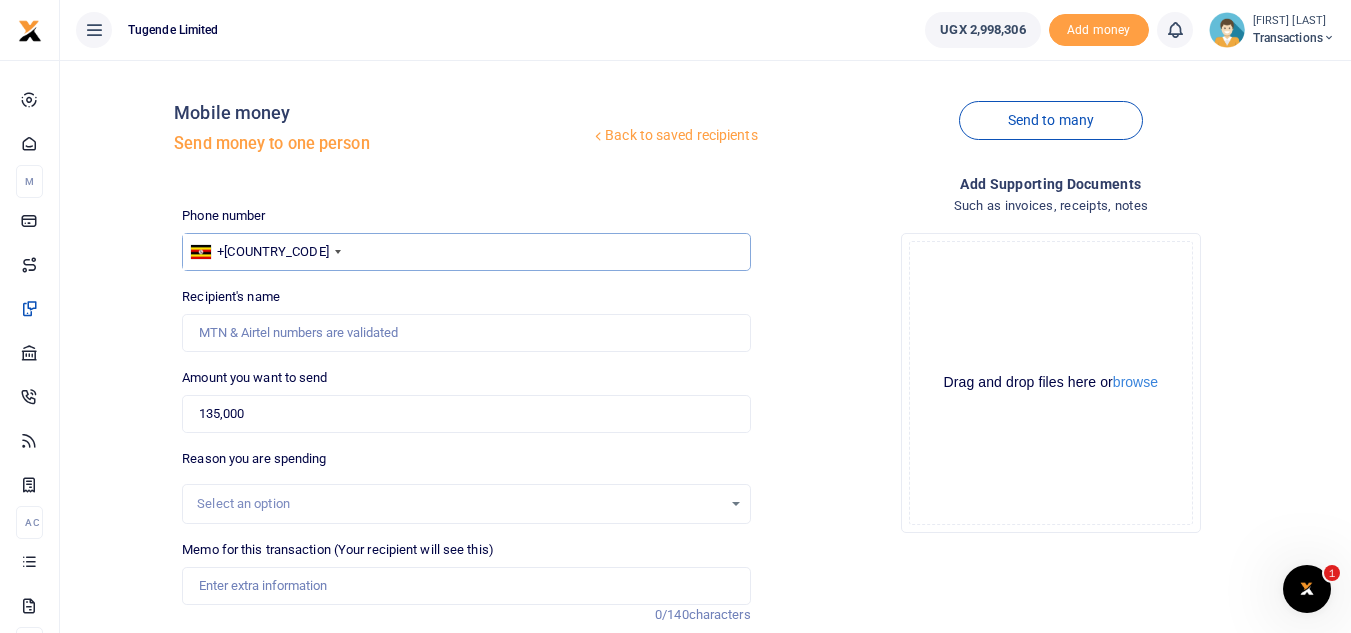 click on "707,300,490" at bounding box center (466, 252) 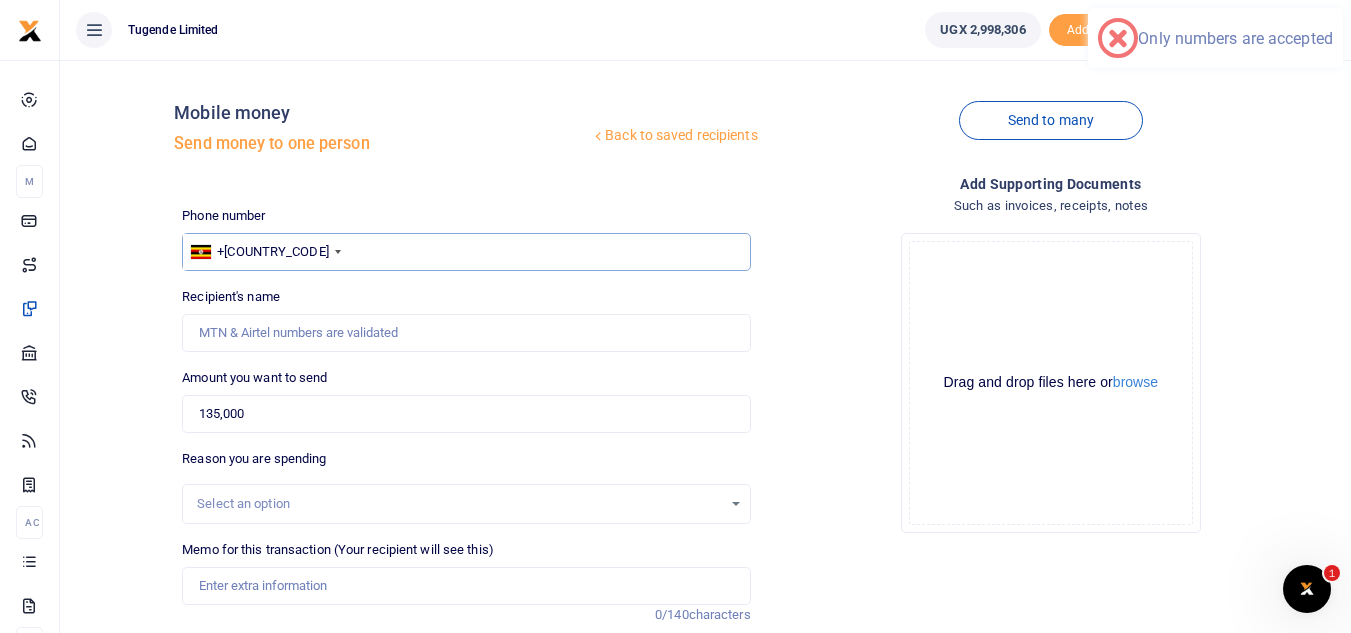 click on "707300,490" at bounding box center [466, 252] 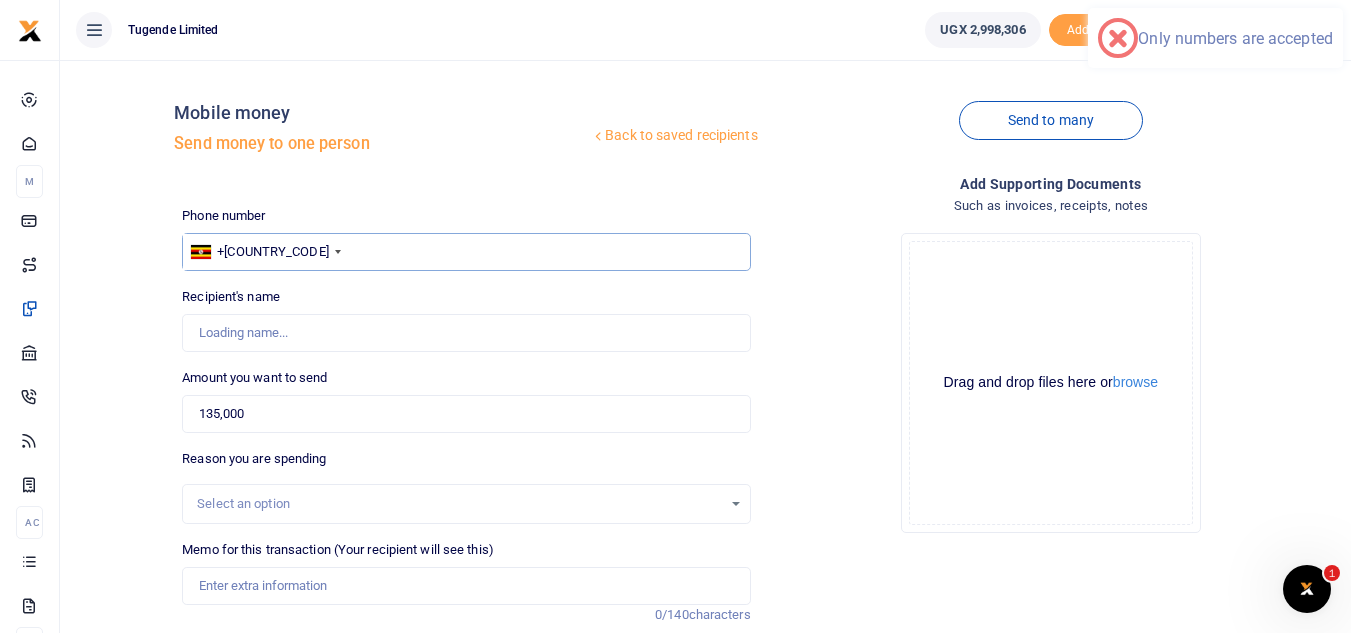 type on "707300490" 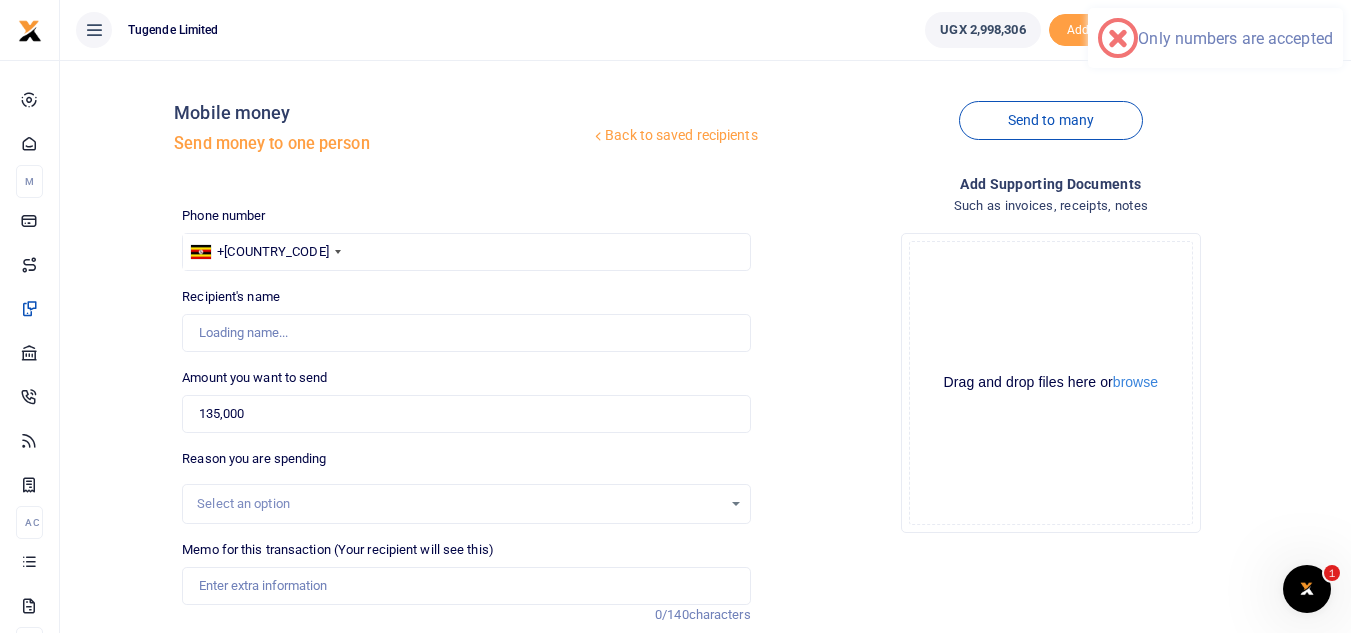 click on "Select an option" at bounding box center [459, 504] 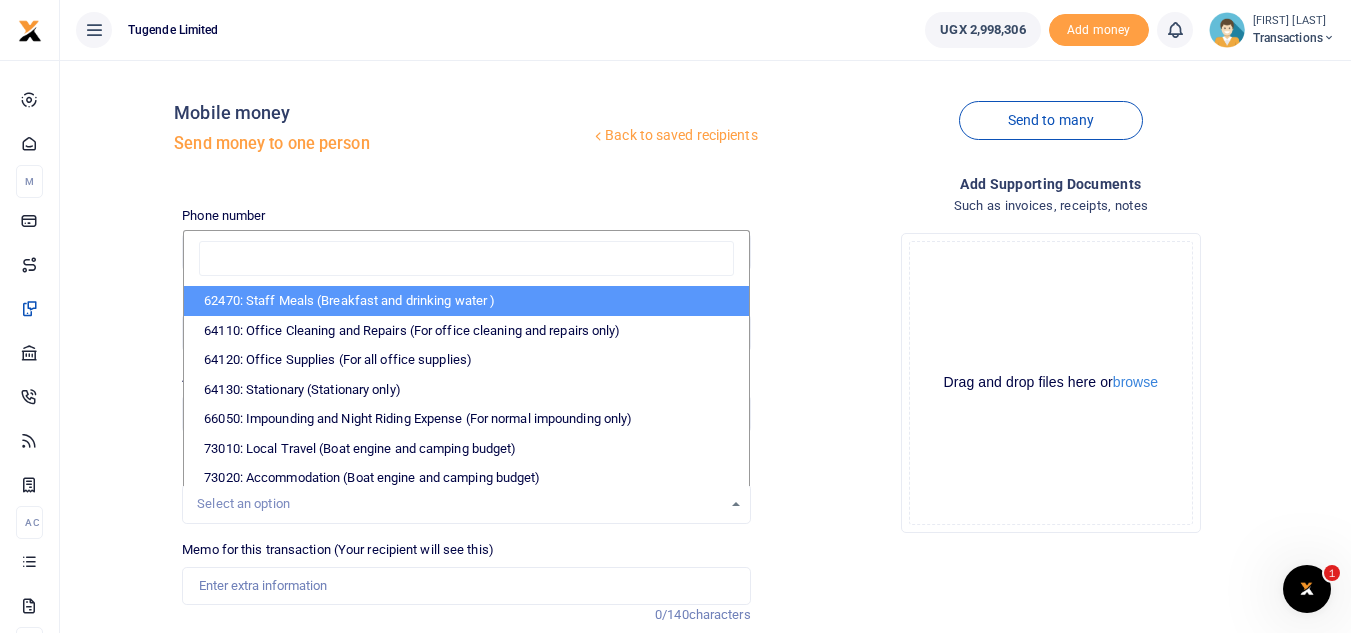 click on "Drop your files here Drag and drop files here or  browse Powered by  Uppy" at bounding box center (1051, 383) 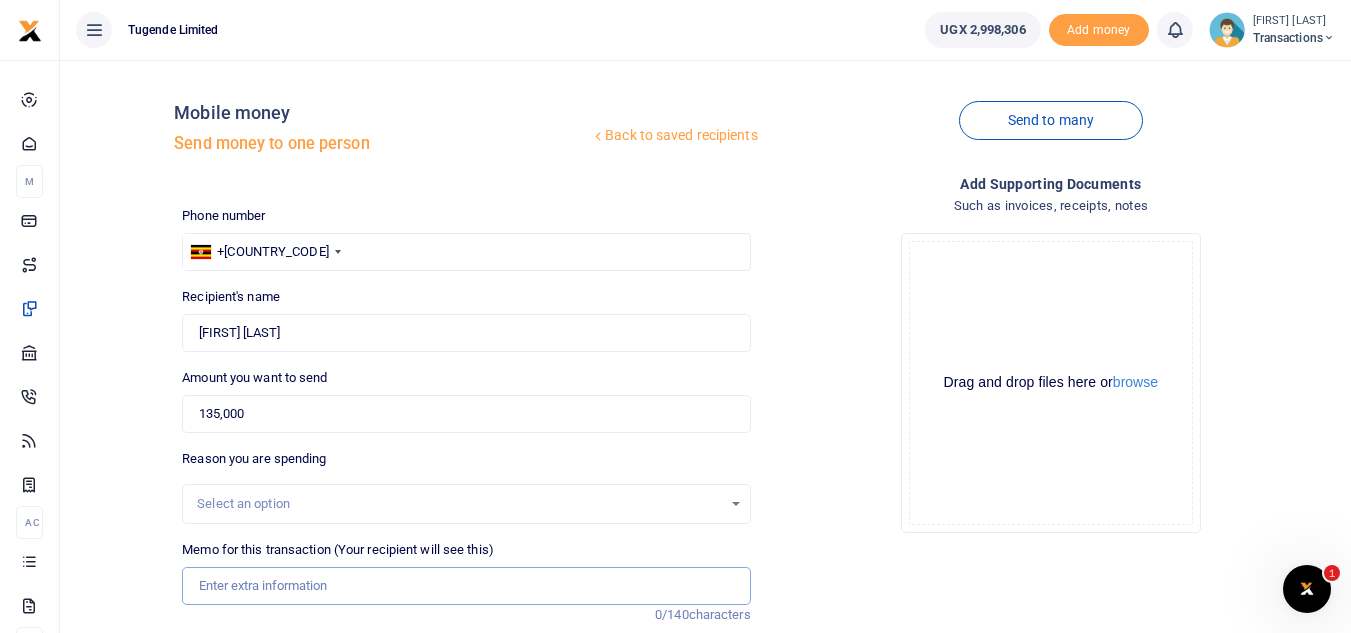 click on "Memo for this transaction (Your recipient will see this)" at bounding box center (466, 586) 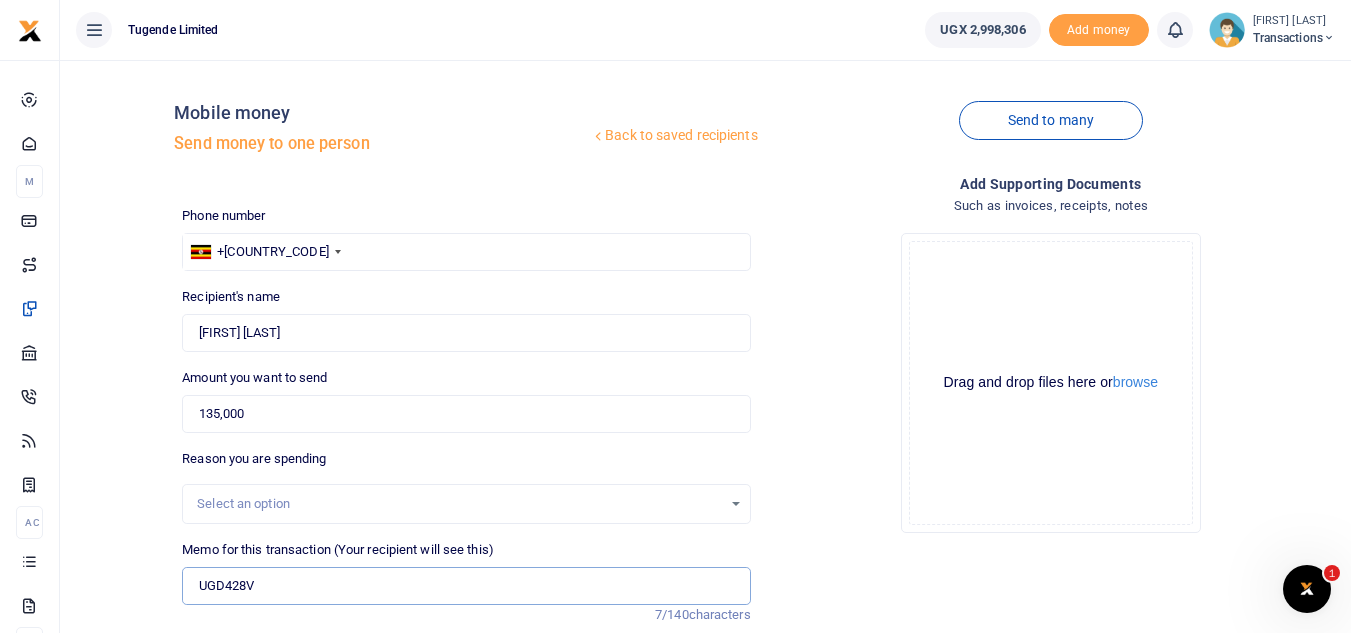 click on "UGD428V" at bounding box center (466, 586) 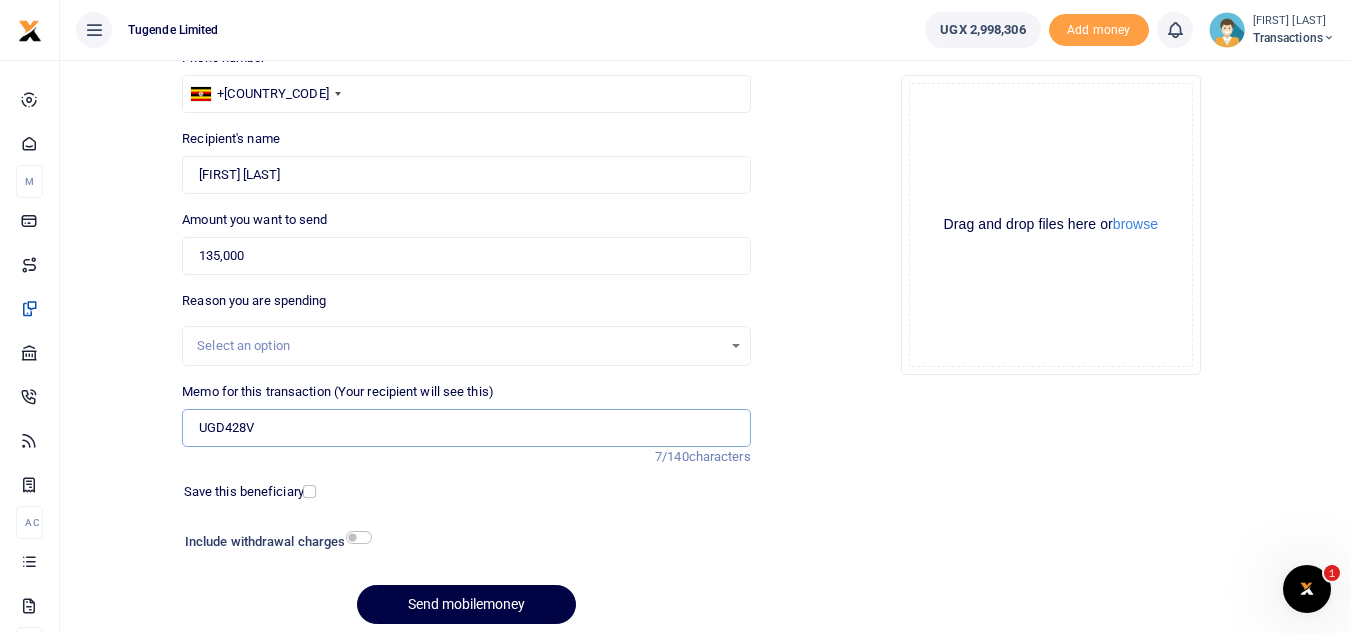 scroll, scrollTop: 233, scrollLeft: 0, axis: vertical 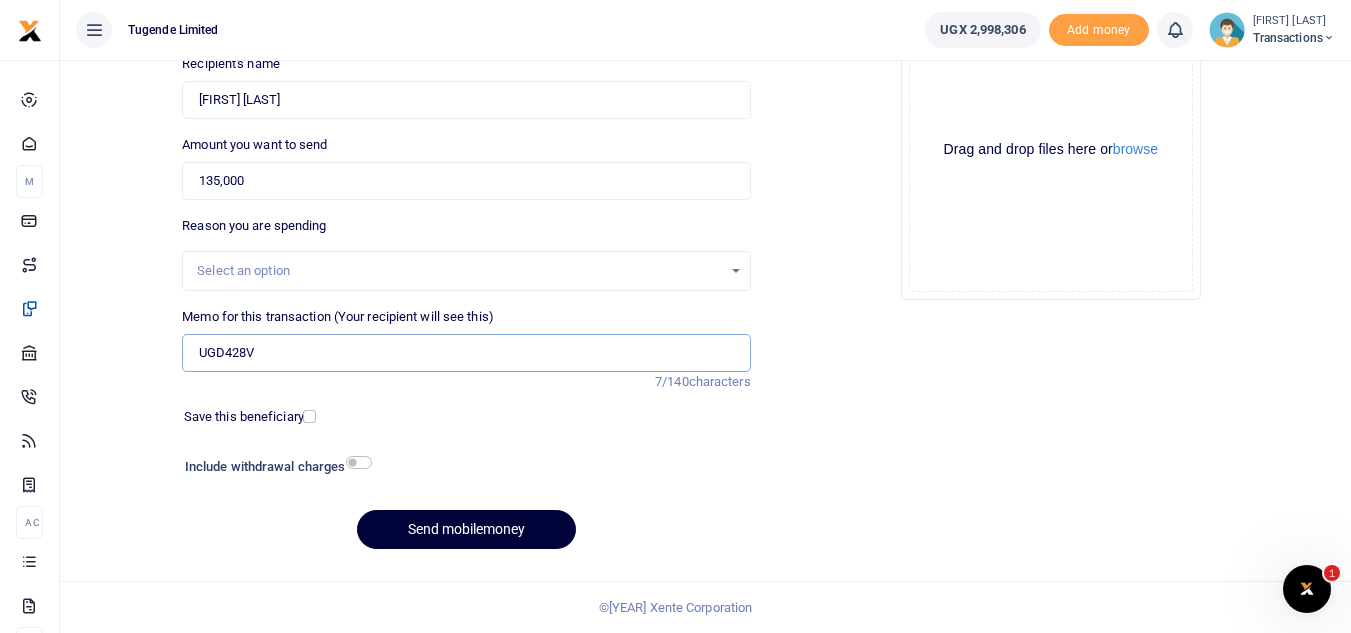 type on "UGD428V" 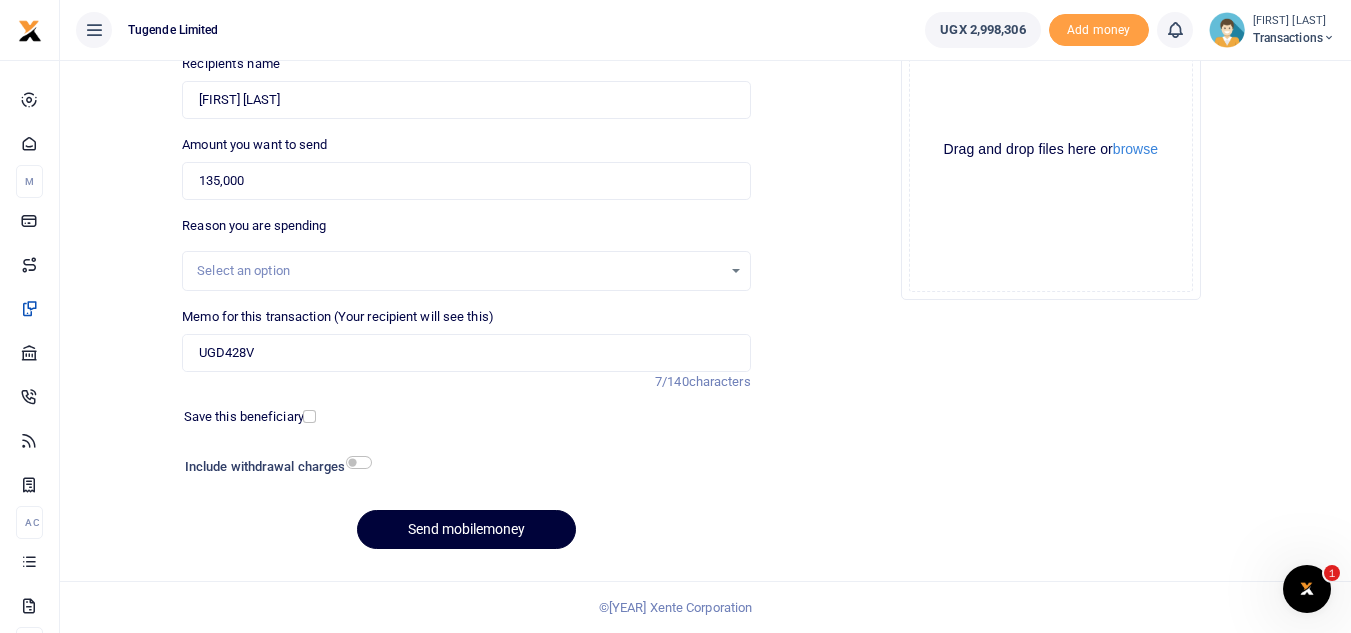click on "Send mobilemoney" at bounding box center [466, 529] 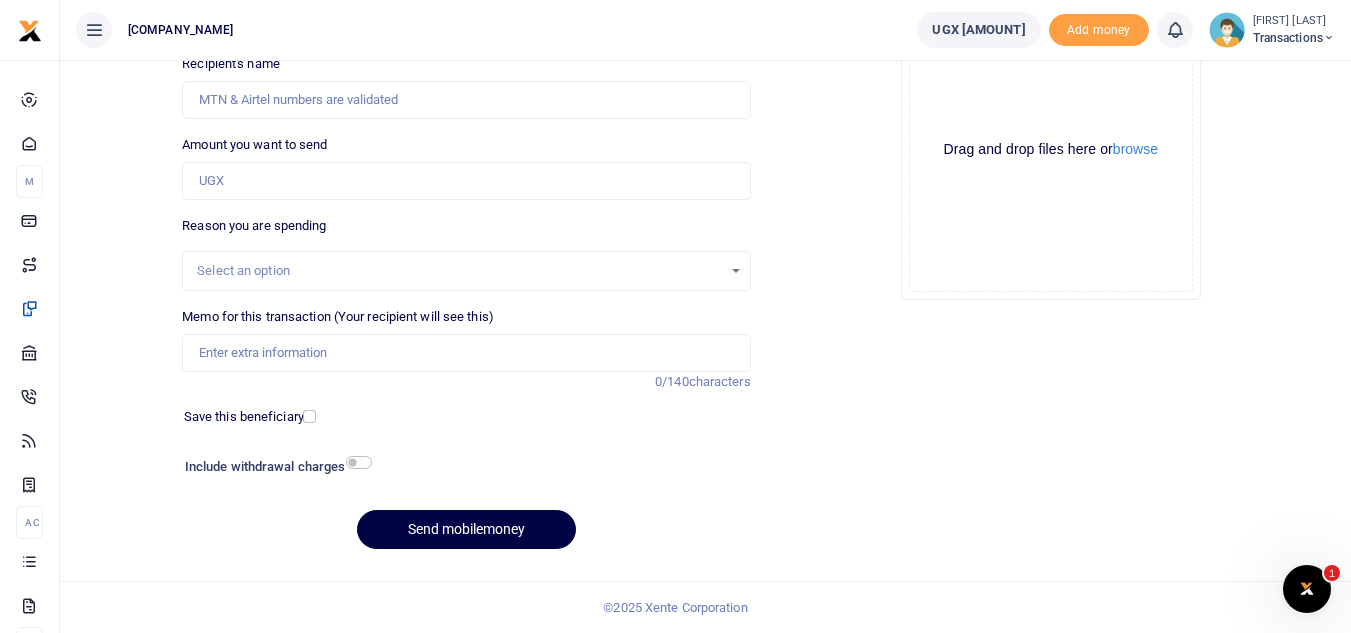 scroll, scrollTop: 233, scrollLeft: 0, axis: vertical 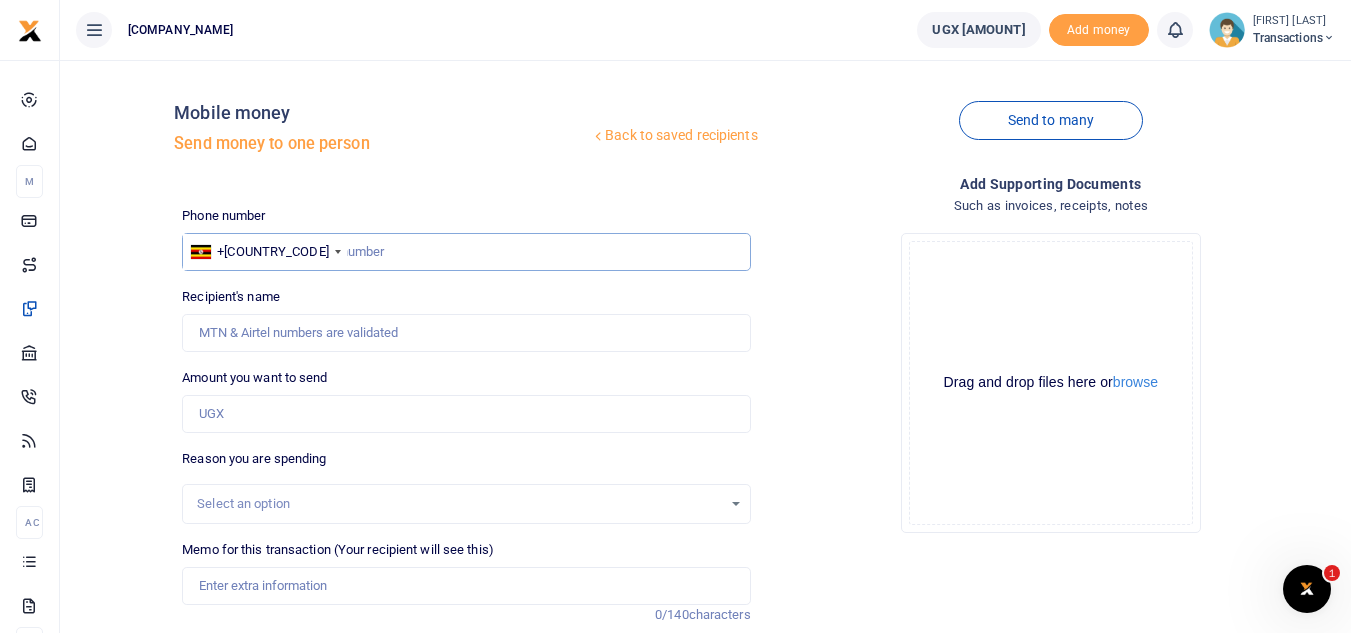 click at bounding box center (466, 252) 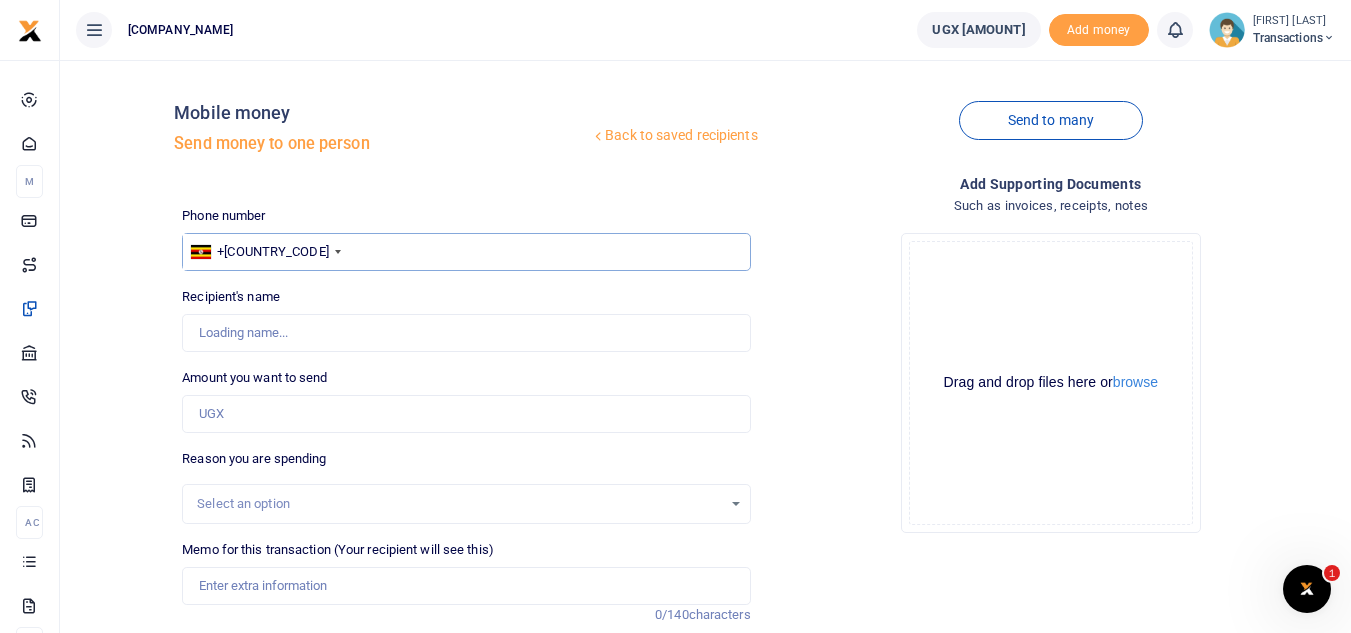 type on "783800211" 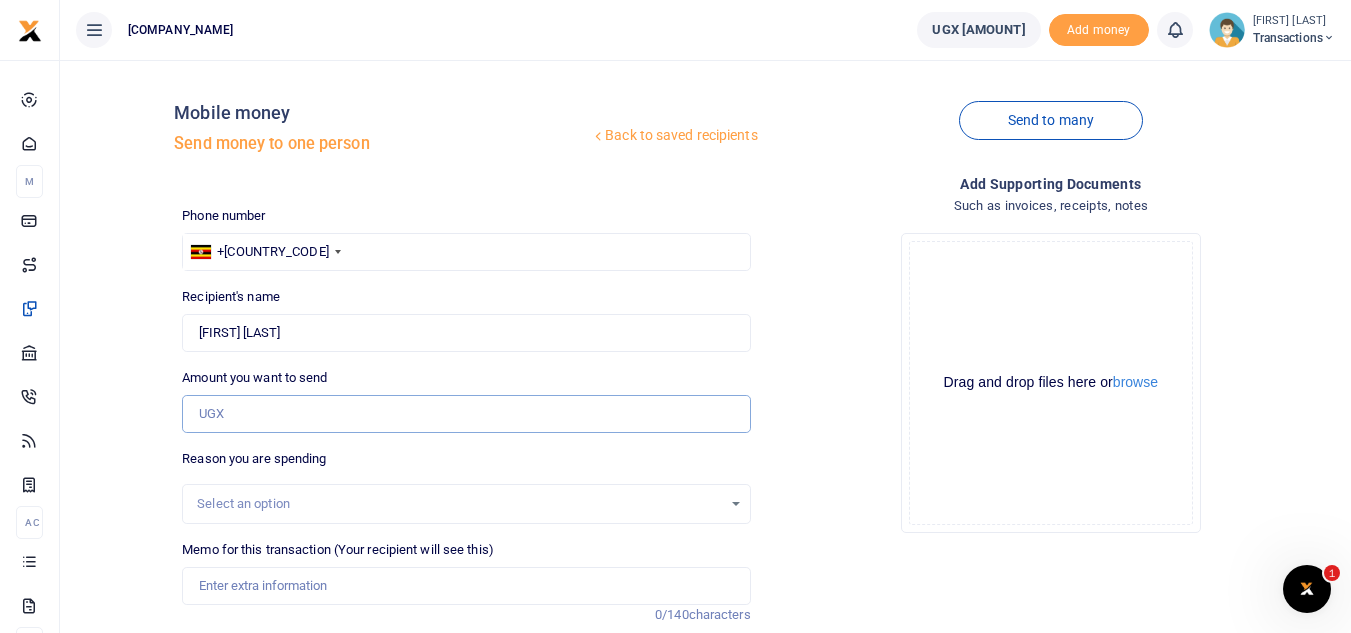 click on "Amount you want to send" at bounding box center [466, 414] 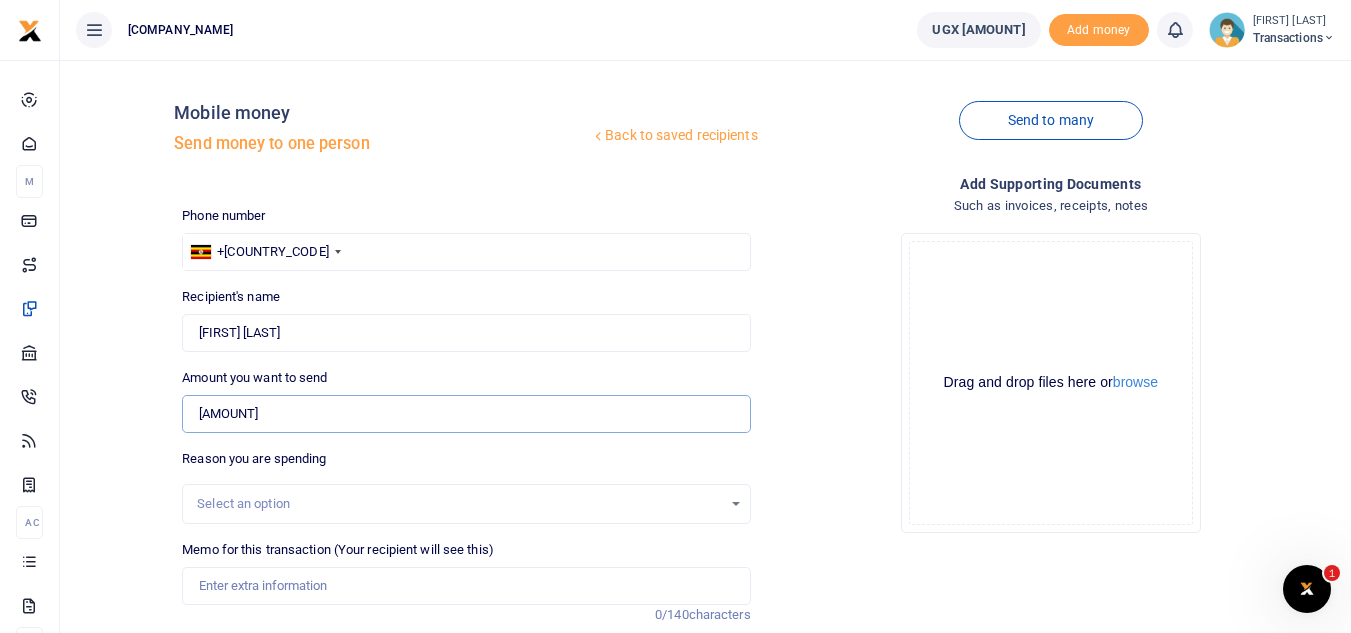 type on "20,000" 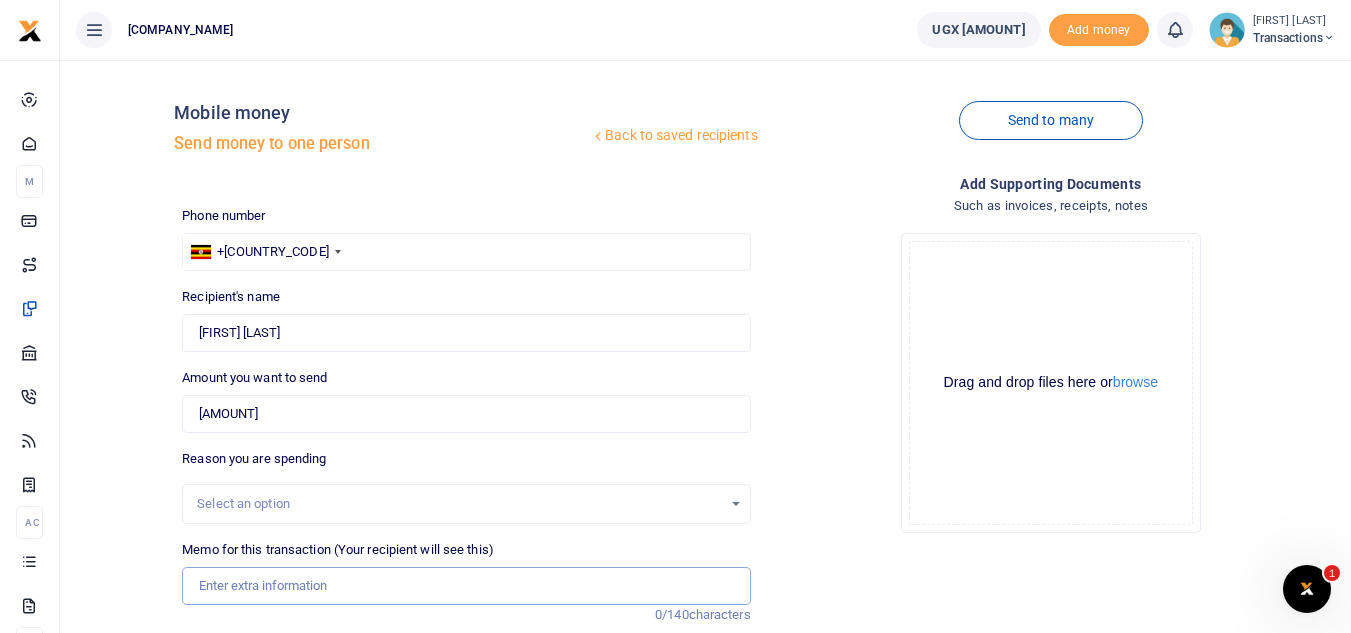 click on "Memo for this transaction (Your recipient will see this)" at bounding box center (466, 586) 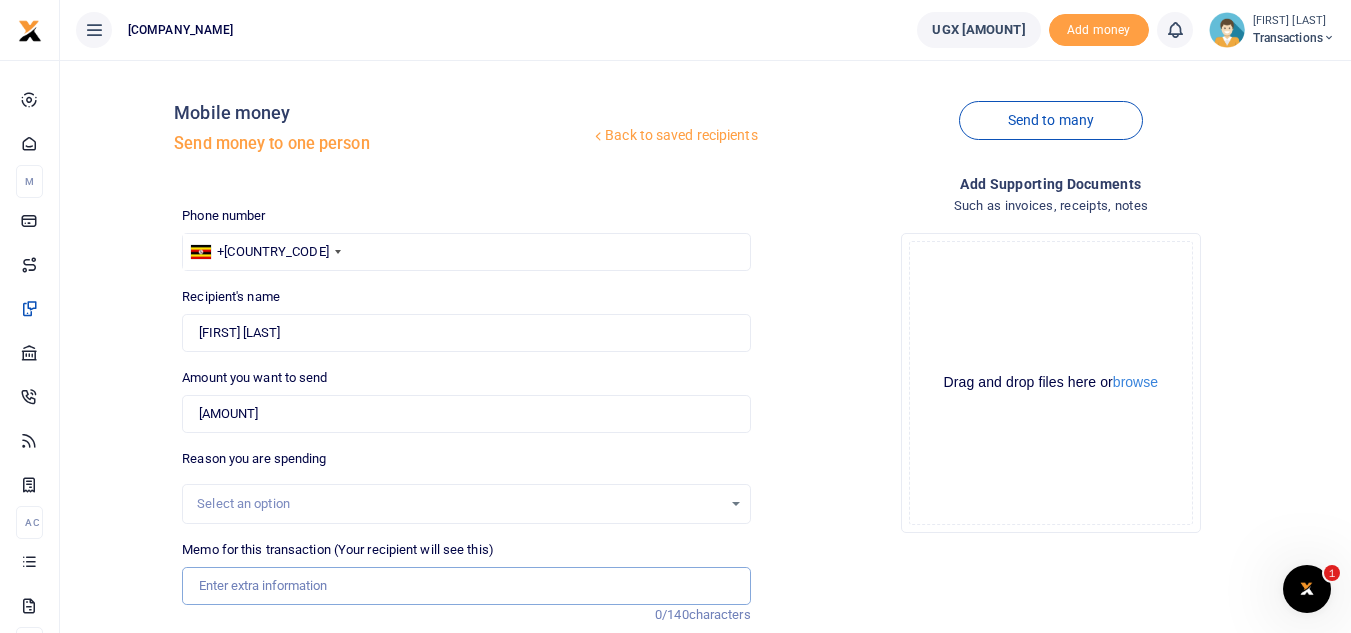 paste on "TLUG-015400" 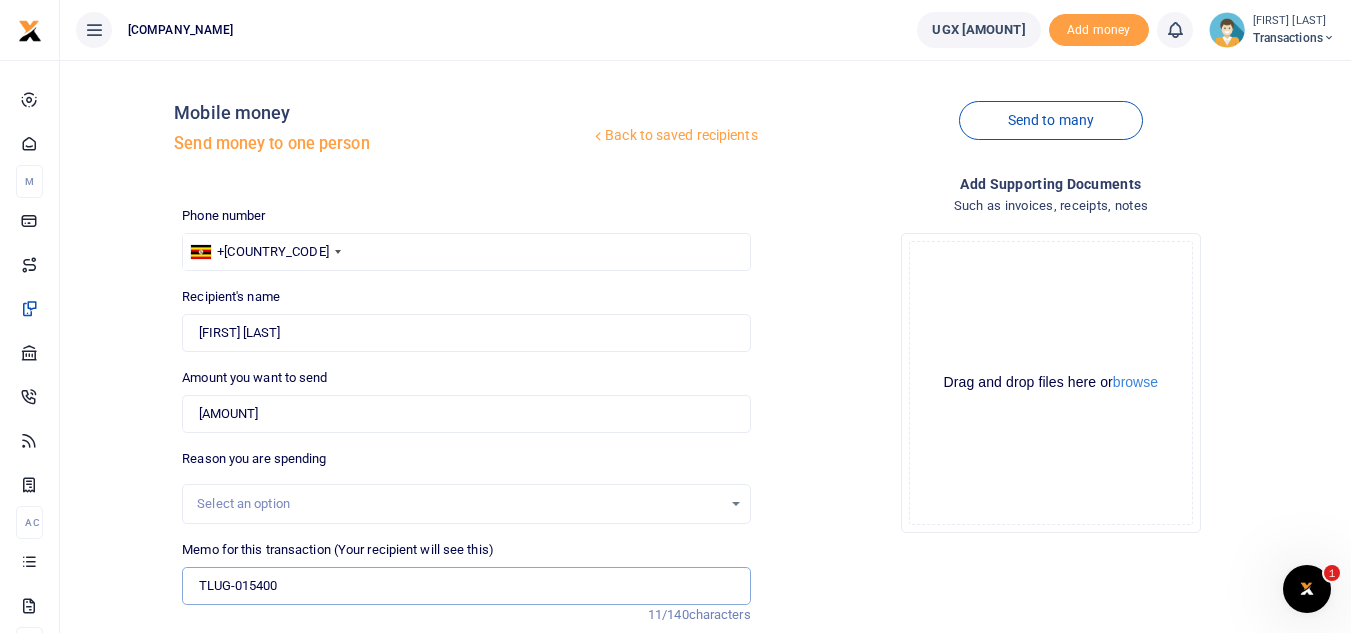 click on "TLUG-015400" at bounding box center [466, 586] 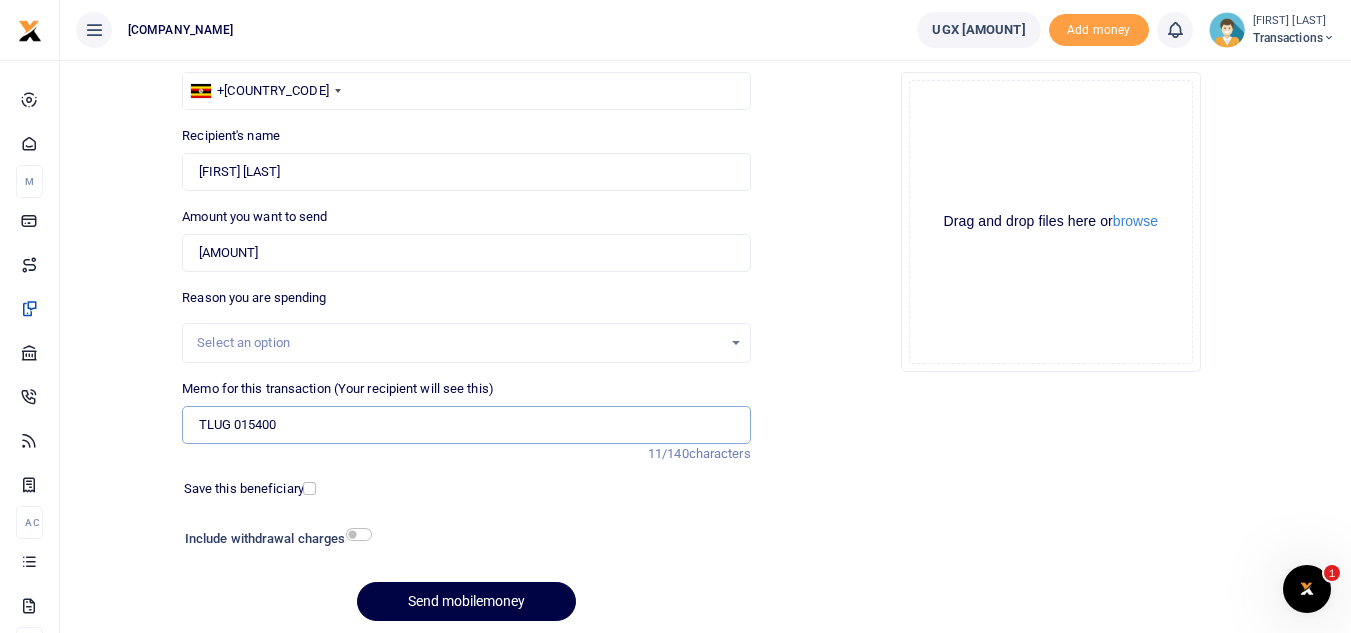 scroll, scrollTop: 164, scrollLeft: 0, axis: vertical 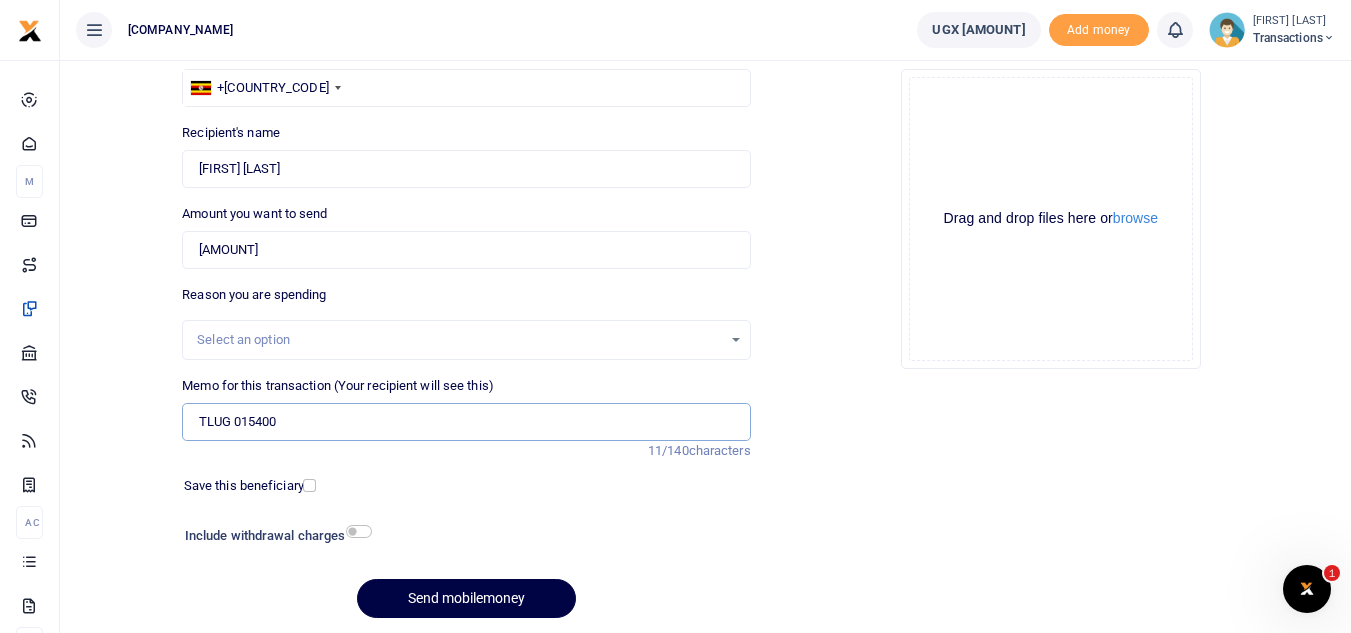 click on "TLUG 015400" at bounding box center (466, 422) 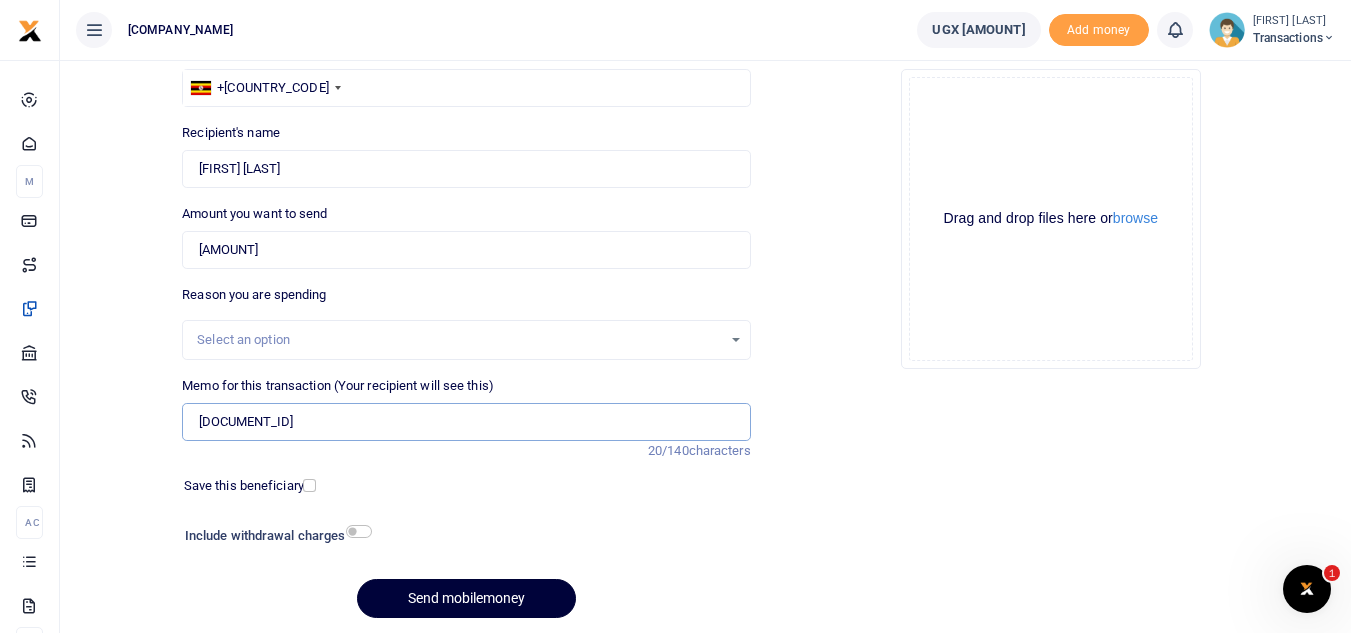 type on "UGD428V  TLUG 015400" 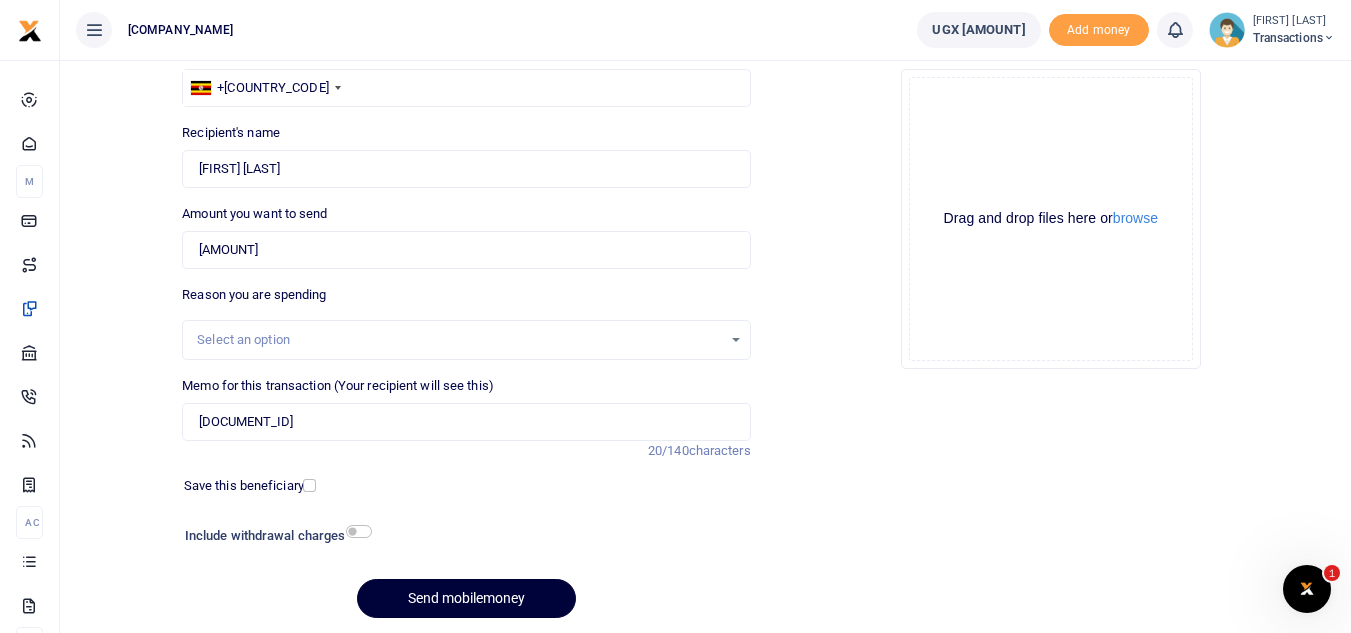 click on "Send mobilemoney" at bounding box center [466, 598] 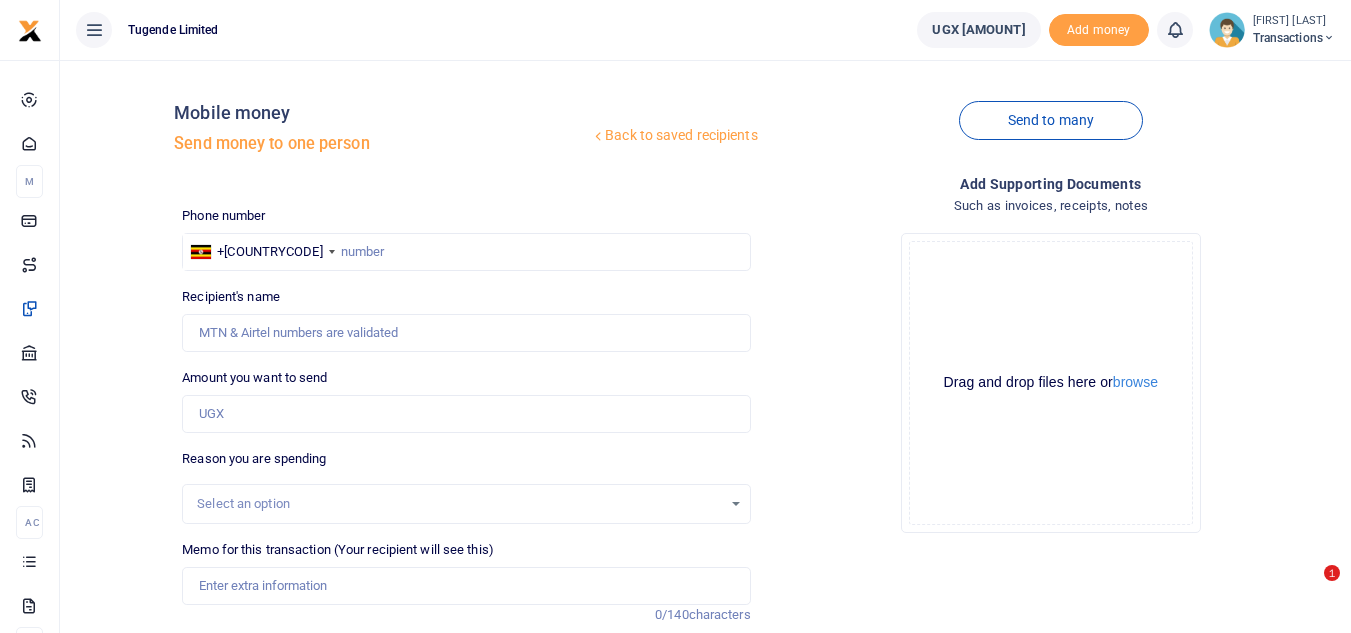 scroll, scrollTop: 164, scrollLeft: 0, axis: vertical 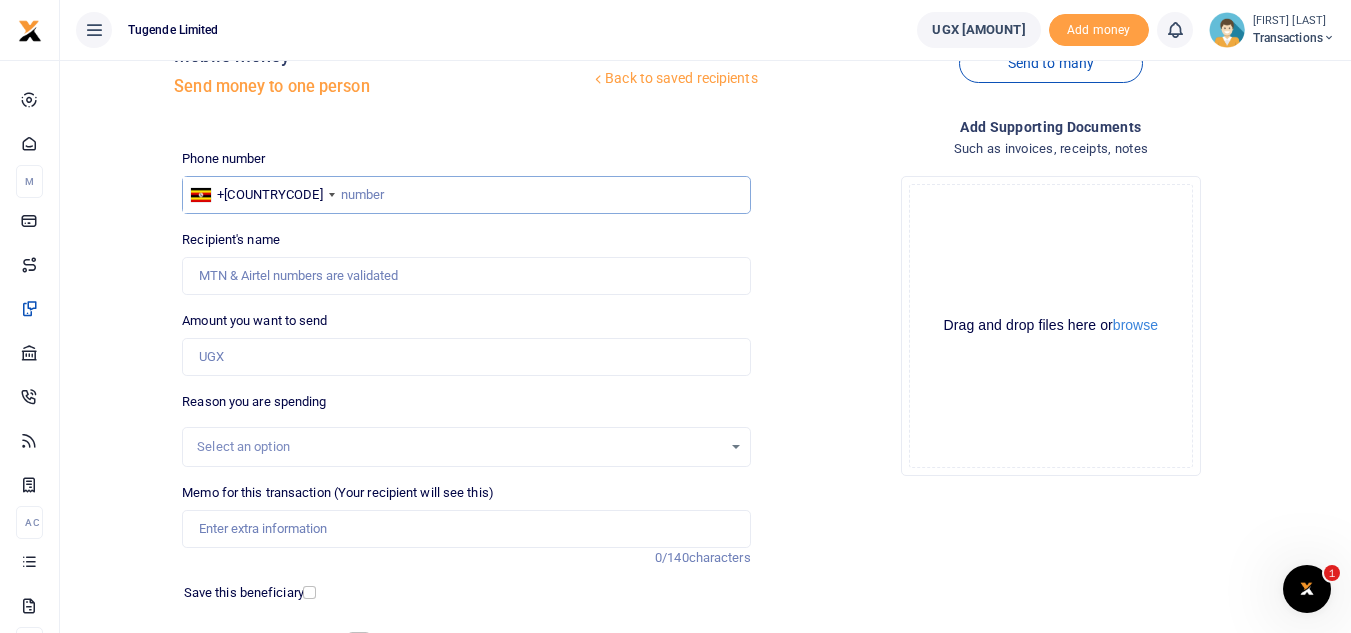 click at bounding box center [466, 195] 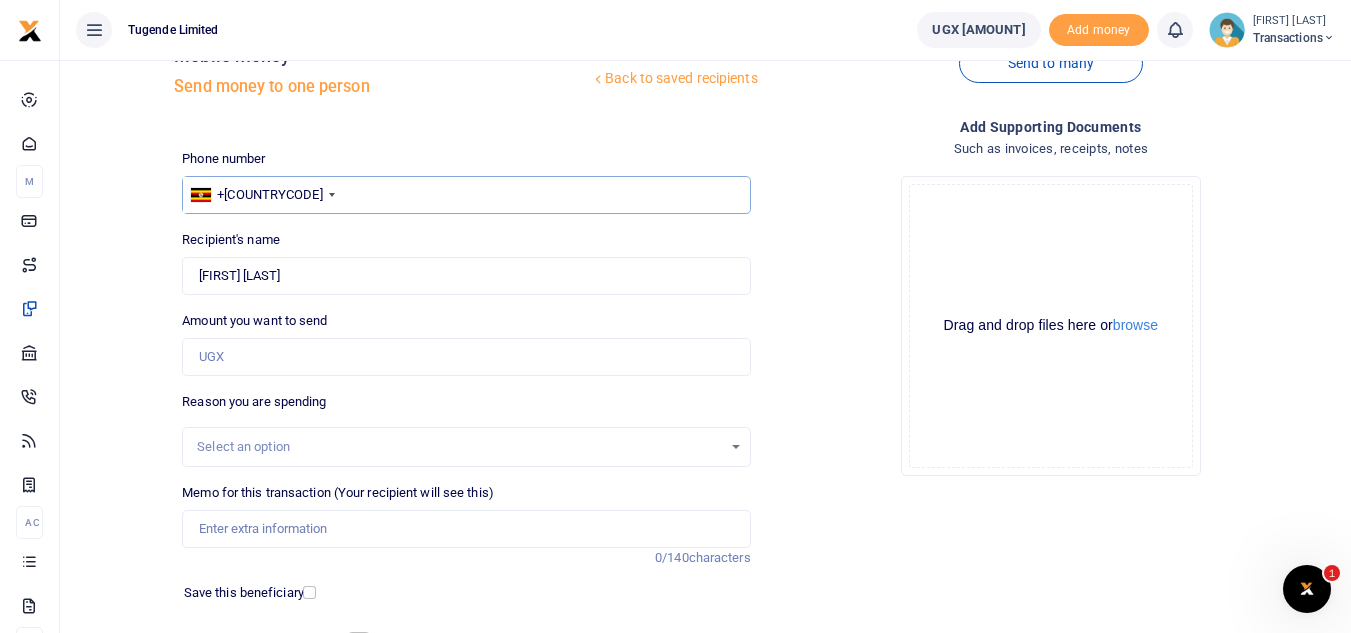 type on "707755430" 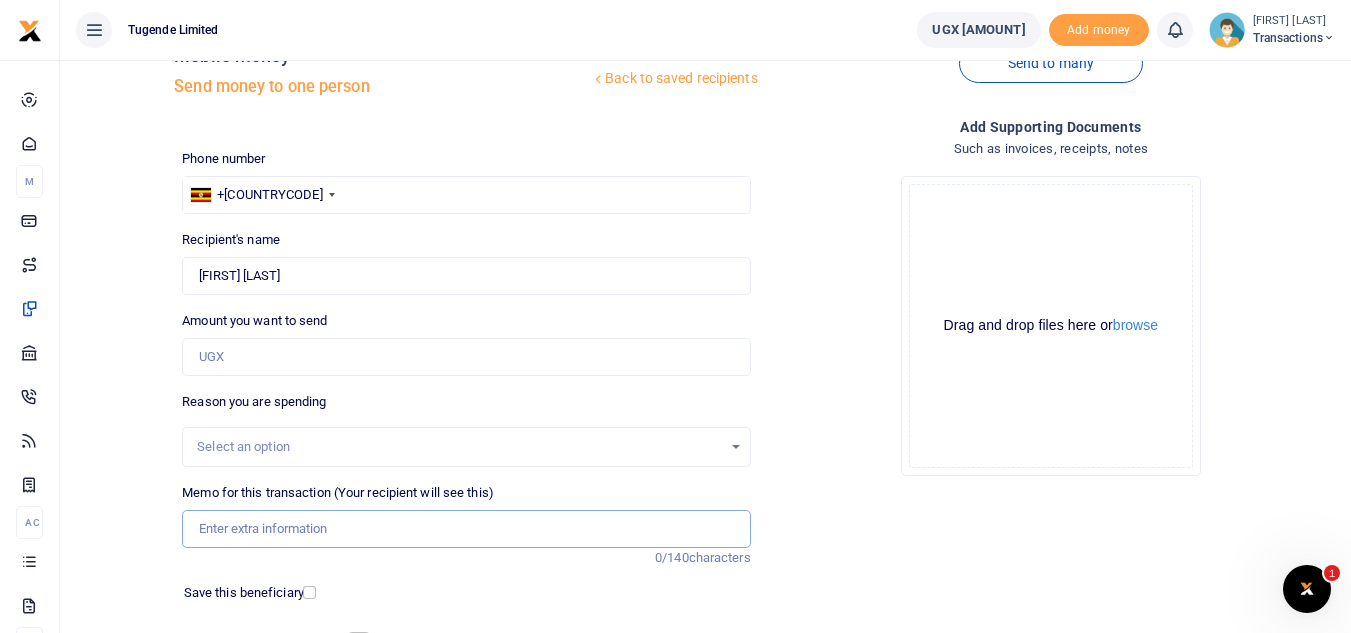 click on "Memo for this transaction (Your recipient will see this)" at bounding box center [466, 529] 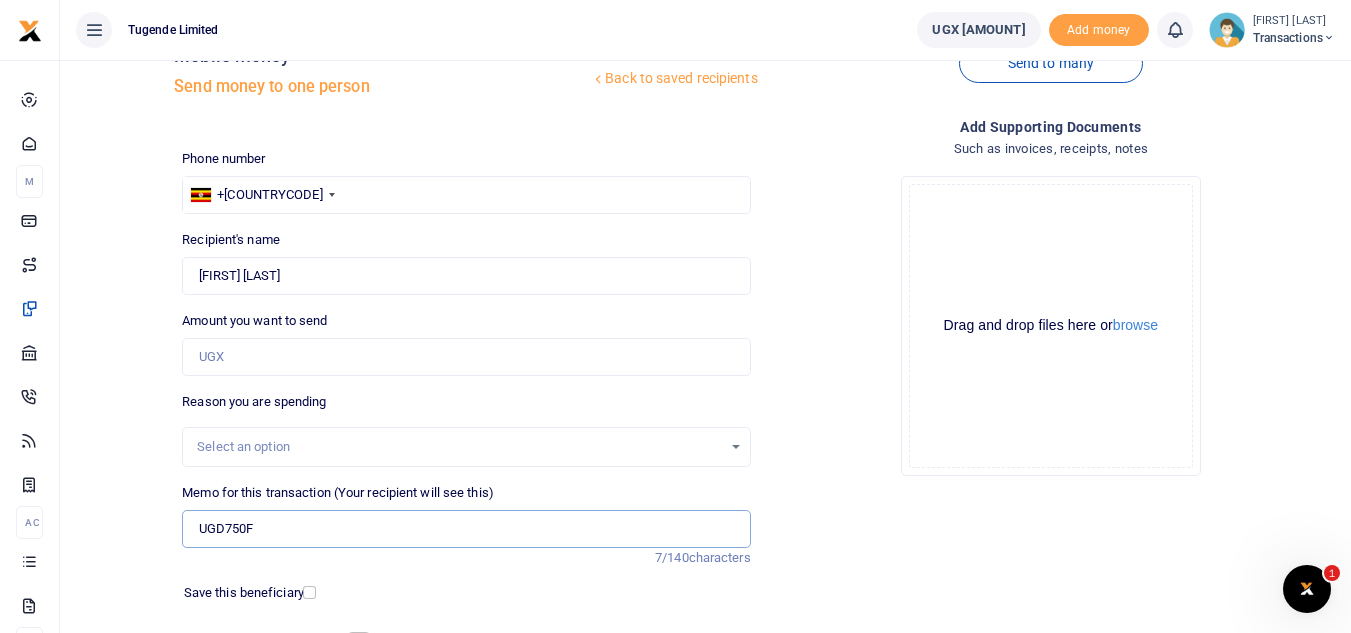 type on "UGD750F" 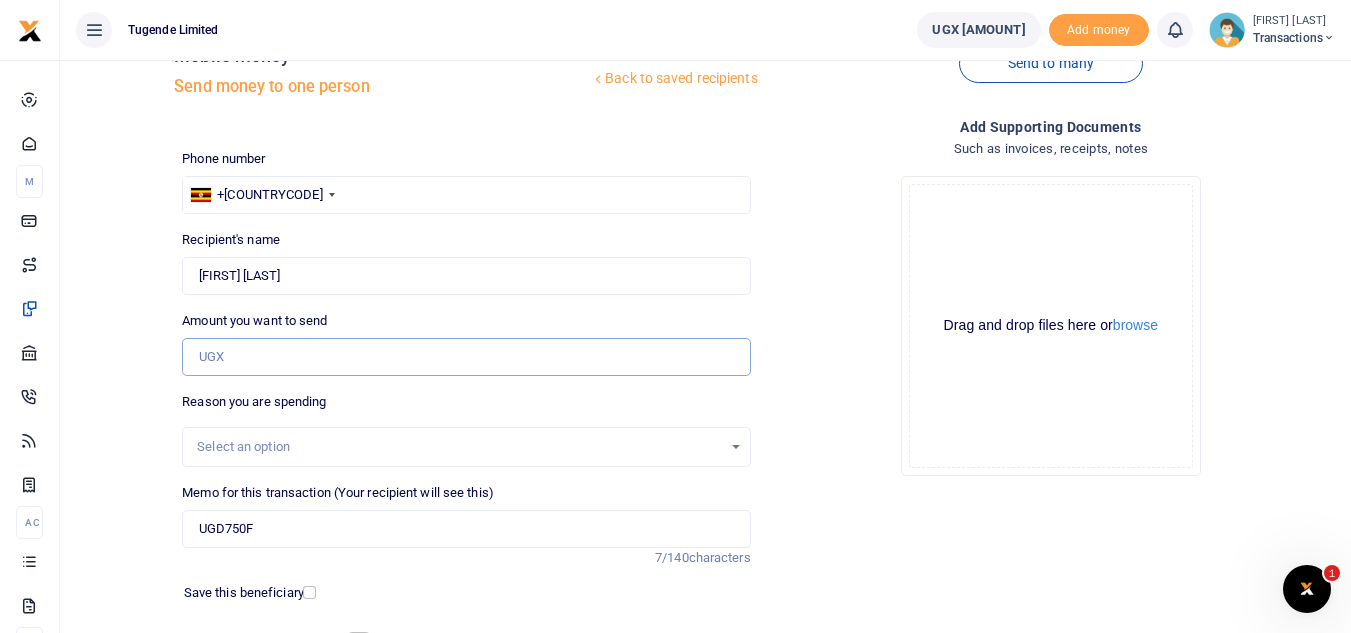 click on "Amount you want to send" at bounding box center (466, 357) 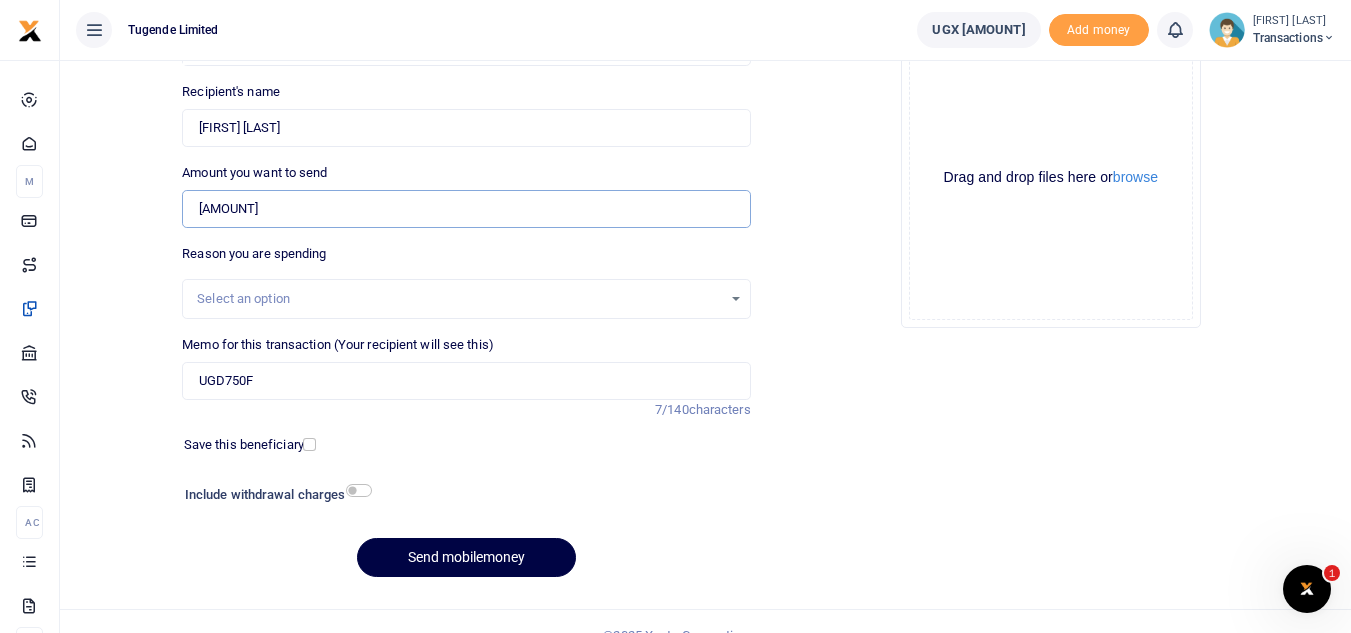 scroll, scrollTop: 210, scrollLeft: 0, axis: vertical 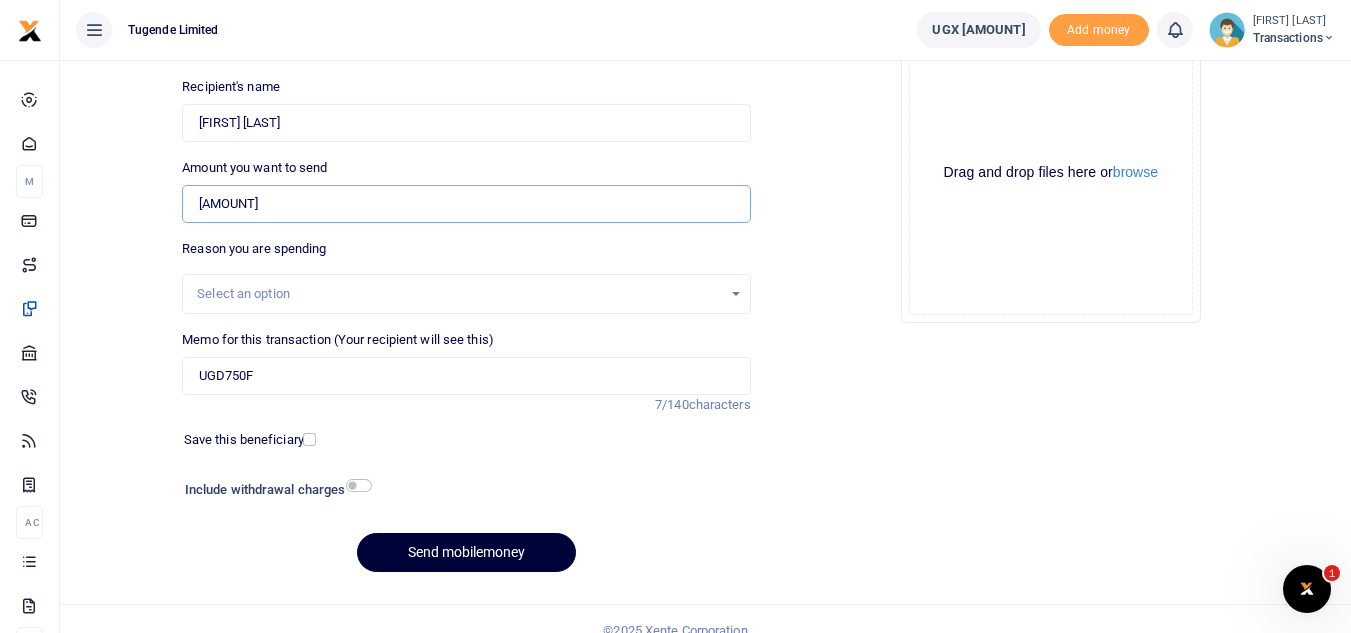 type on "30,000" 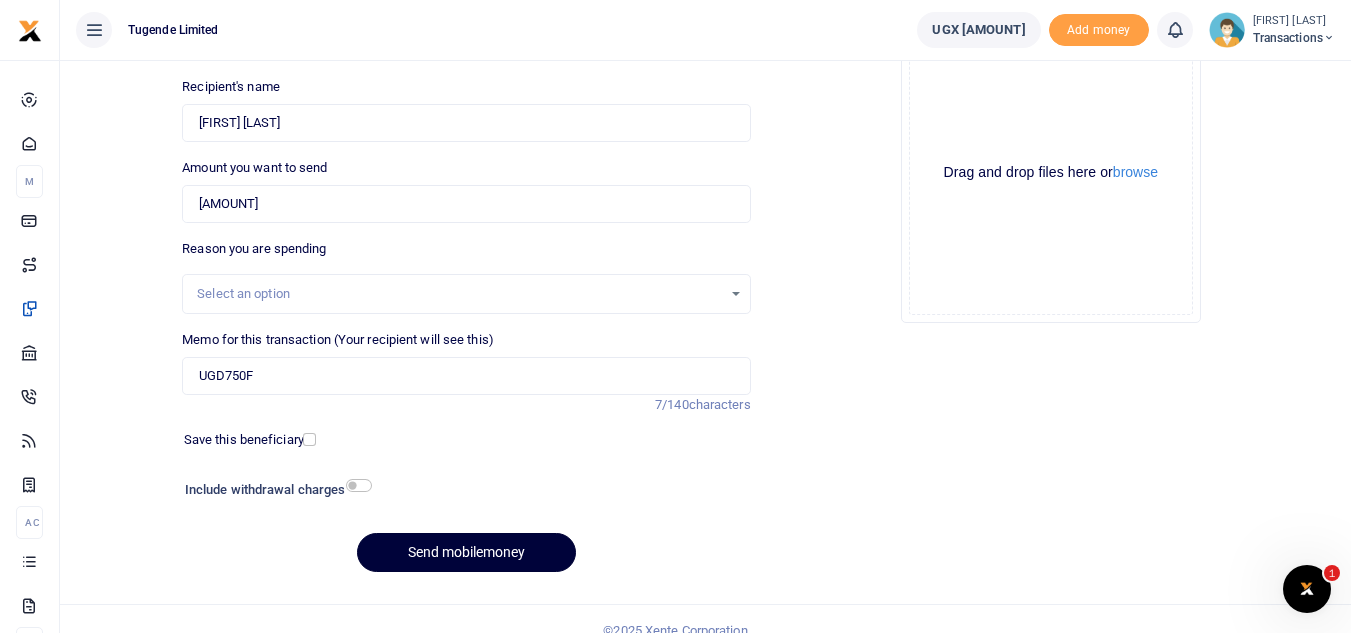 click on "Send mobilemoney" at bounding box center [466, 552] 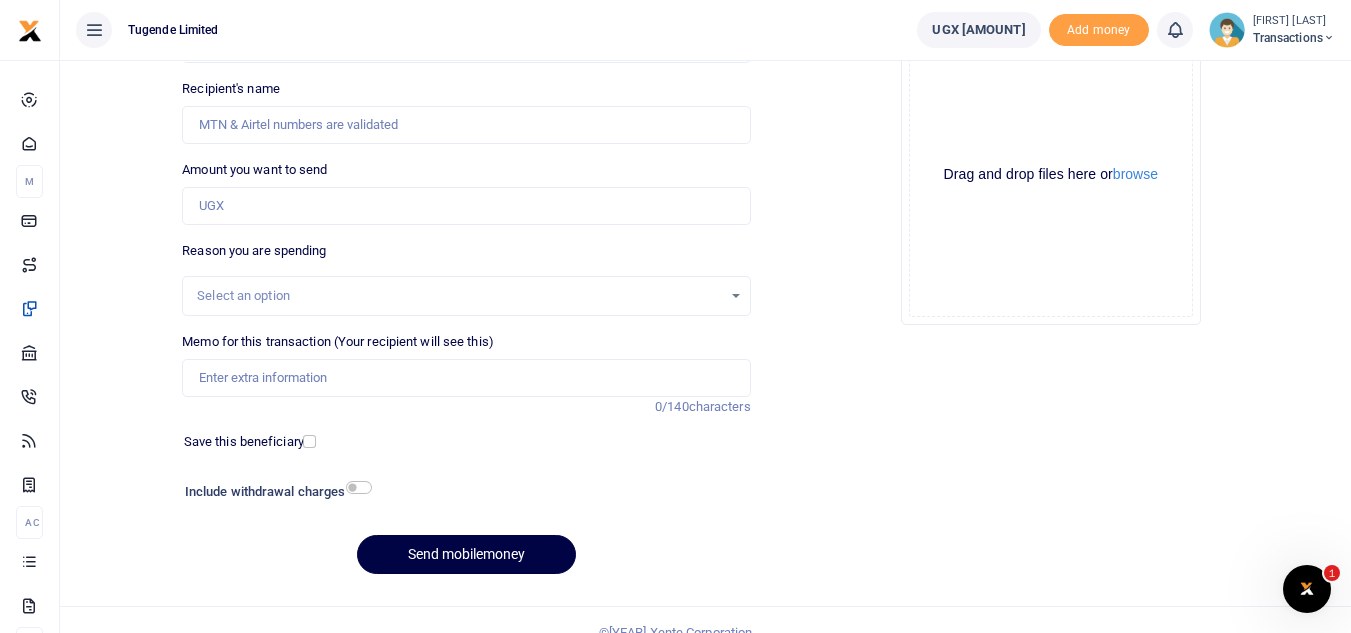 scroll, scrollTop: 208, scrollLeft: 0, axis: vertical 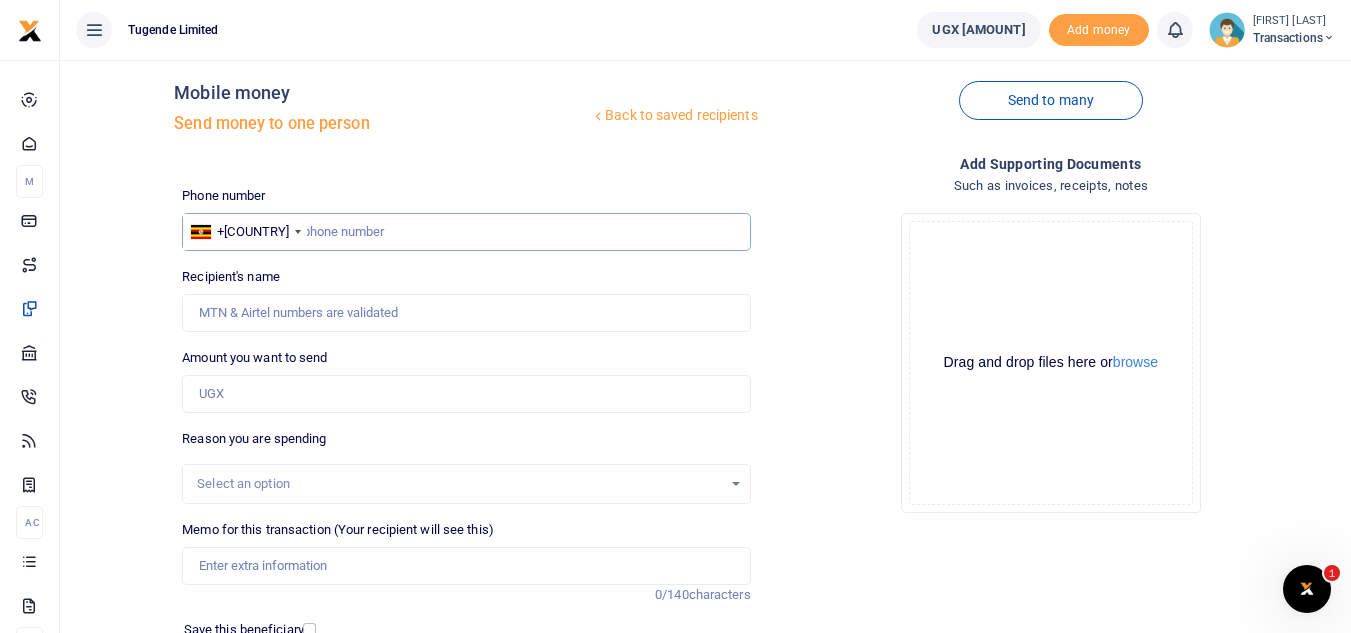 click at bounding box center (466, 232) 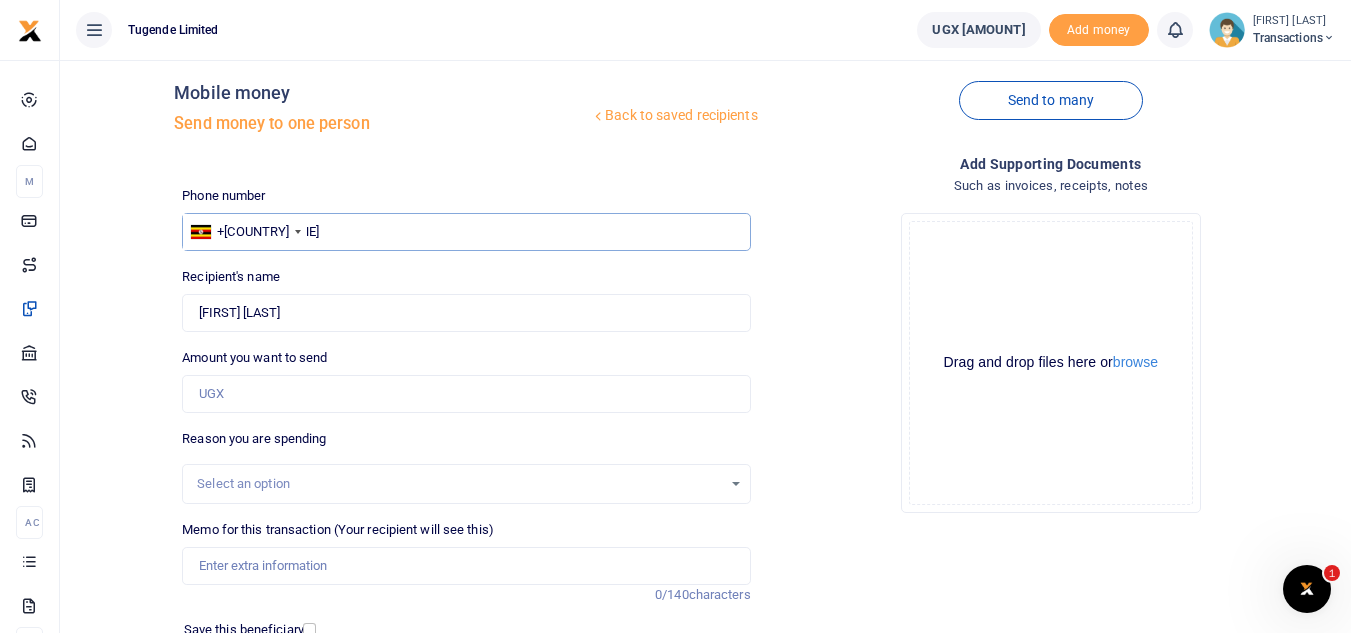 type on "[PHONE]" 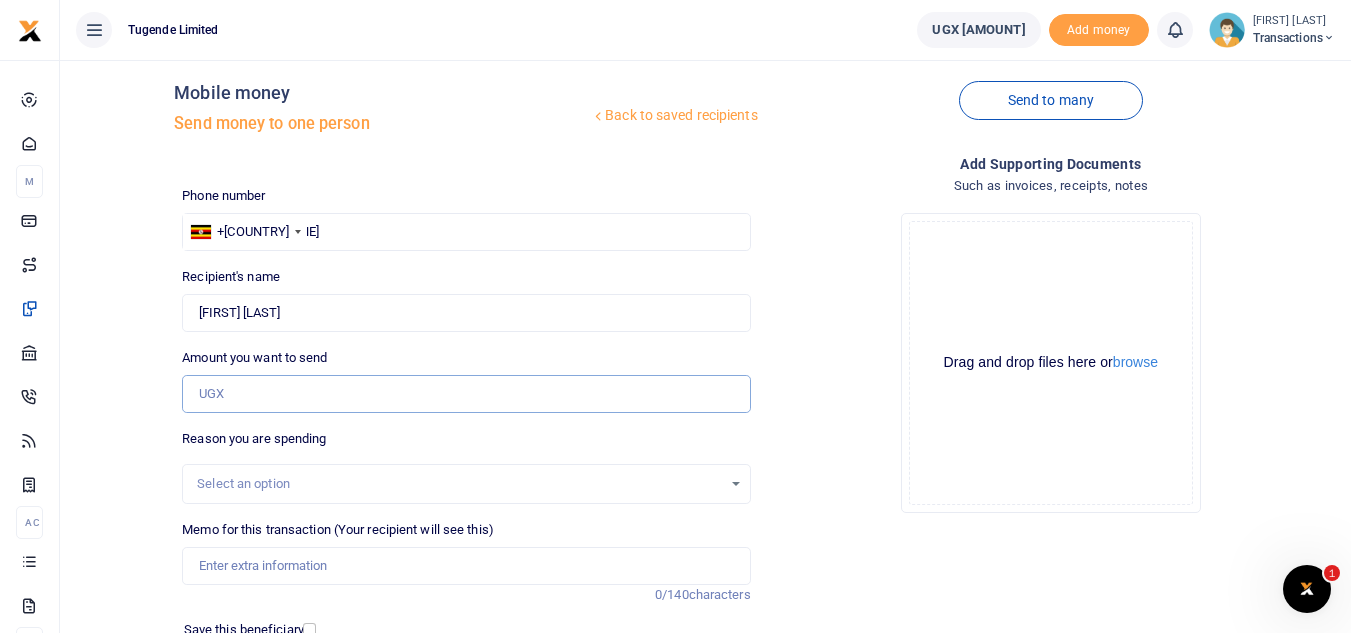 click on "Amount you want to send" at bounding box center (466, 394) 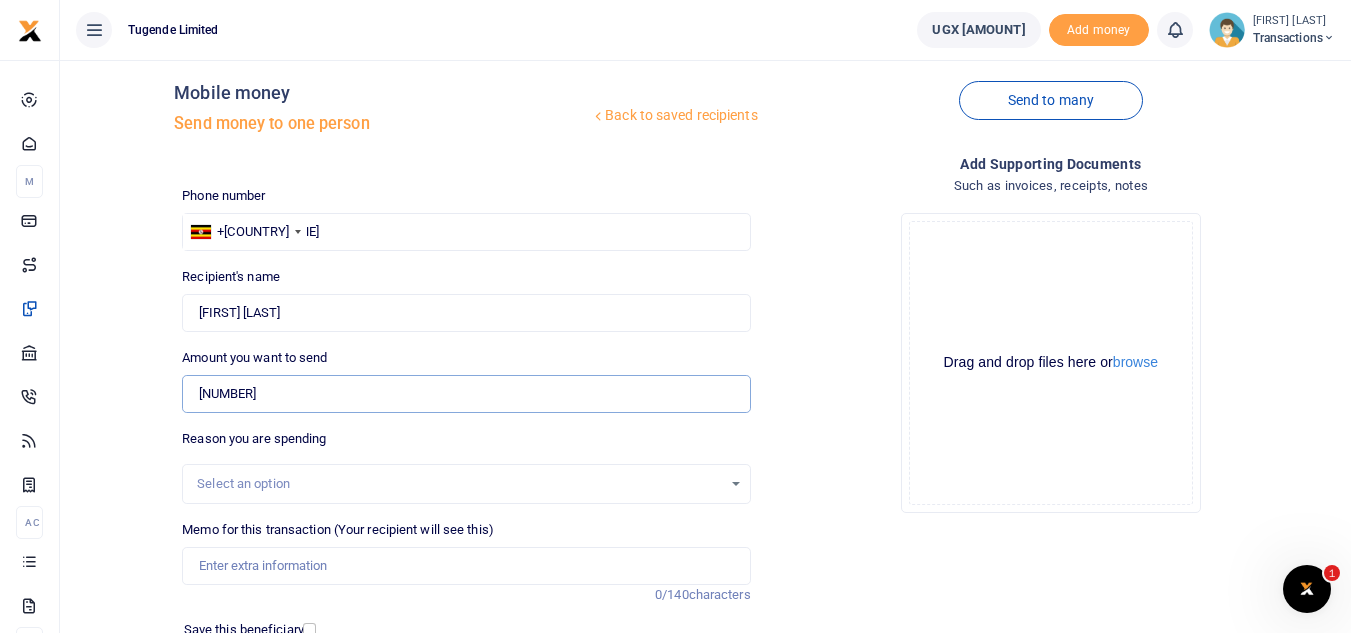 type on "62,000" 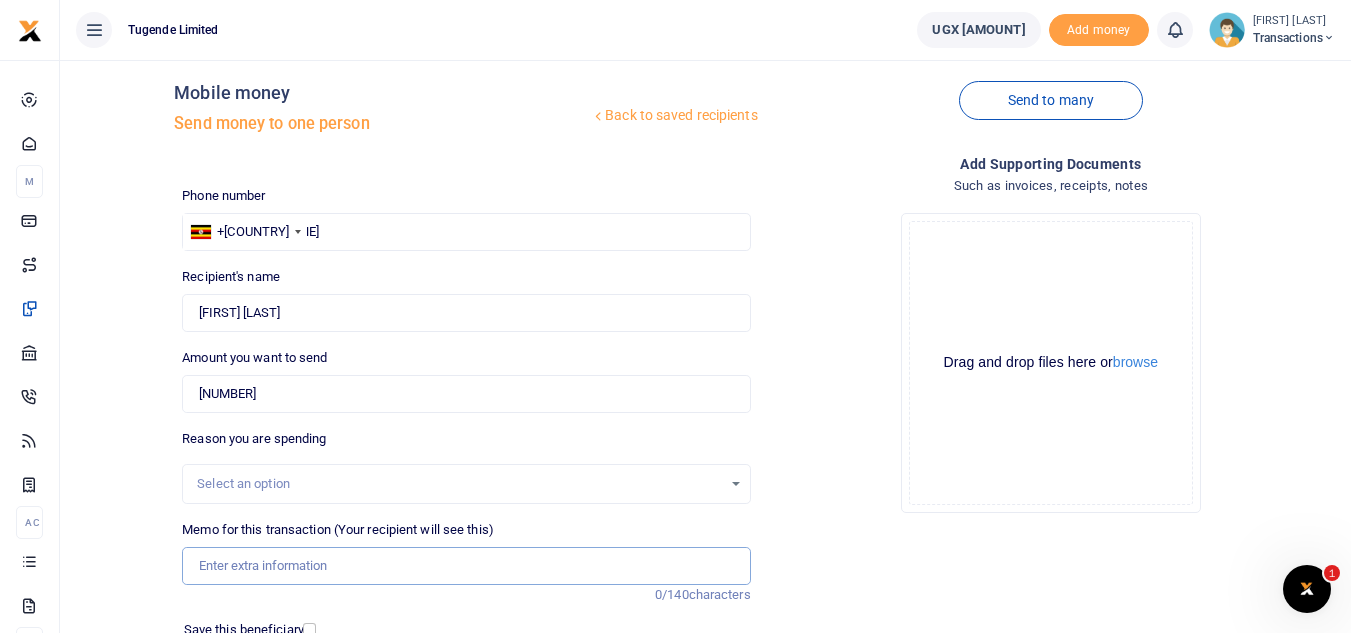 click on "Memo for this transaction (Your recipient will see this)" at bounding box center [466, 566] 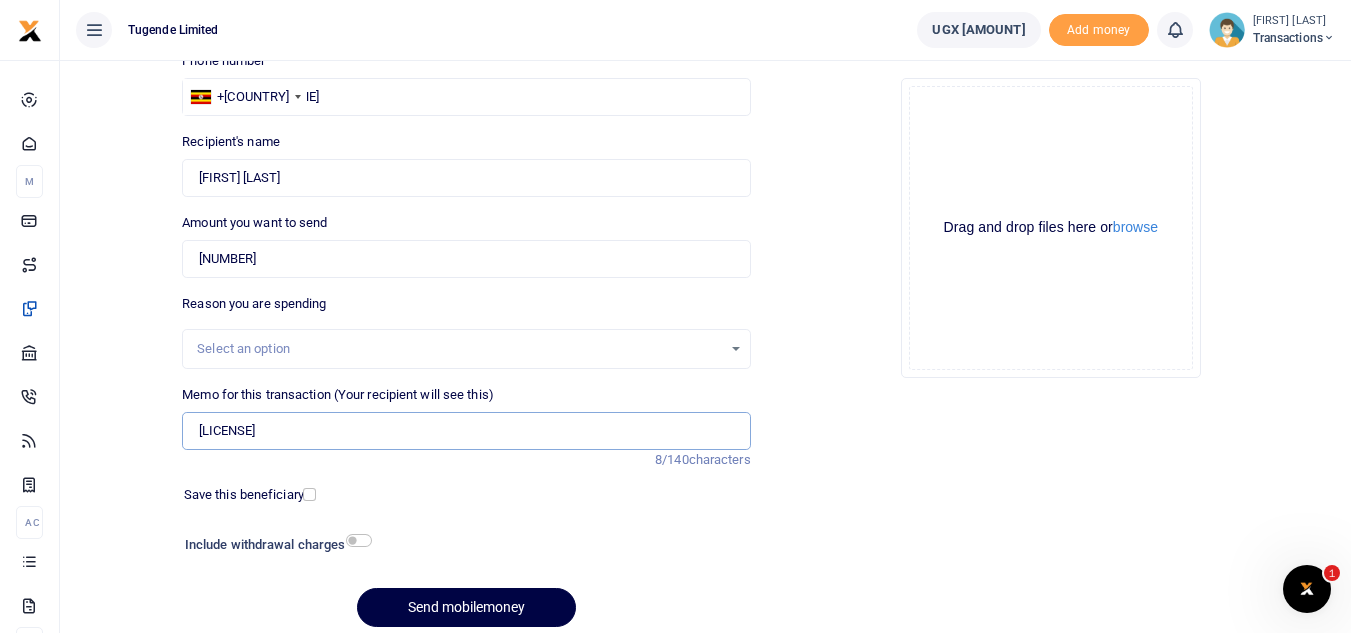 scroll, scrollTop: 156, scrollLeft: 0, axis: vertical 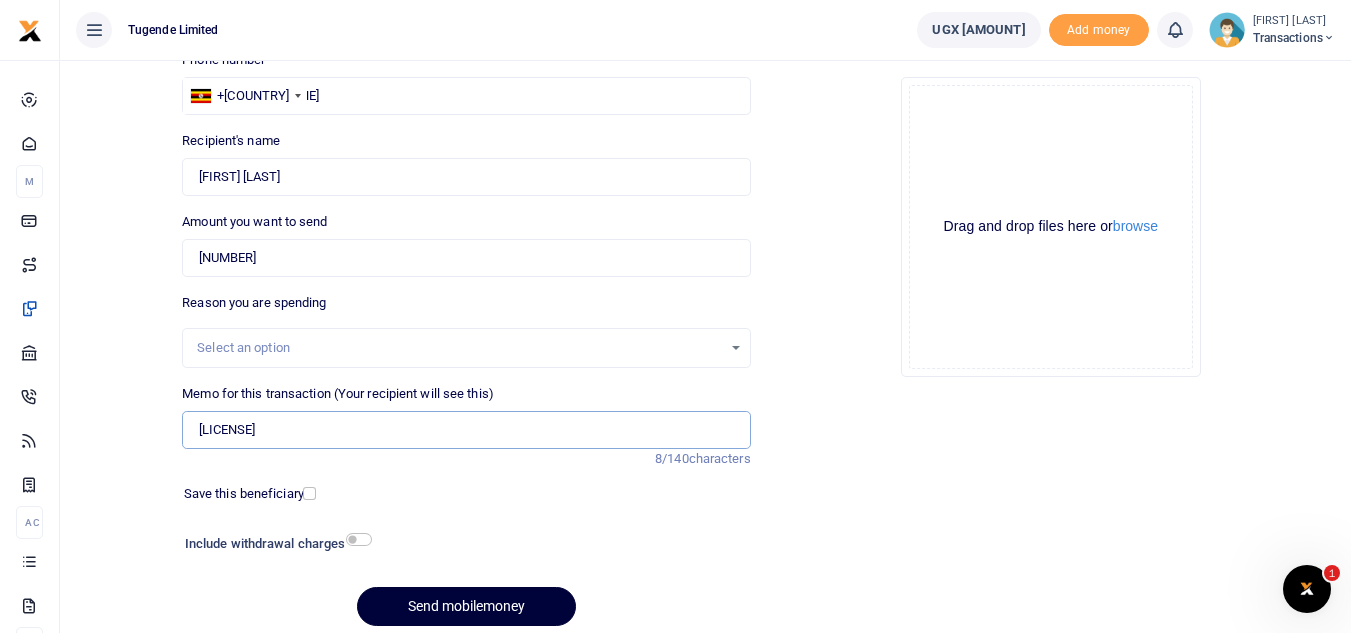 type on "KMGL267E" 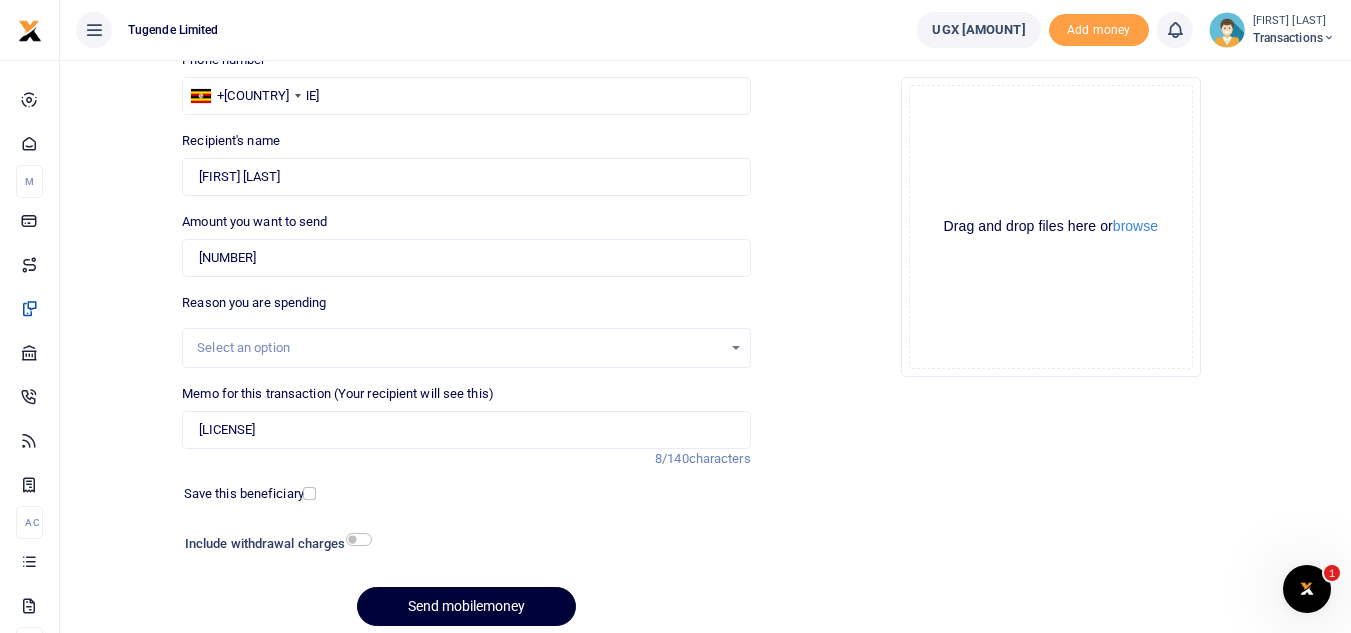 click on "Send mobilemoney" at bounding box center (466, 606) 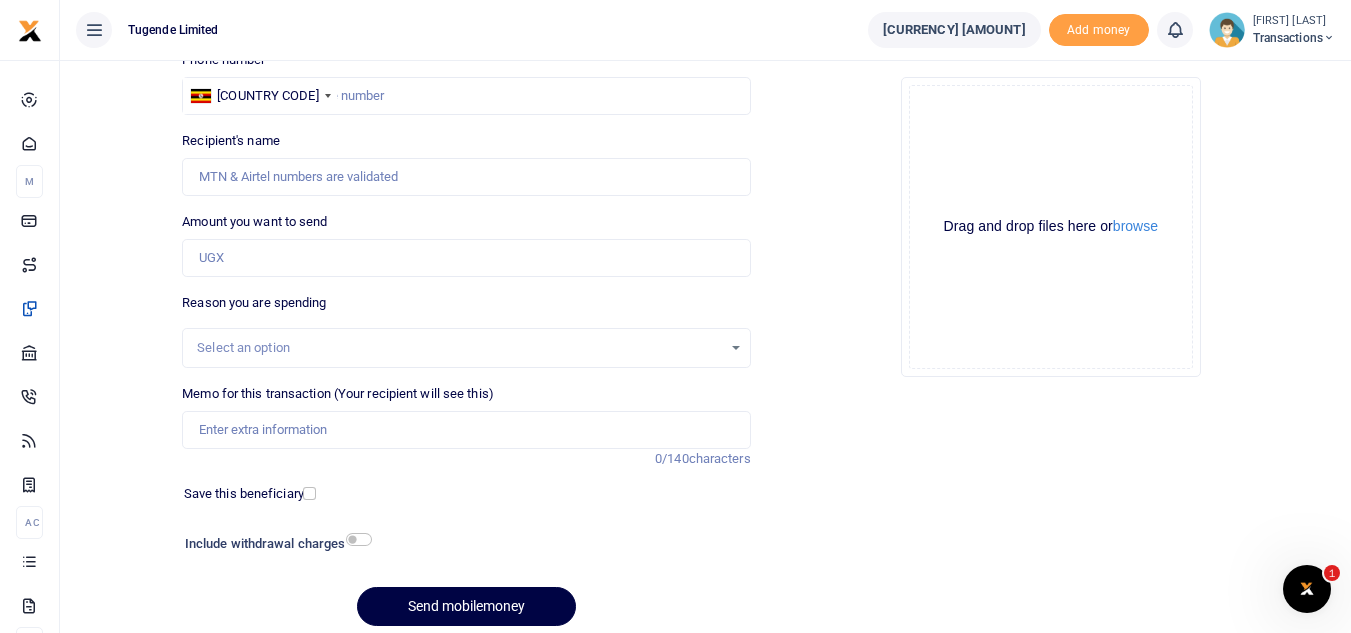 scroll, scrollTop: 156, scrollLeft: 0, axis: vertical 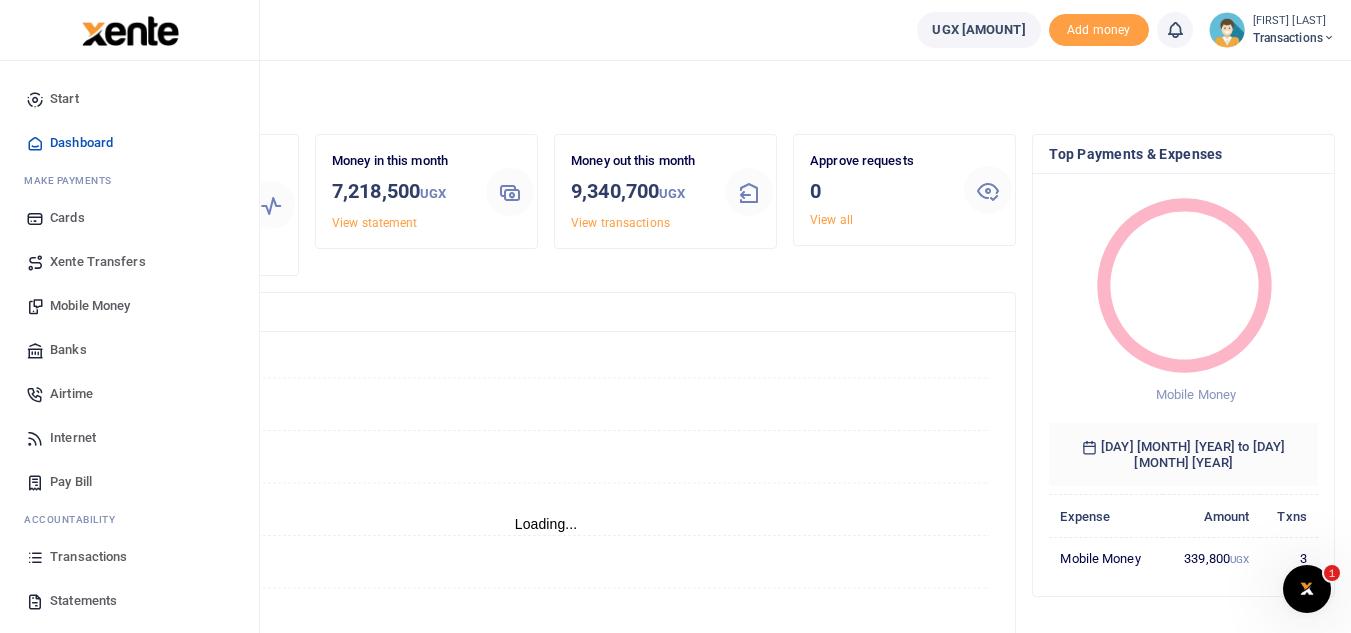 click on "Mobile Money" at bounding box center (90, 306) 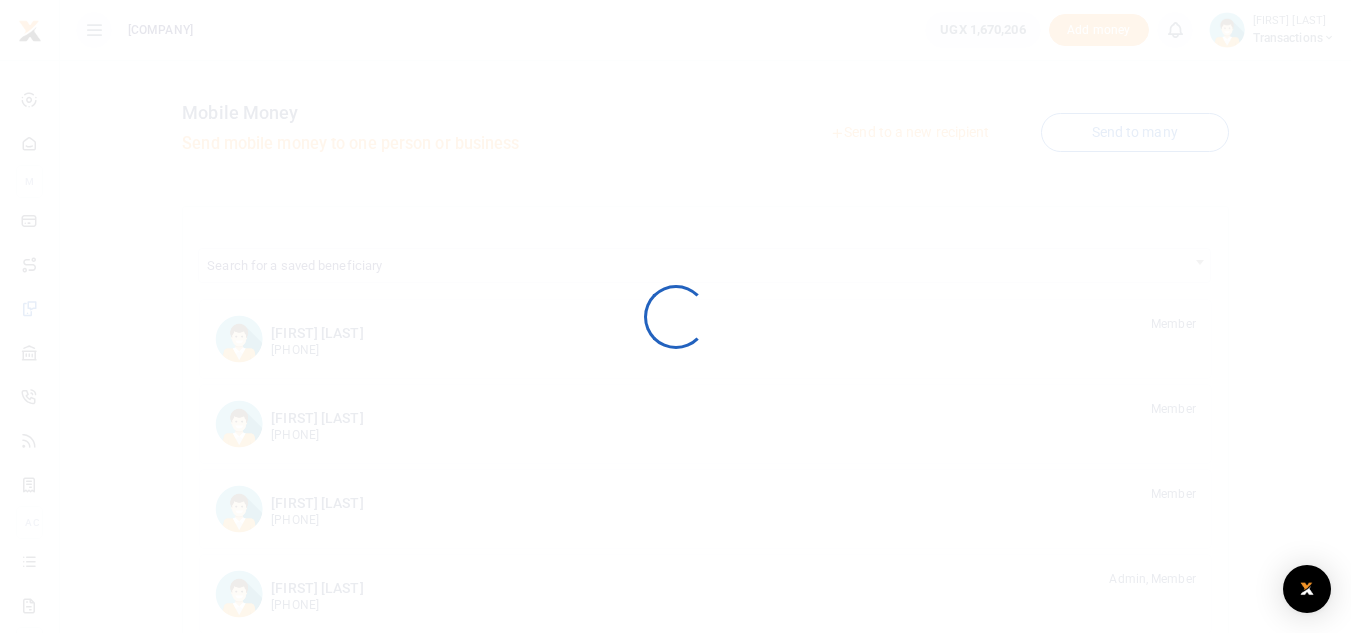 scroll, scrollTop: 0, scrollLeft: 0, axis: both 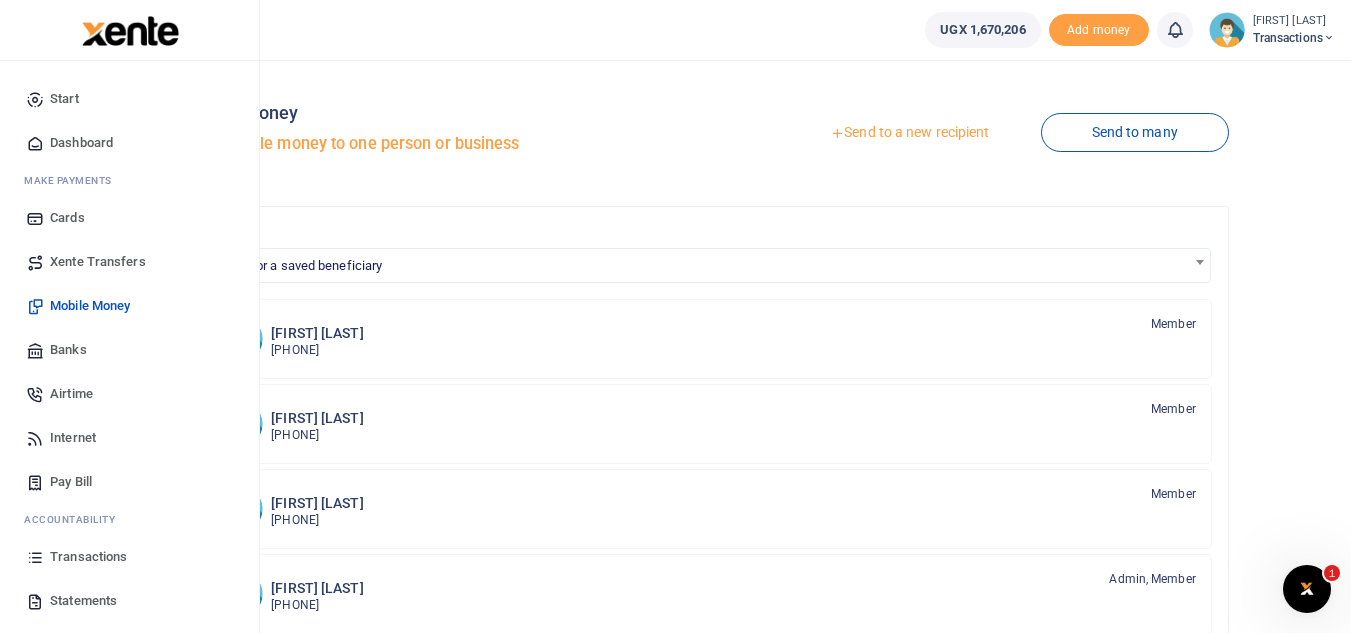 click on "Transactions" at bounding box center (88, 557) 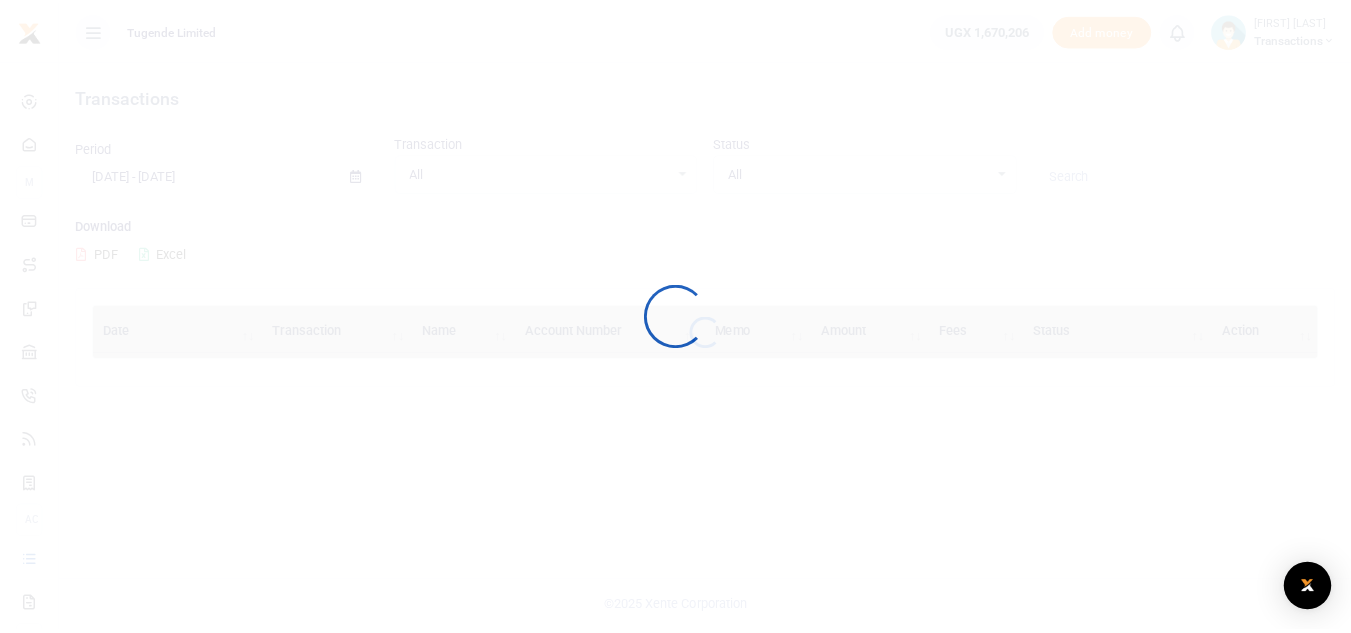 scroll, scrollTop: 0, scrollLeft: 0, axis: both 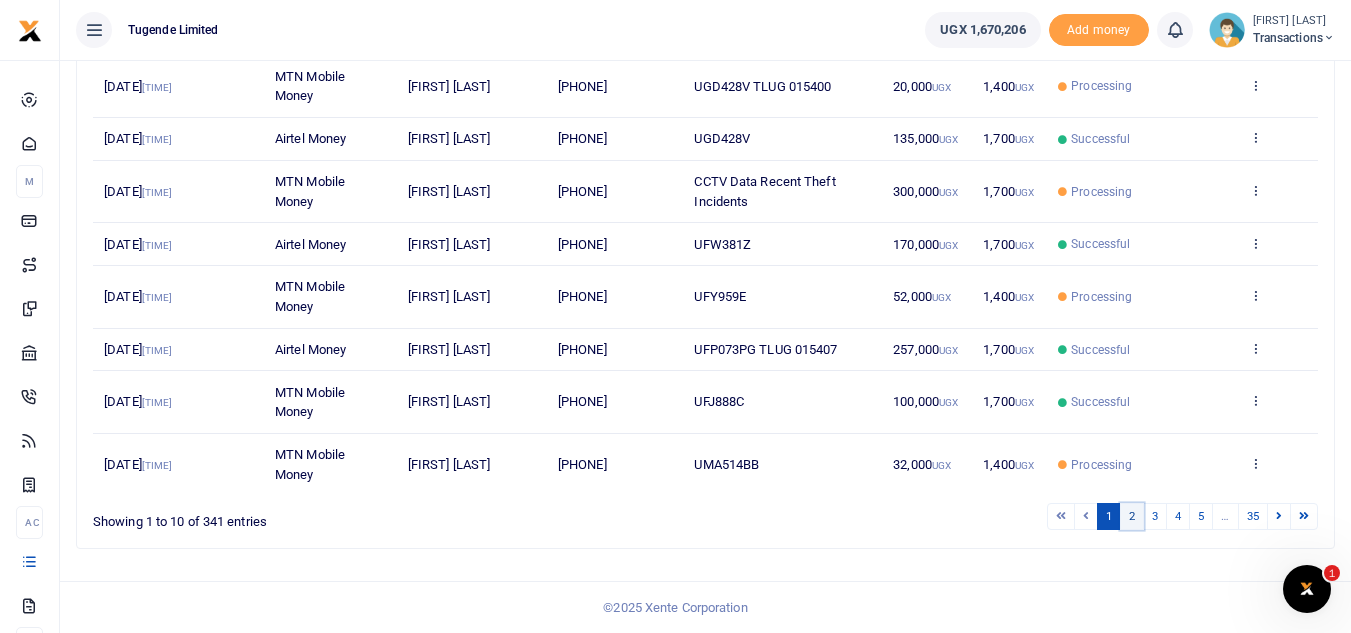 click on "2" at bounding box center [1061, 516] 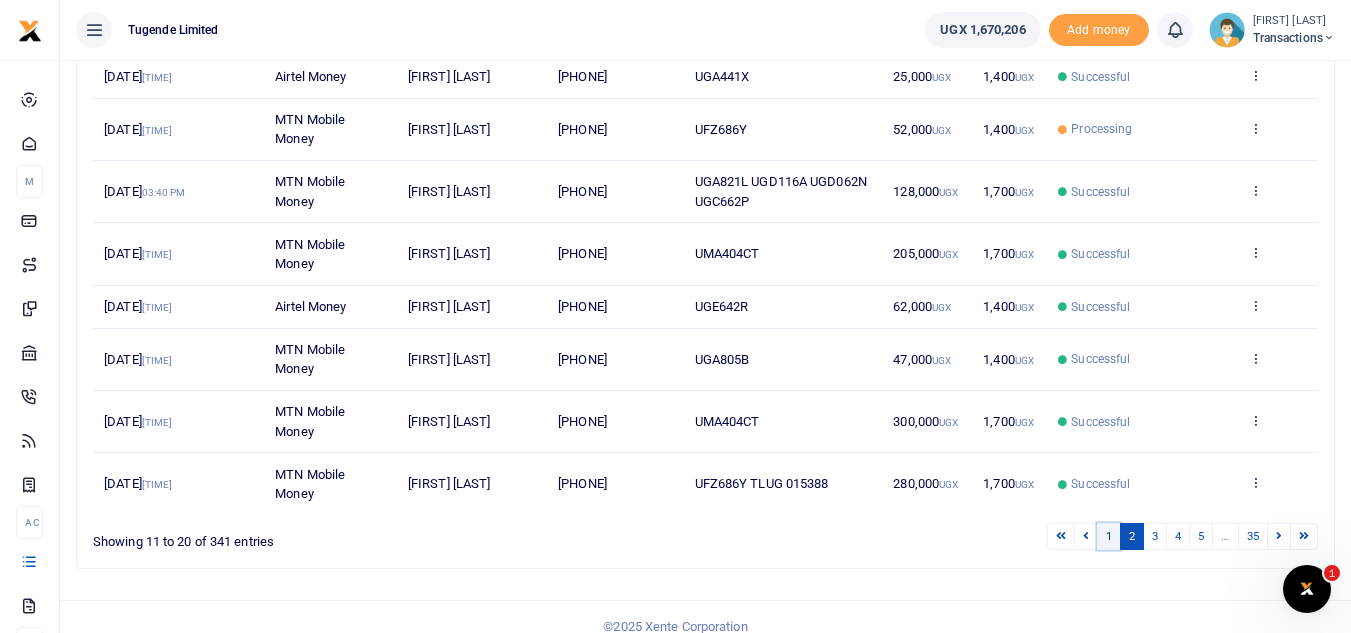 click on "1" at bounding box center (1061, 536) 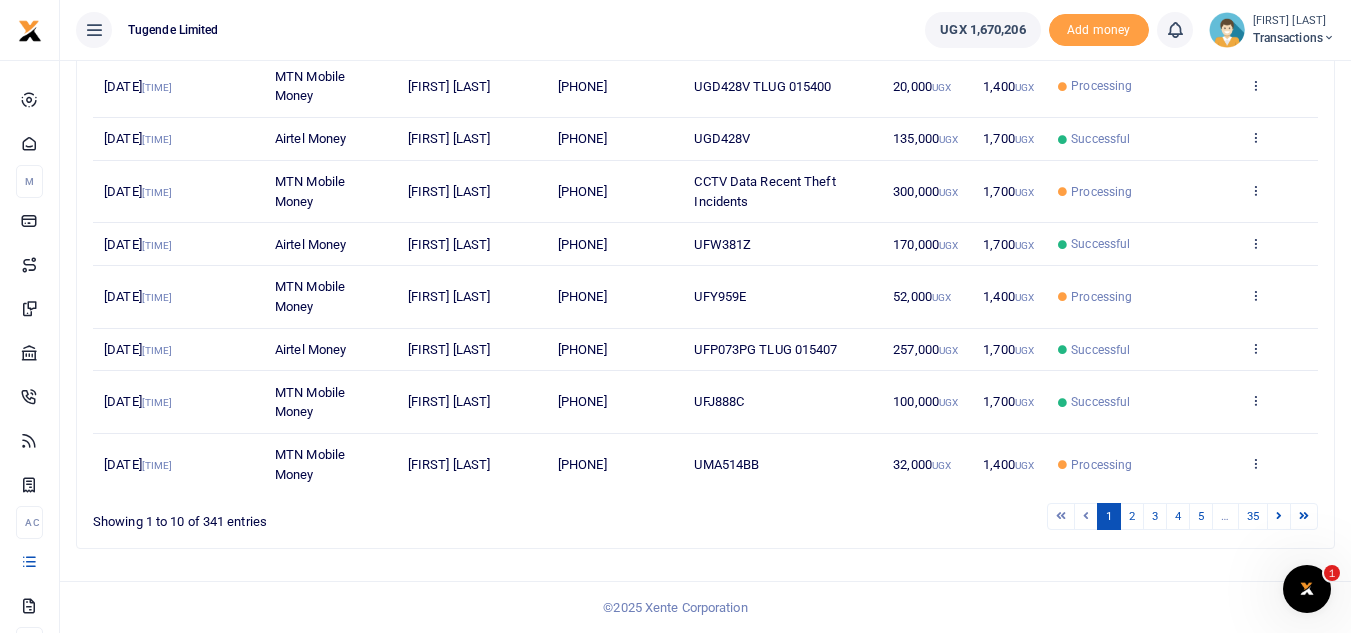 drag, startPoint x: 761, startPoint y: 252, endPoint x: 679, endPoint y: 241, distance: 82.73451 